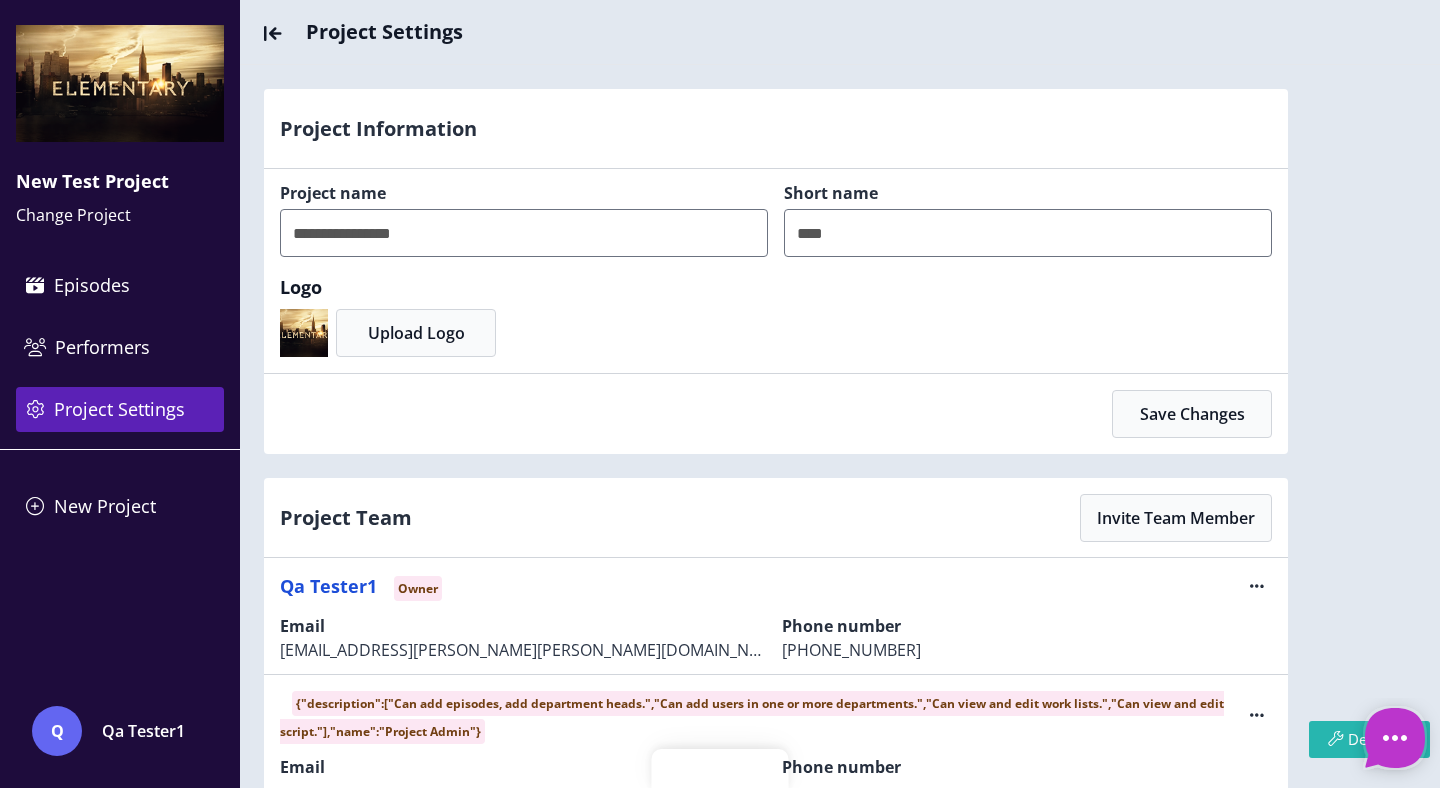 scroll, scrollTop: 0, scrollLeft: 0, axis: both 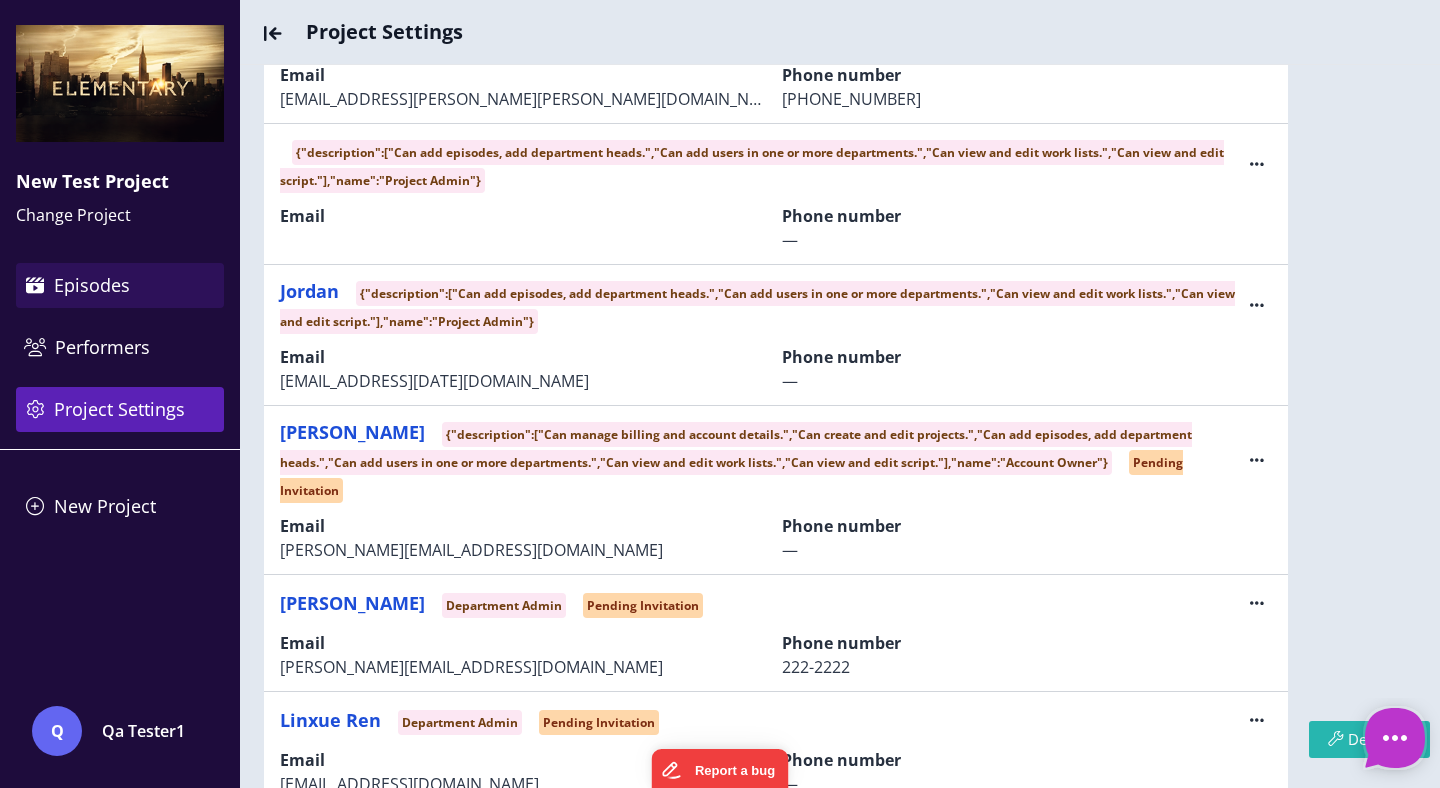 click on "Episodes" at bounding box center (120, 285) 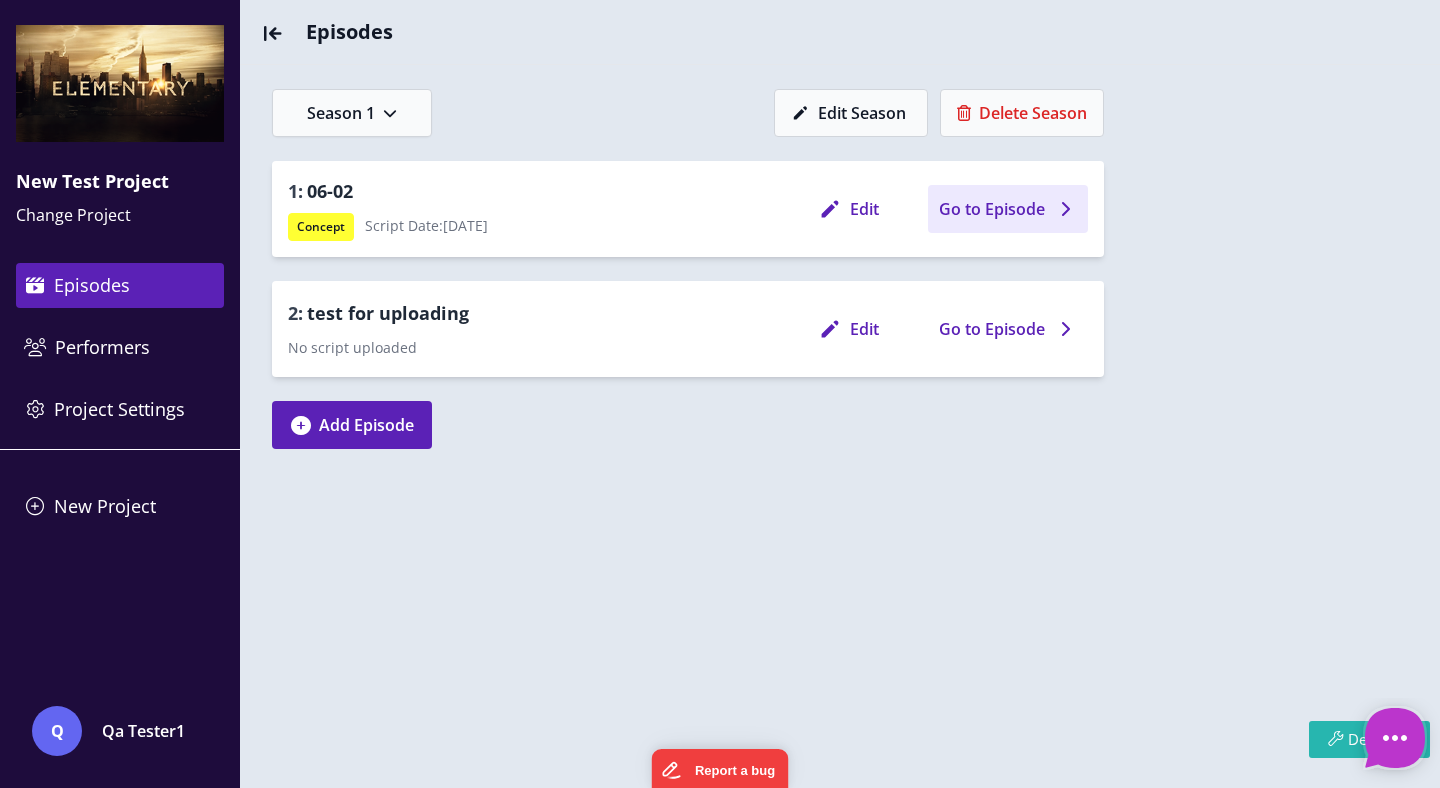 click on "Go to Episode" at bounding box center (992, 209) 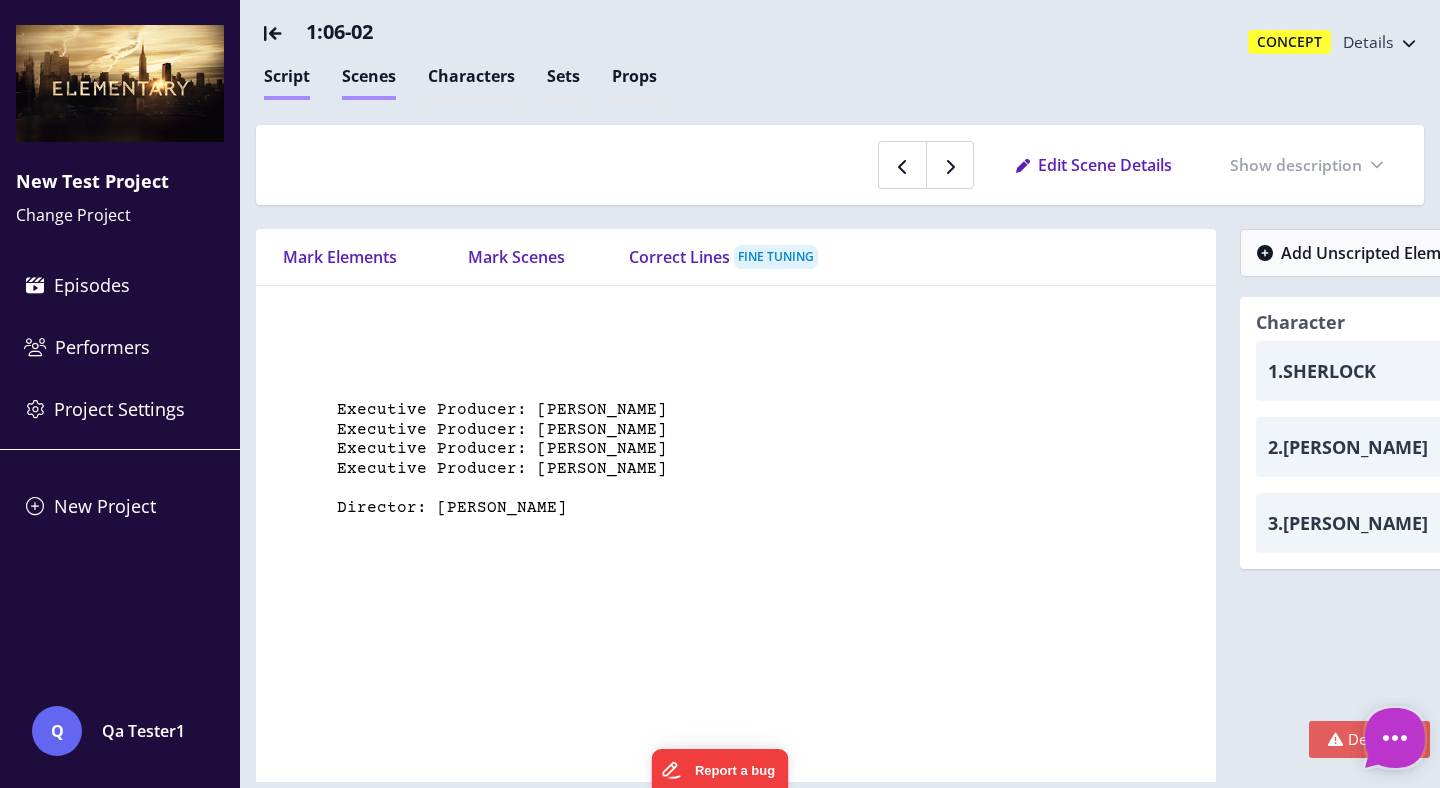 scroll, scrollTop: 20995, scrollLeft: 0, axis: vertical 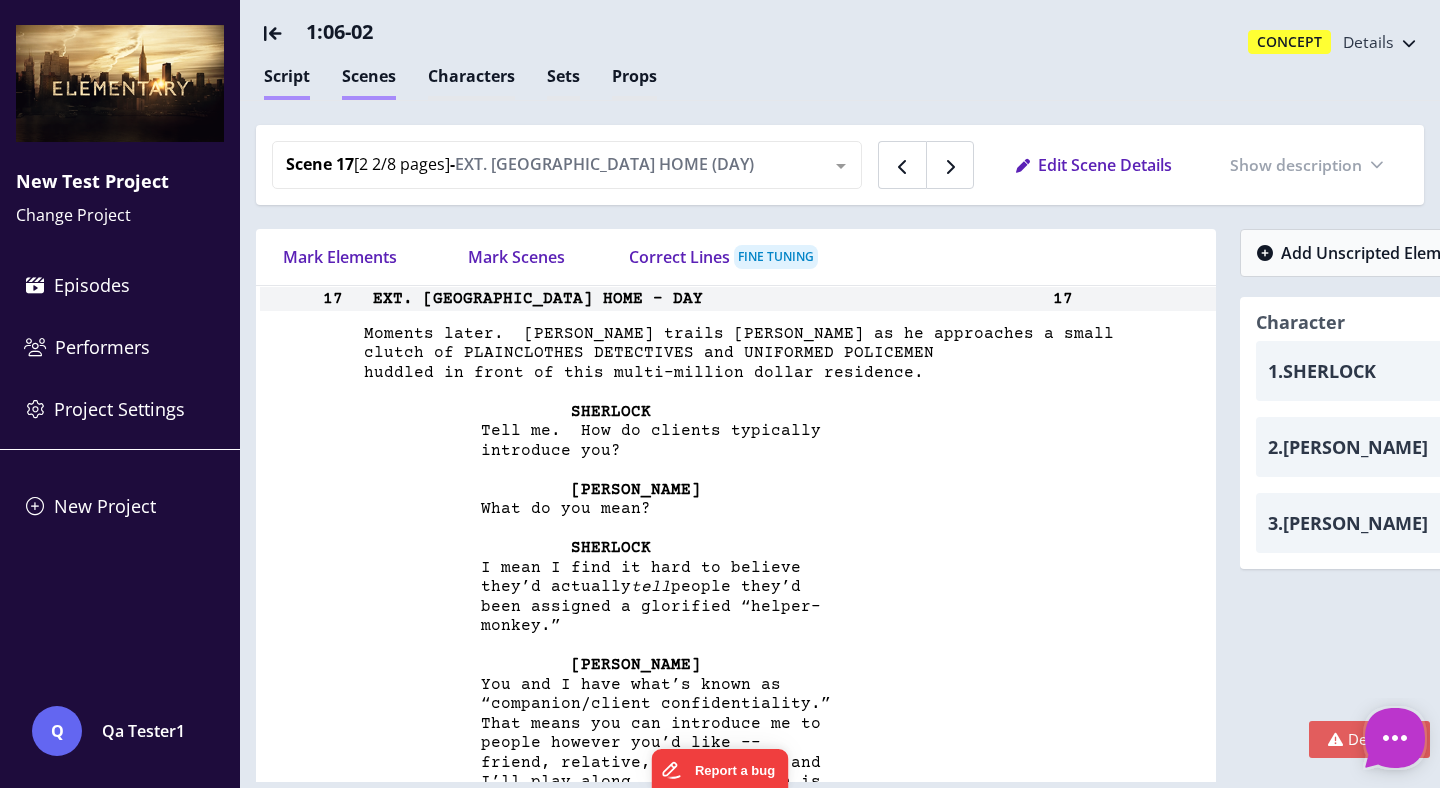 click on "Scenes" at bounding box center (369, 82) 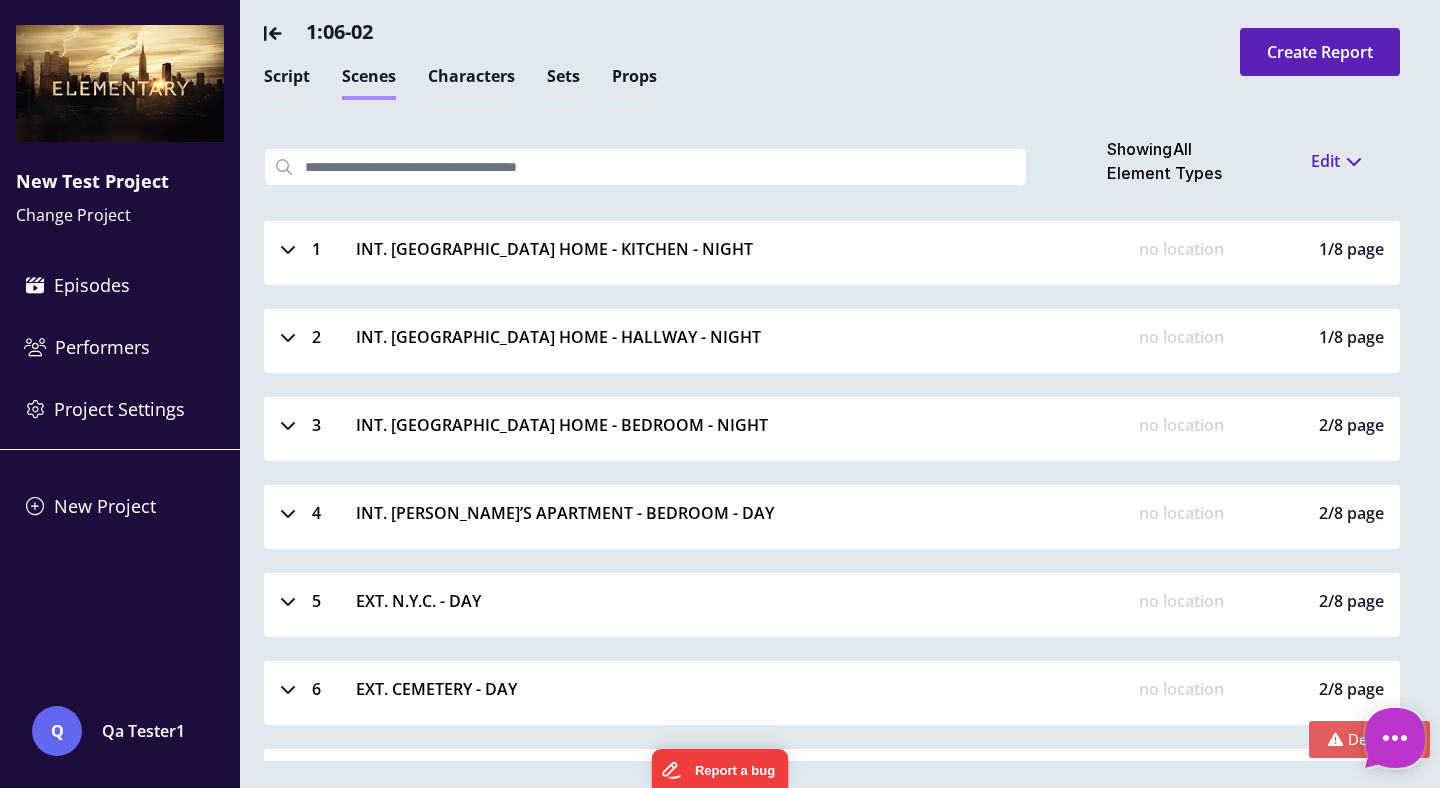 click at bounding box center (288, 249) 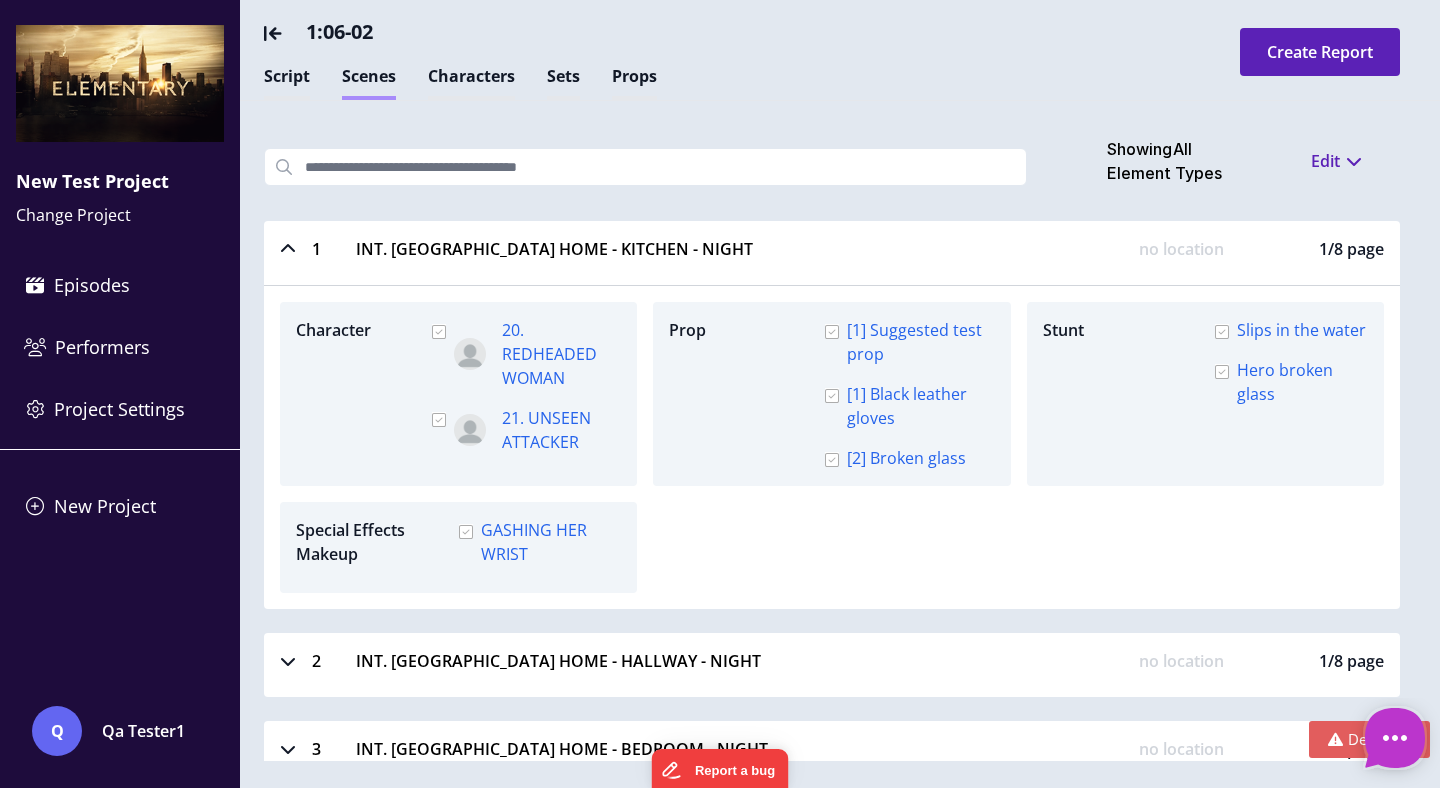 click at bounding box center [288, 249] 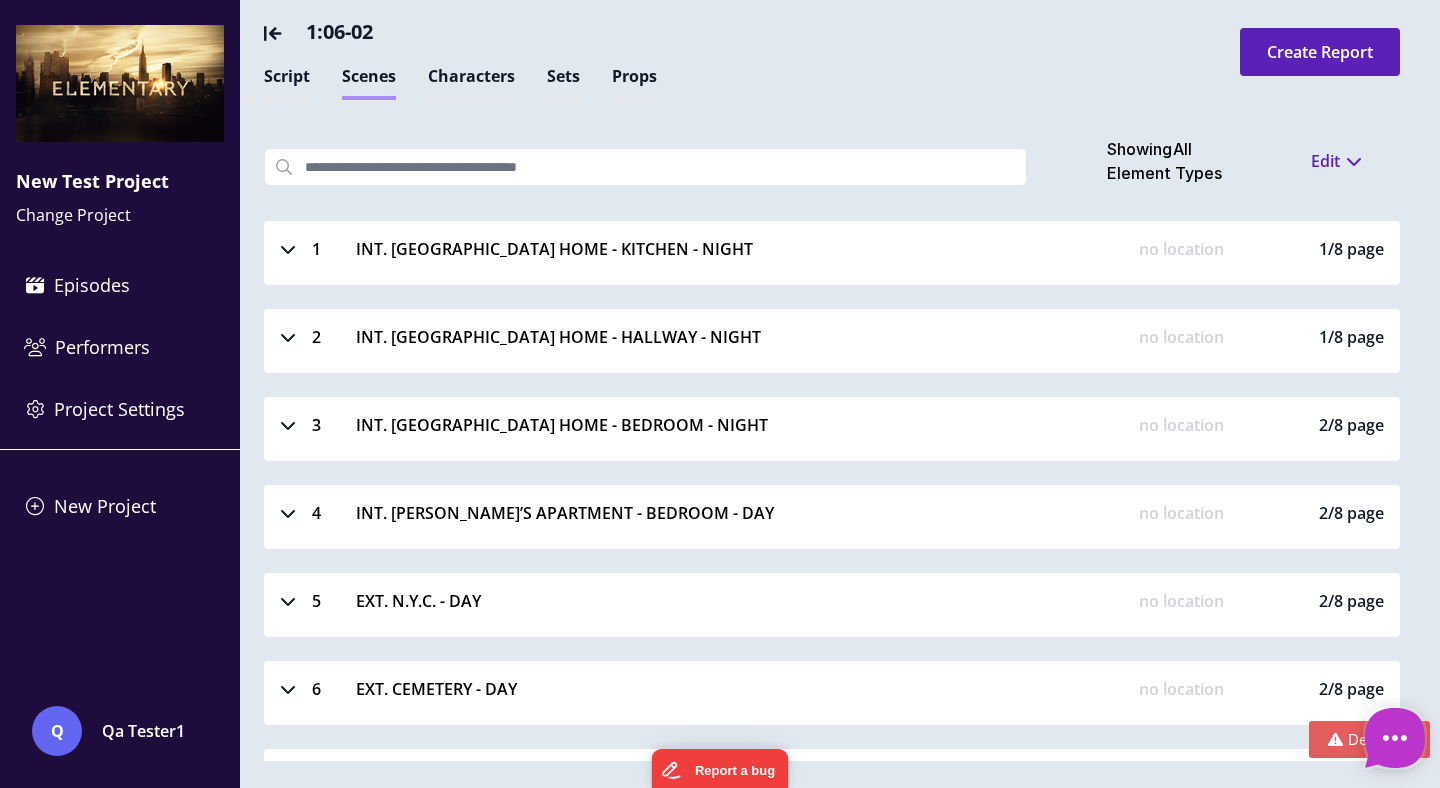 type on "*" 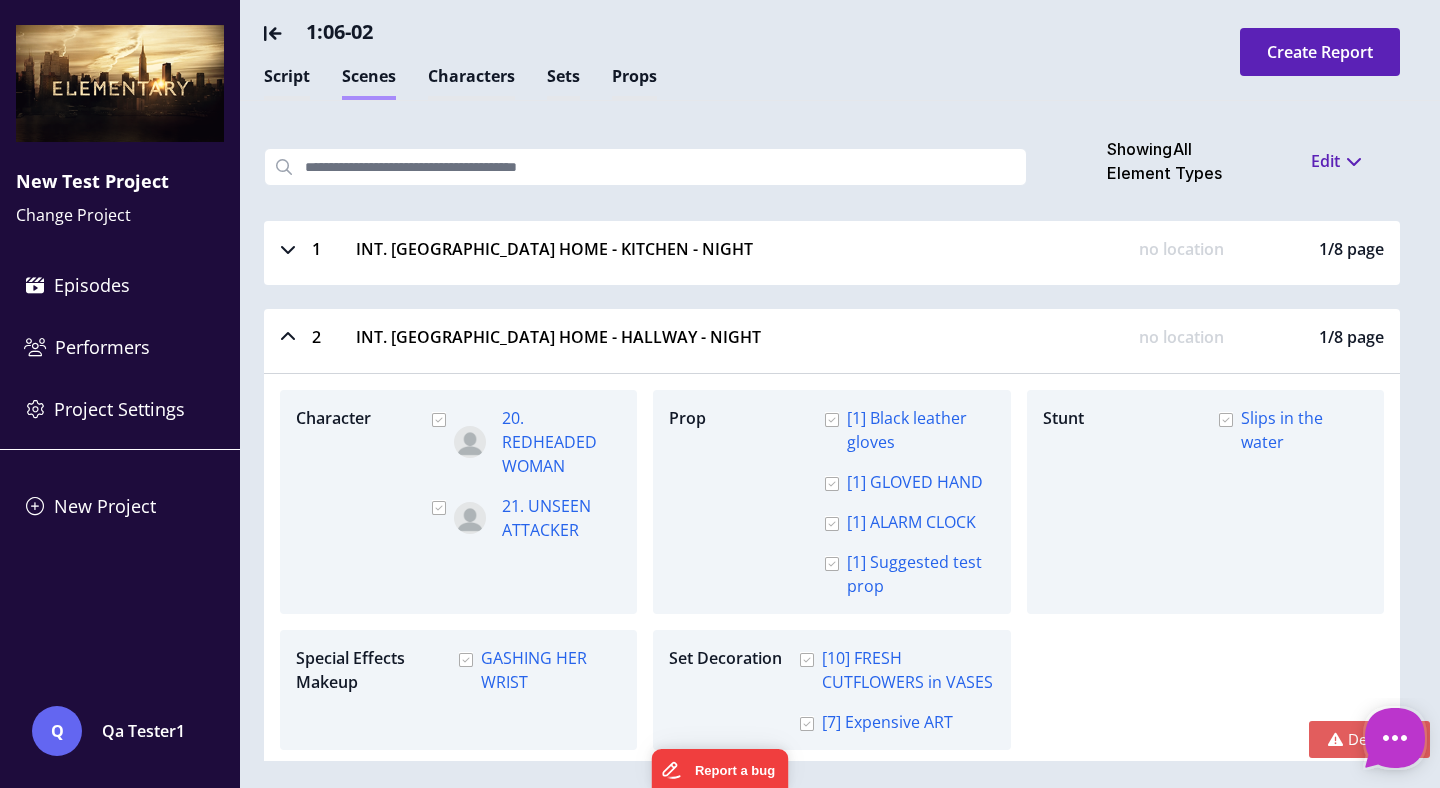 click at bounding box center [288, 337] 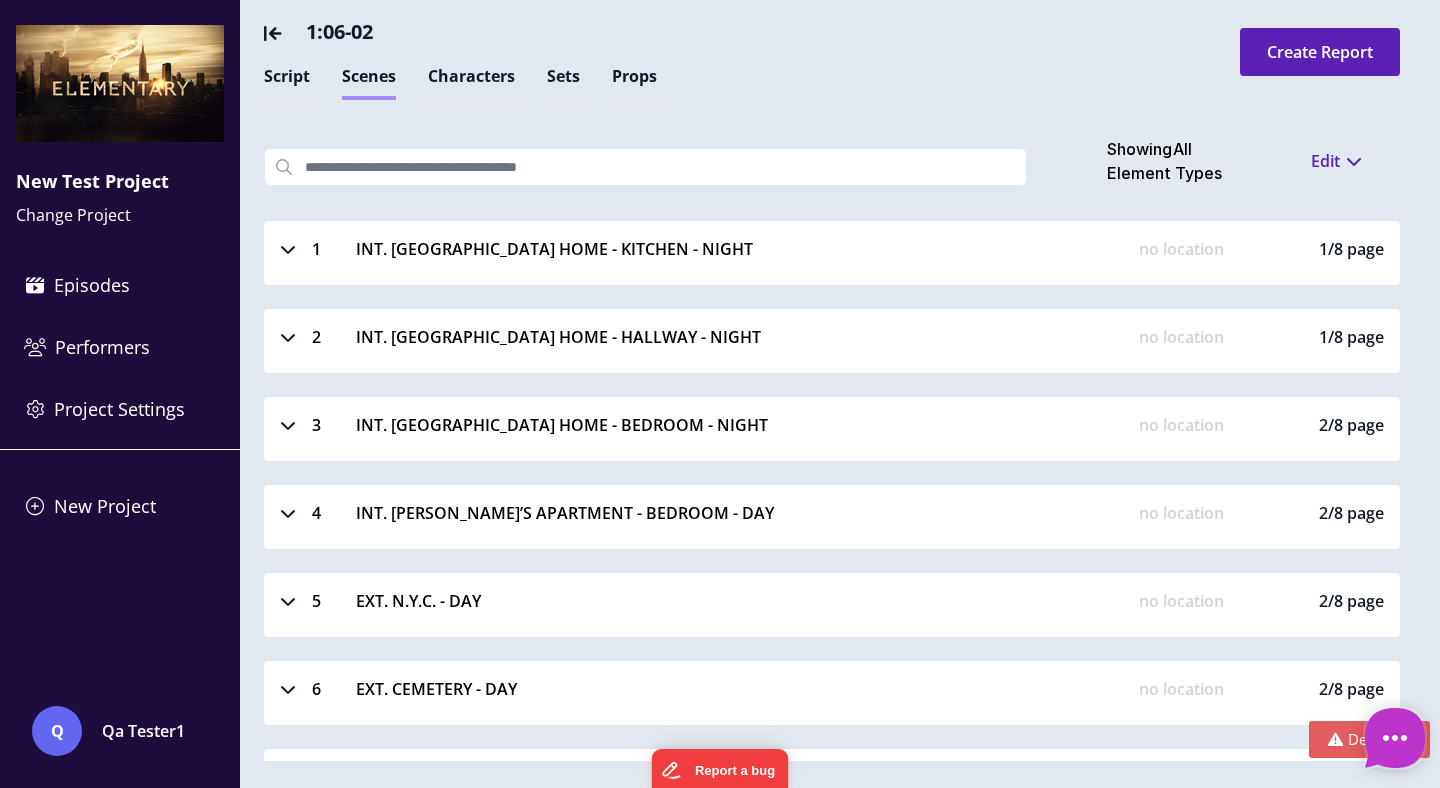 click on "3   INT.    GRAMERCY PARK HOME - BEDROOM    - NIGHT     no location   2/8 page" at bounding box center (832, 429) 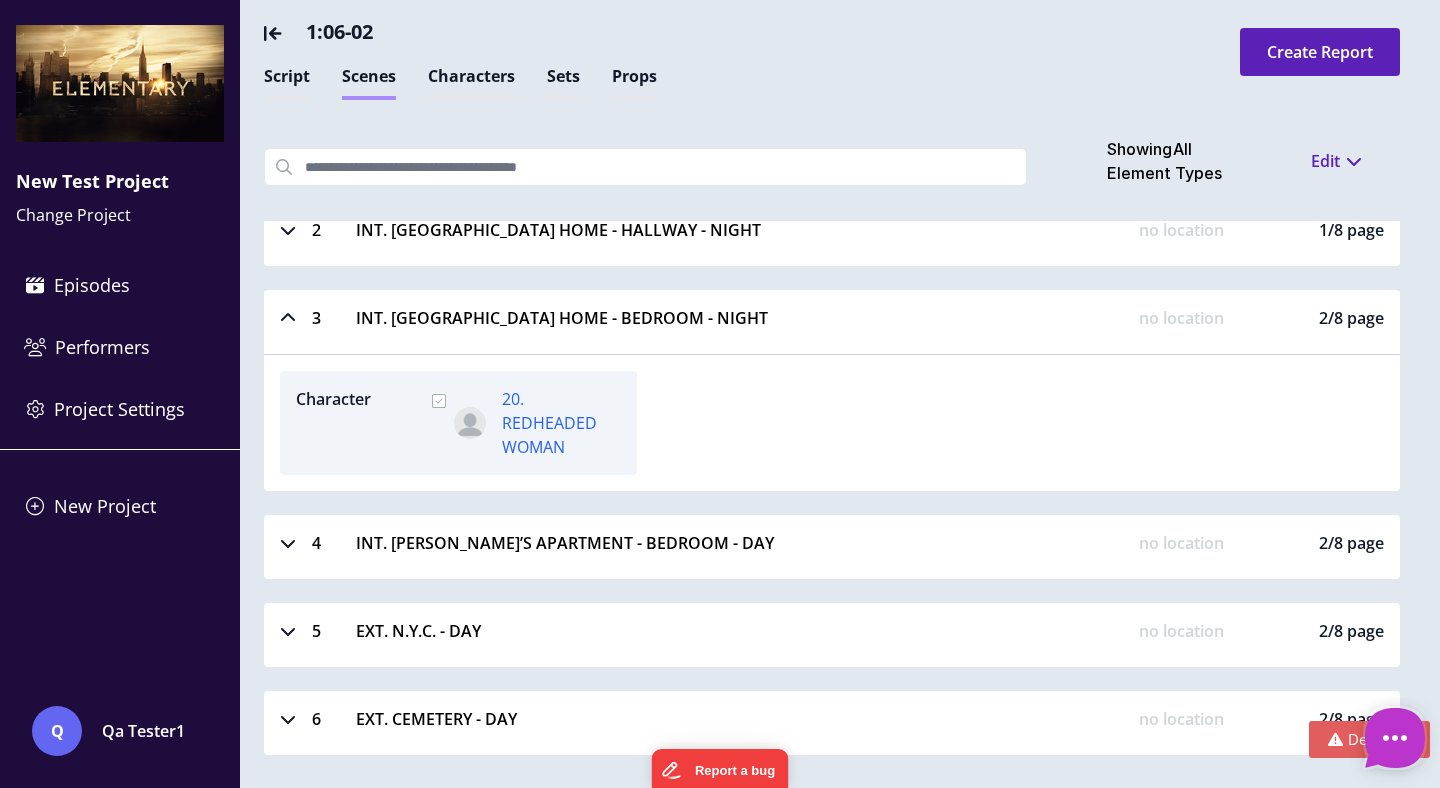 scroll, scrollTop: 115, scrollLeft: 0, axis: vertical 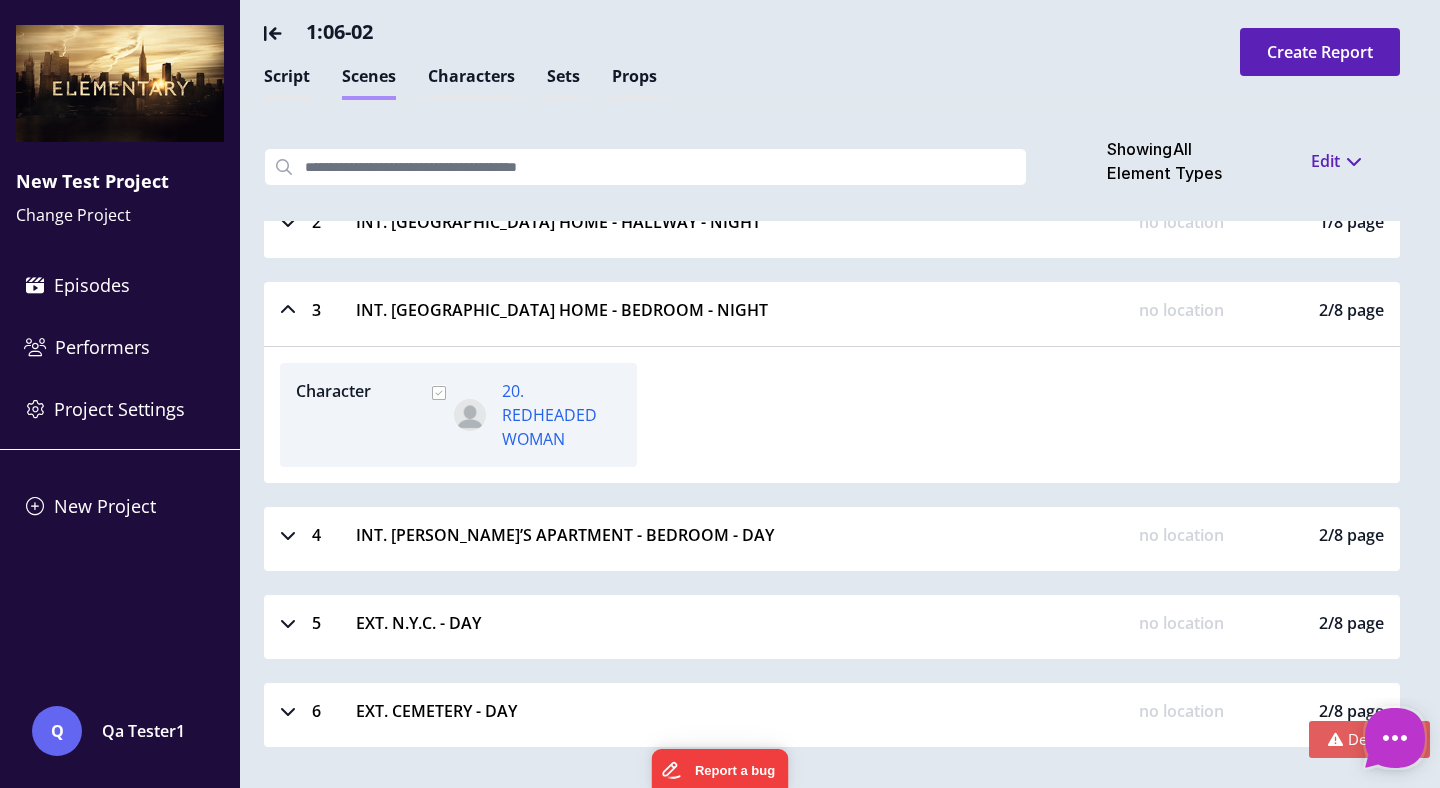 click at bounding box center (288, 535) 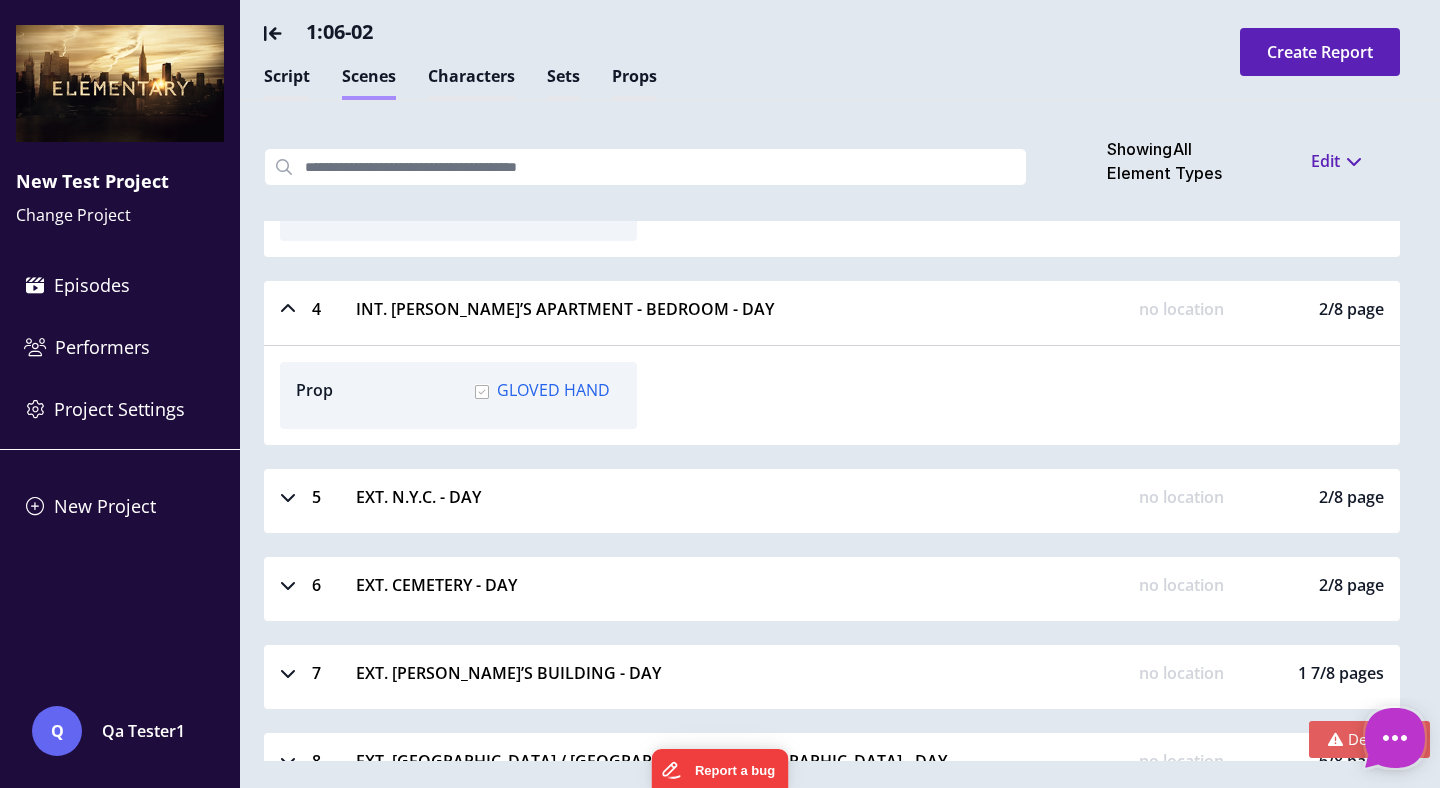 scroll, scrollTop: 463, scrollLeft: 0, axis: vertical 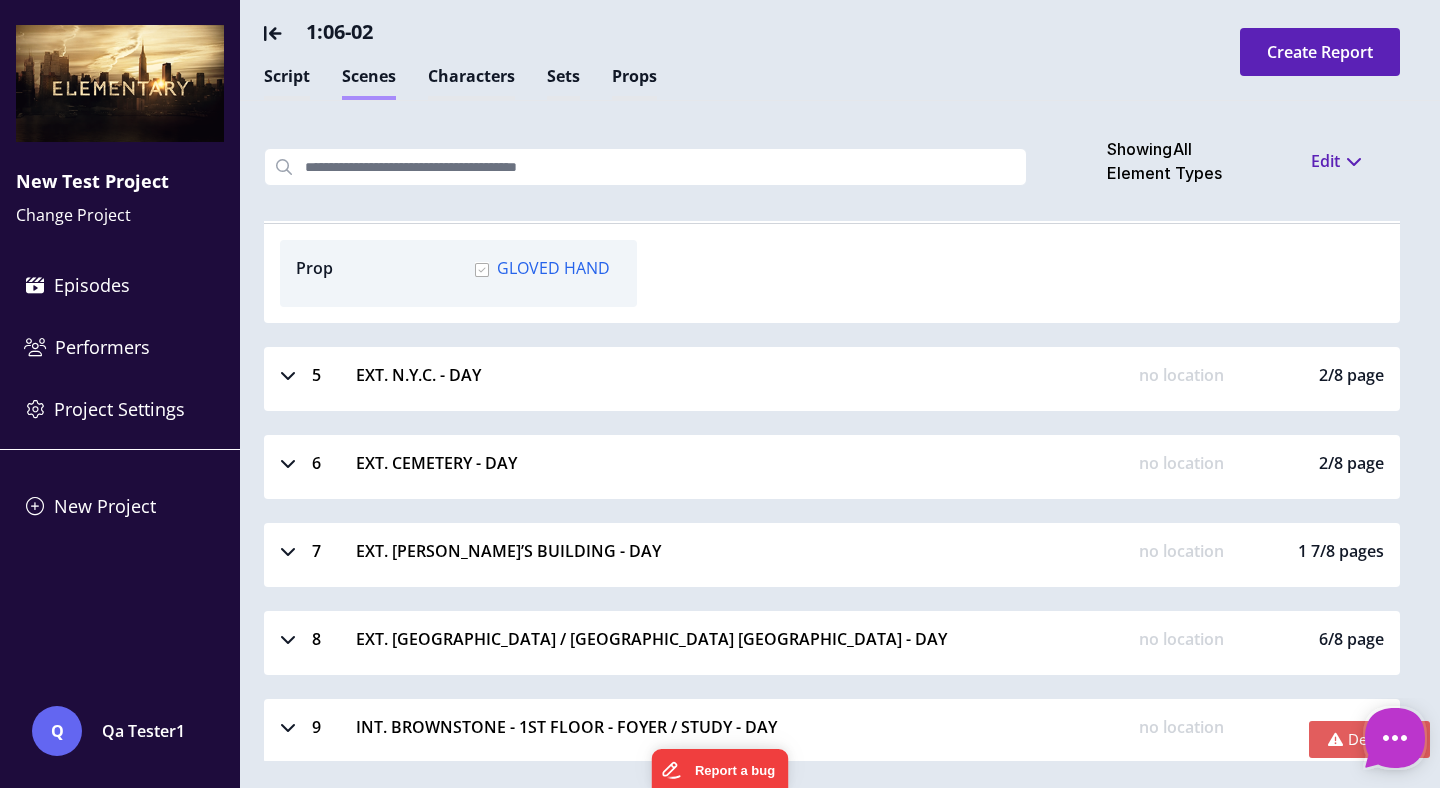 click at bounding box center [288, 375] 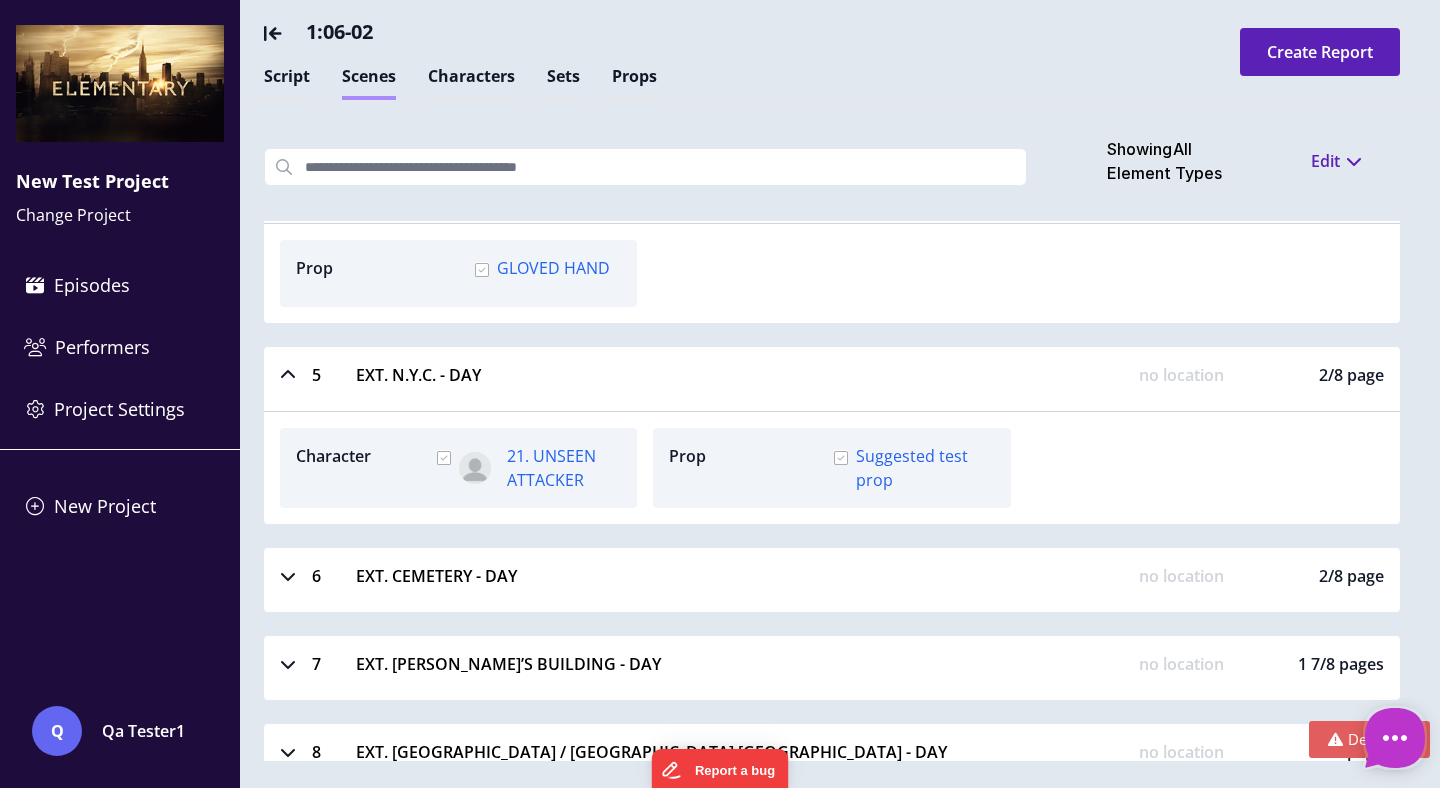 click at bounding box center [288, 576] 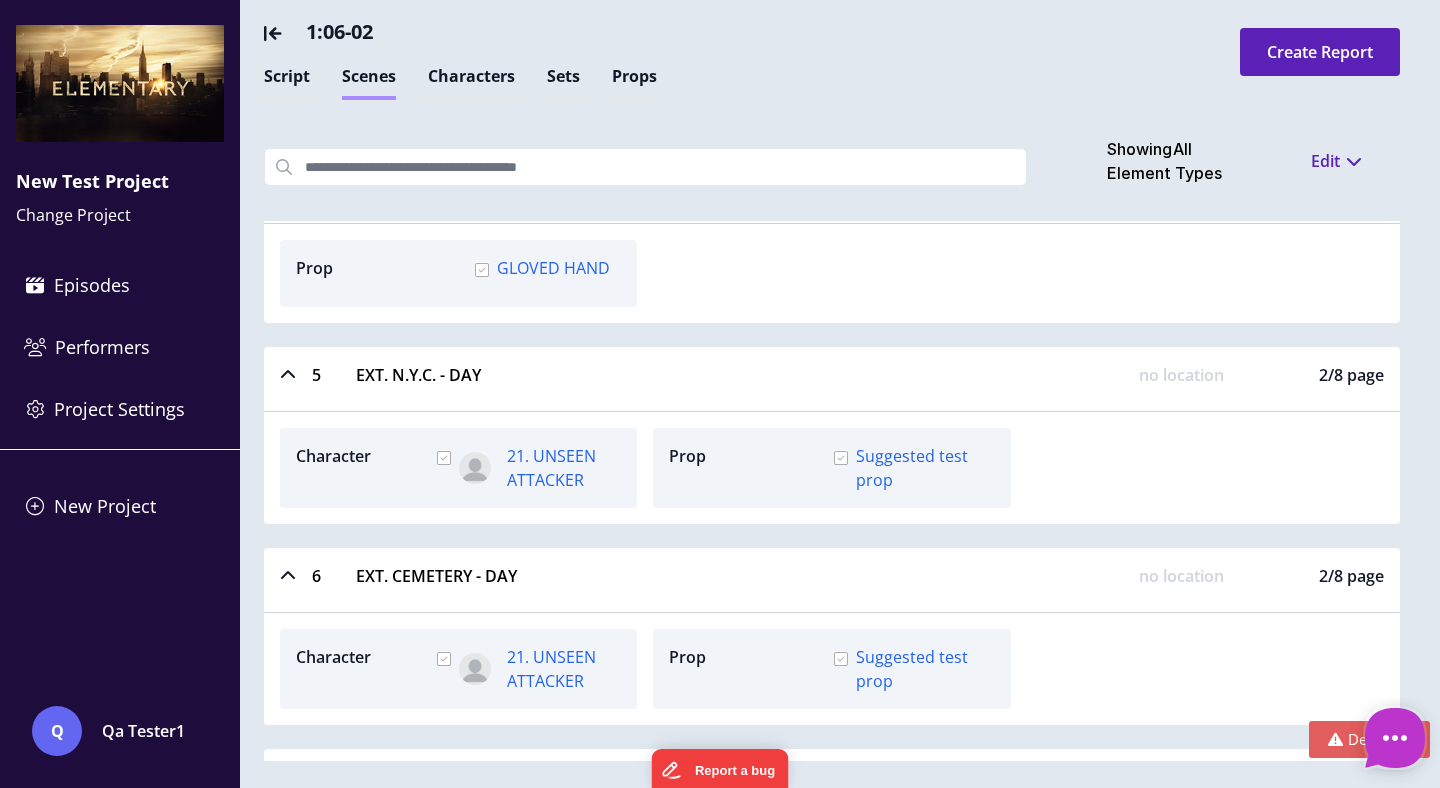 click at bounding box center (288, 576) 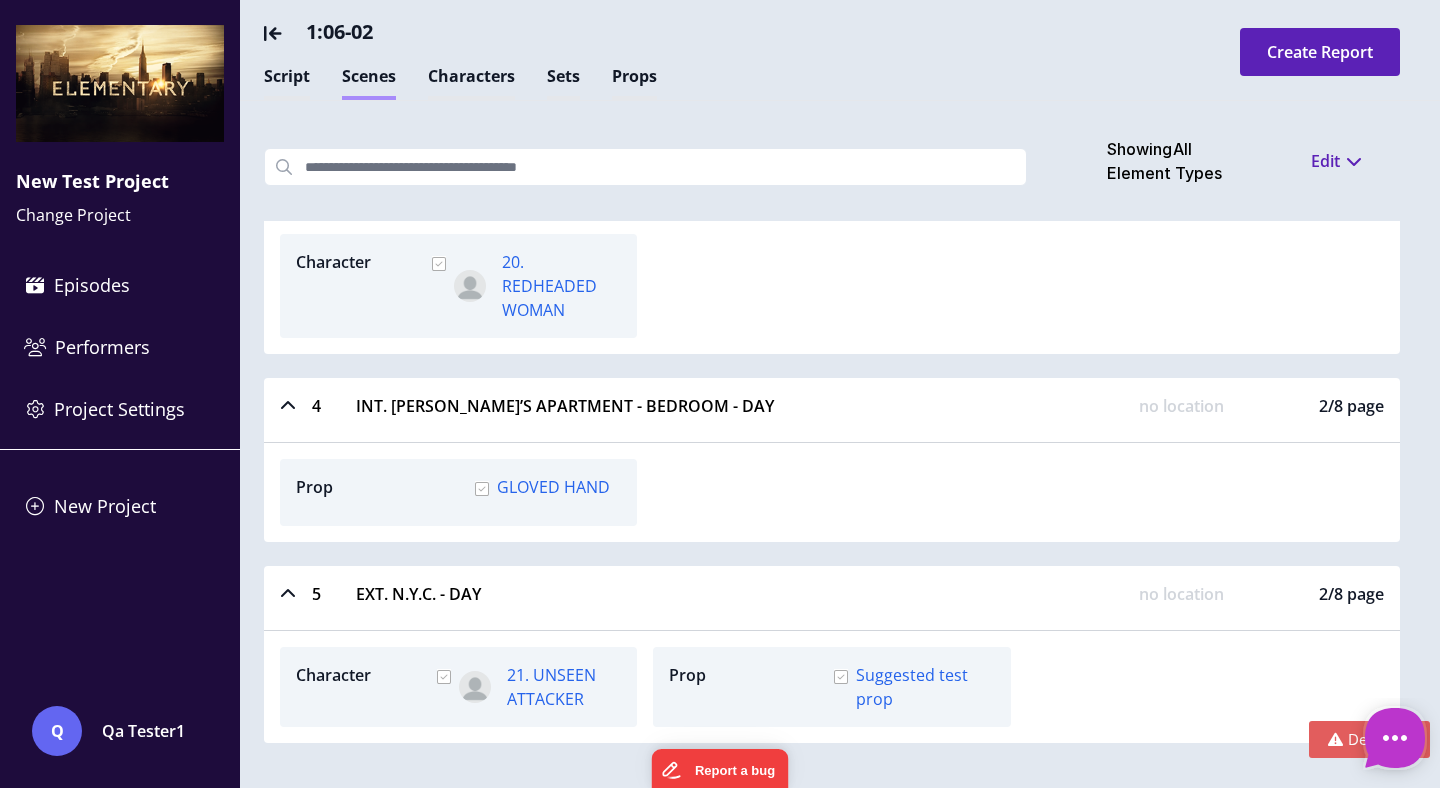 scroll, scrollTop: 0, scrollLeft: 0, axis: both 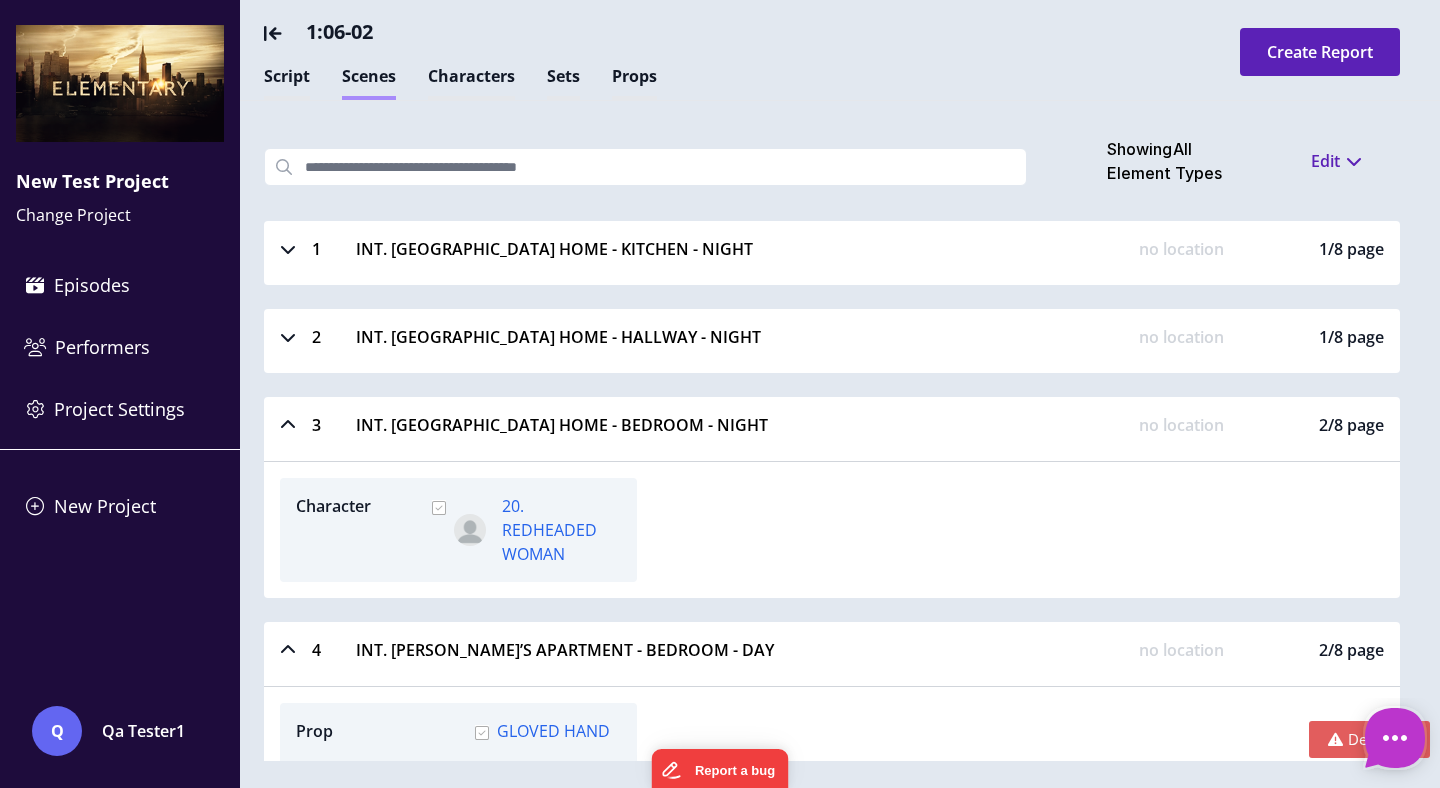 click at bounding box center (288, 249) 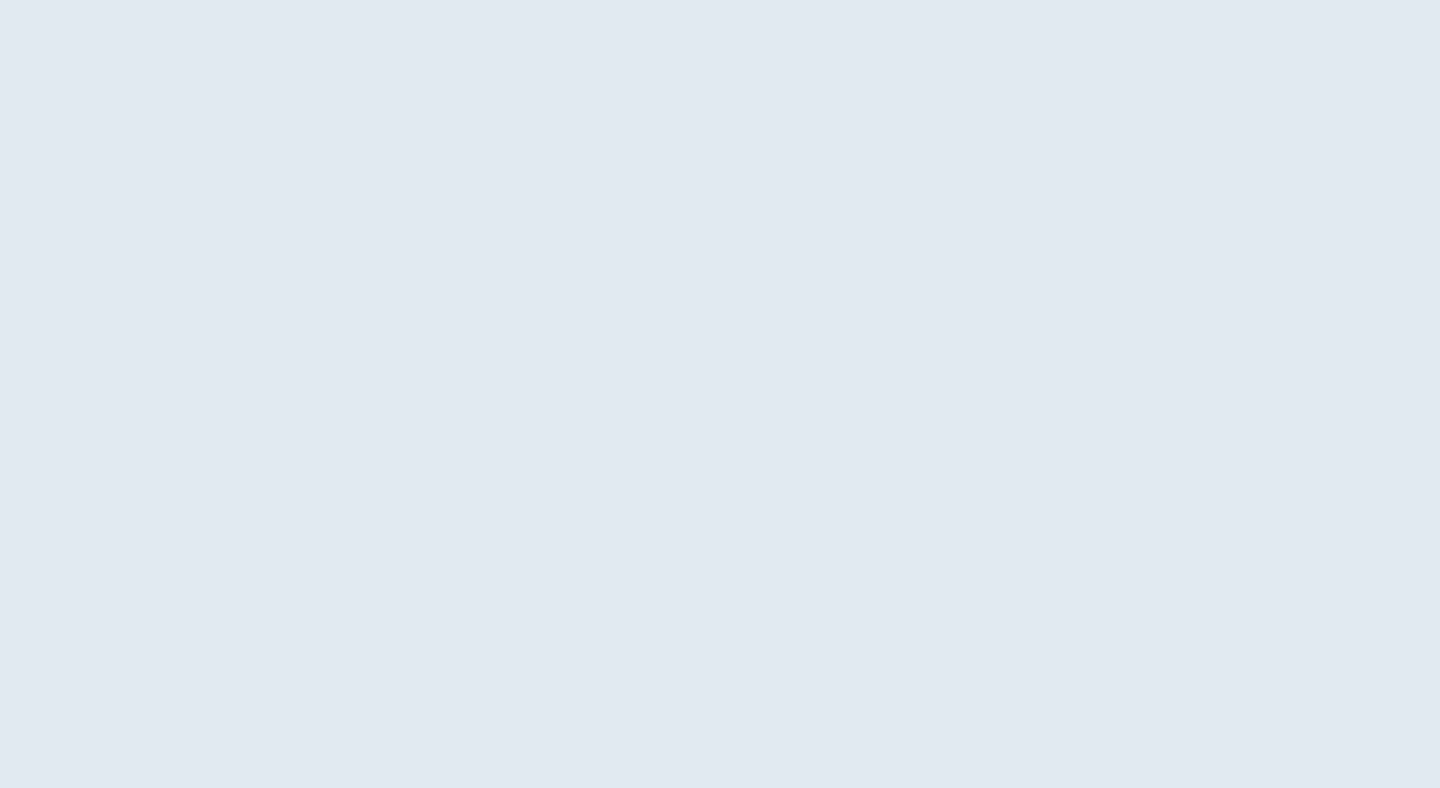 scroll, scrollTop: 0, scrollLeft: 0, axis: both 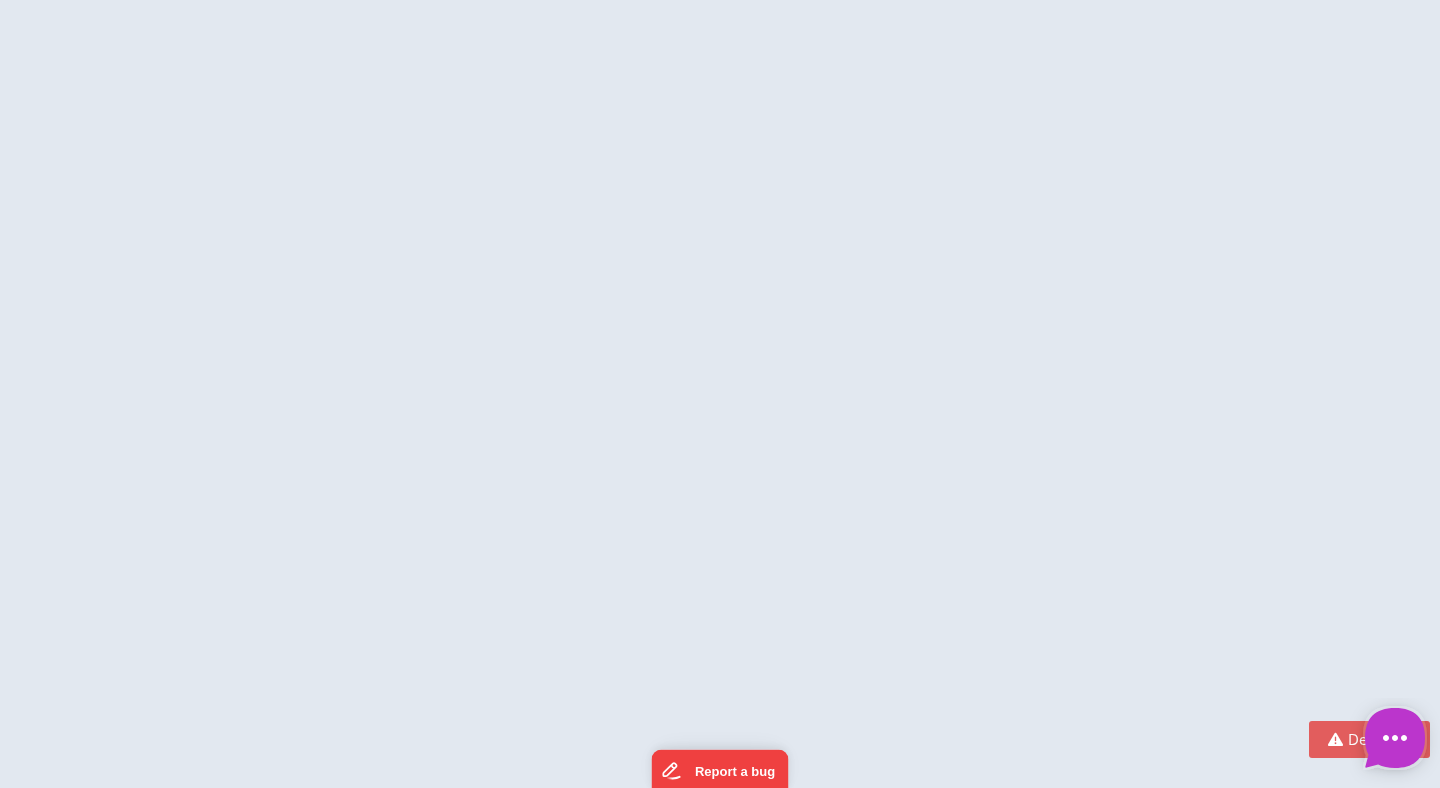 type on "*" 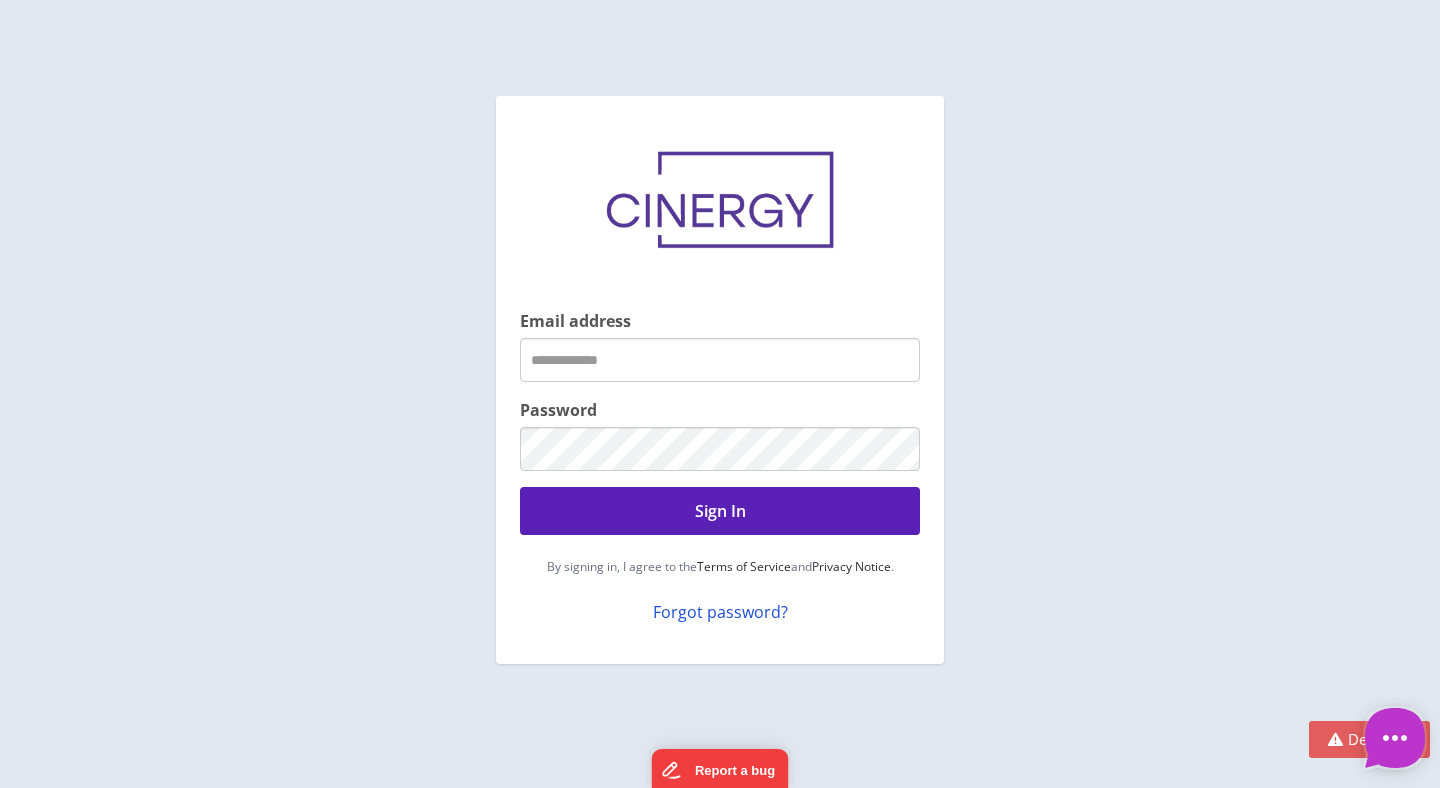 type on "**********" 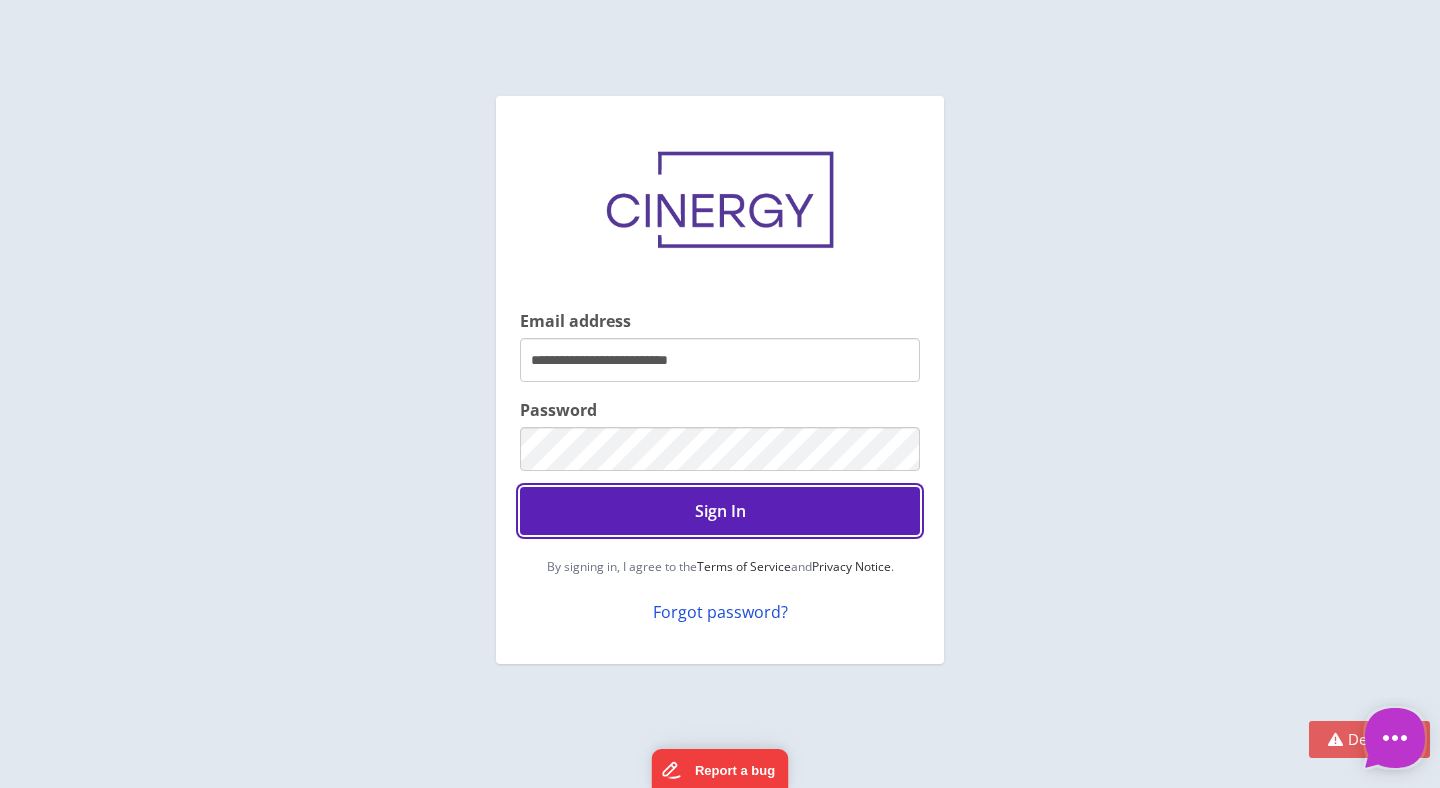 click on "Sign In" at bounding box center [720, 511] 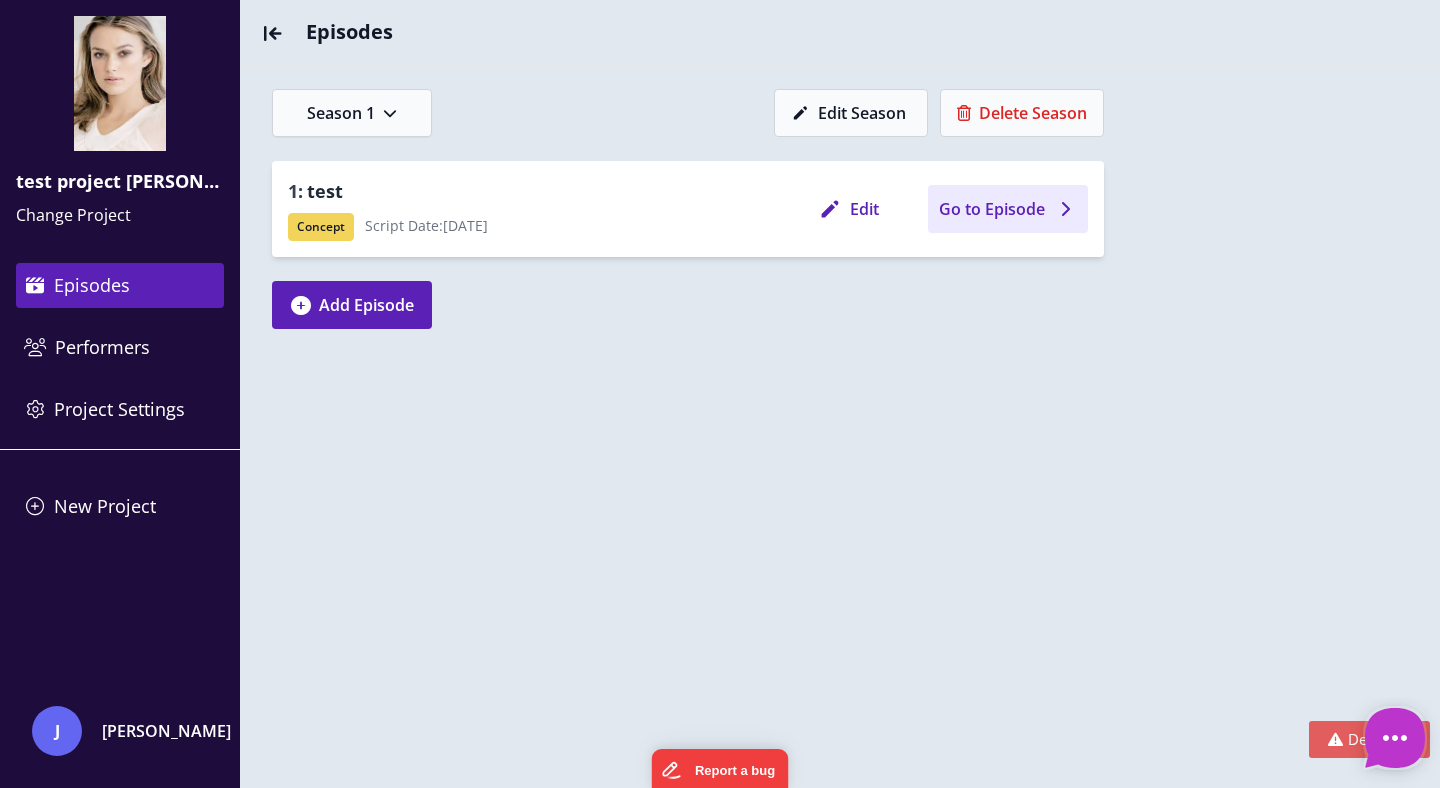 click on "Go to Episode" at bounding box center (992, 209) 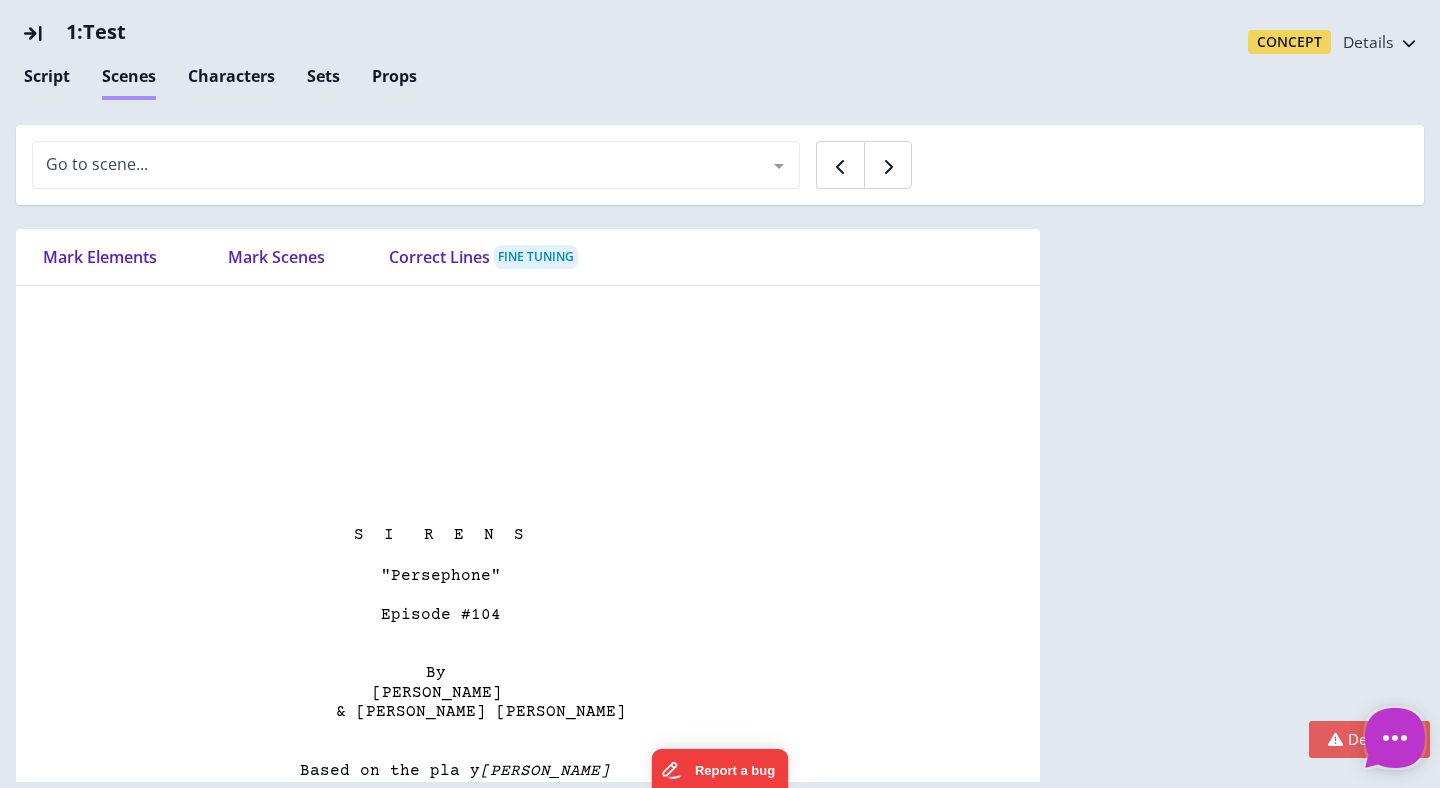 click on "Scenes" at bounding box center (129, 82) 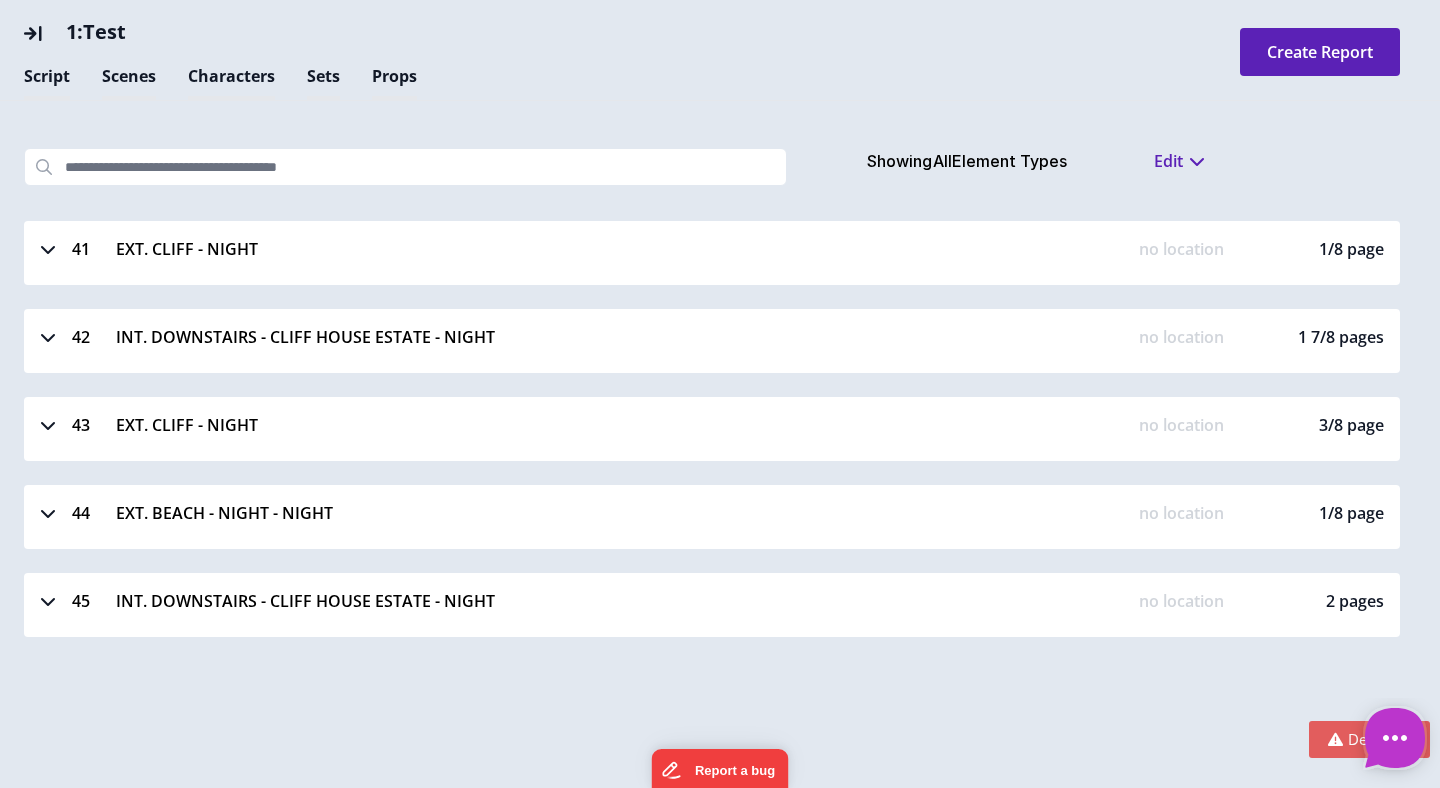 click at bounding box center (48, 249) 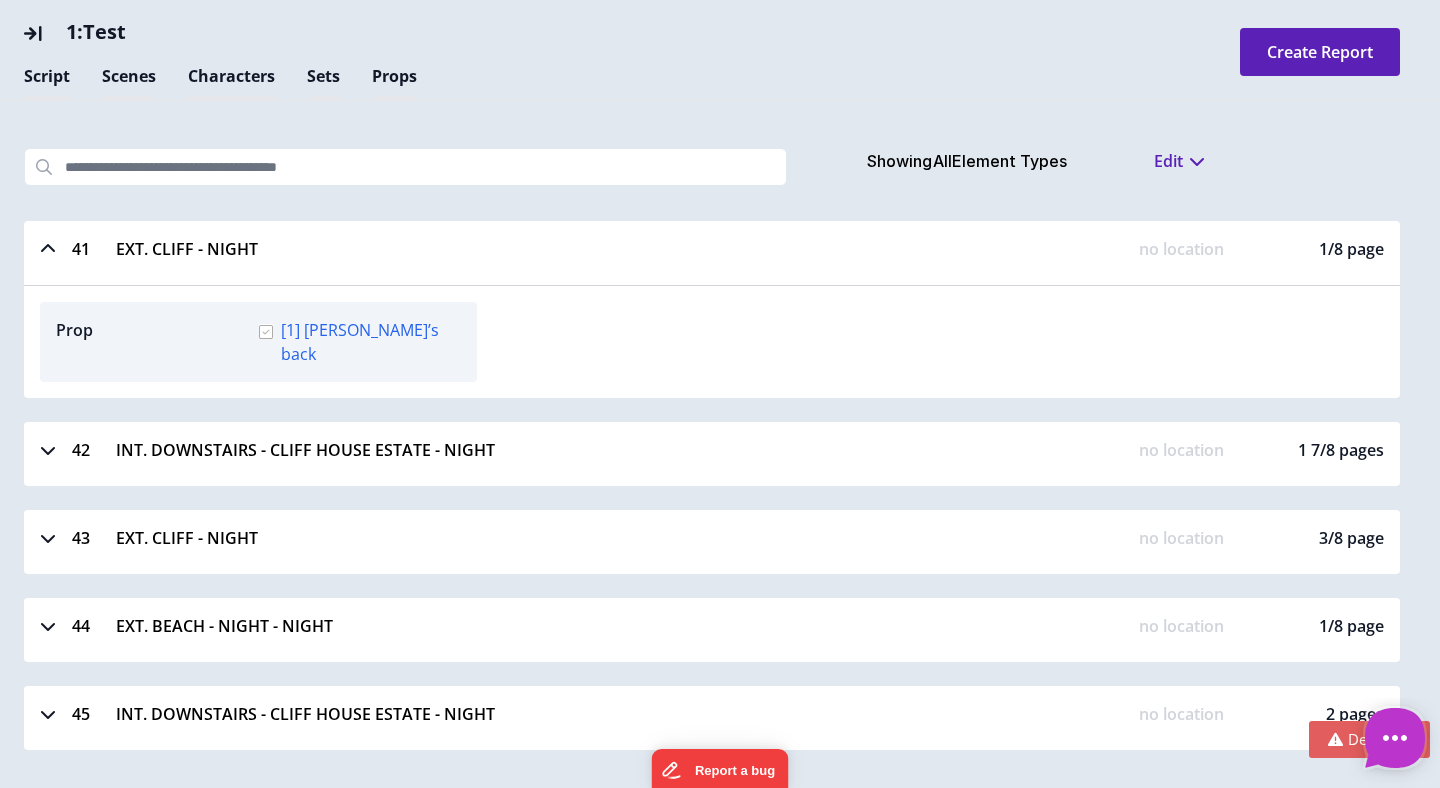click at bounding box center [48, 249] 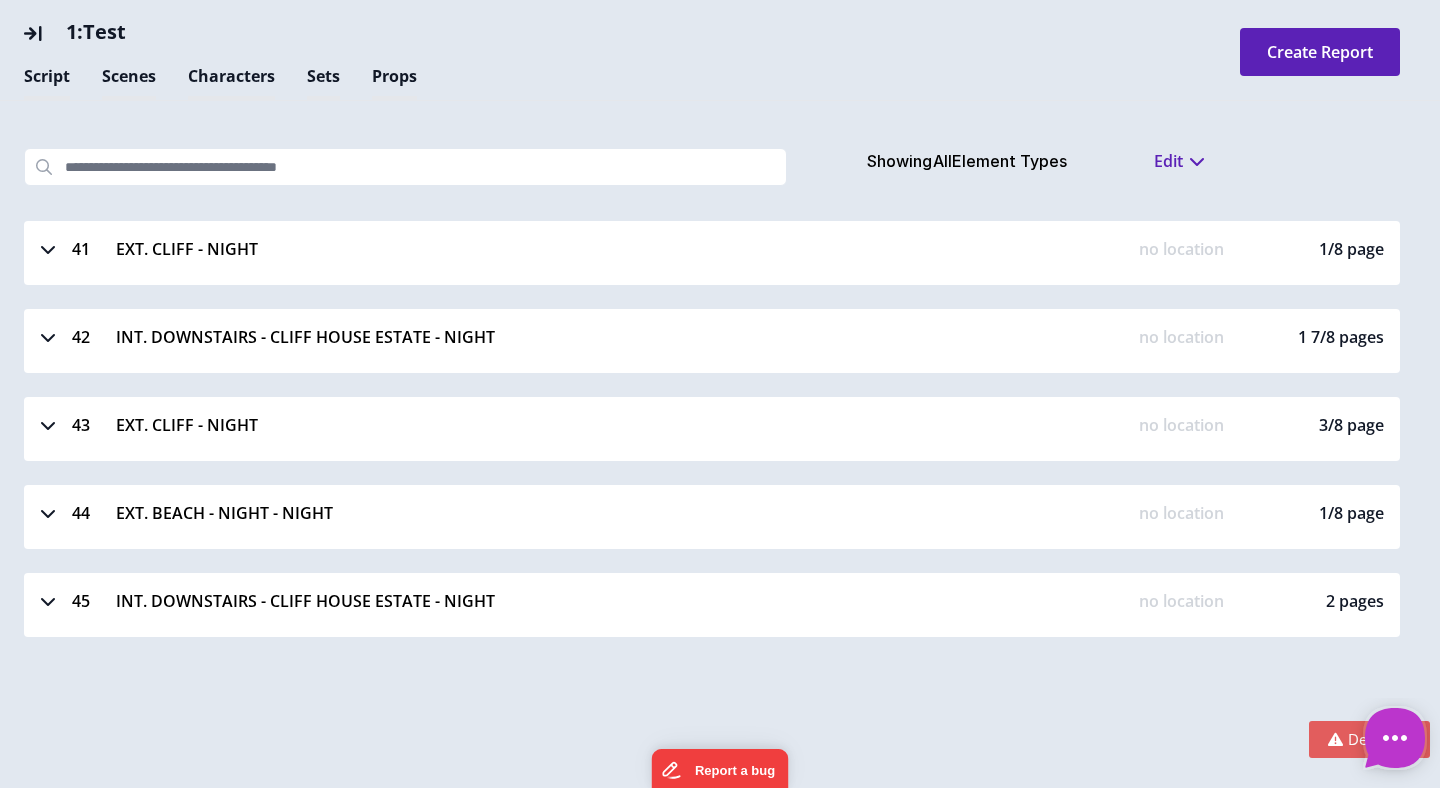 click at bounding box center (45, 32) 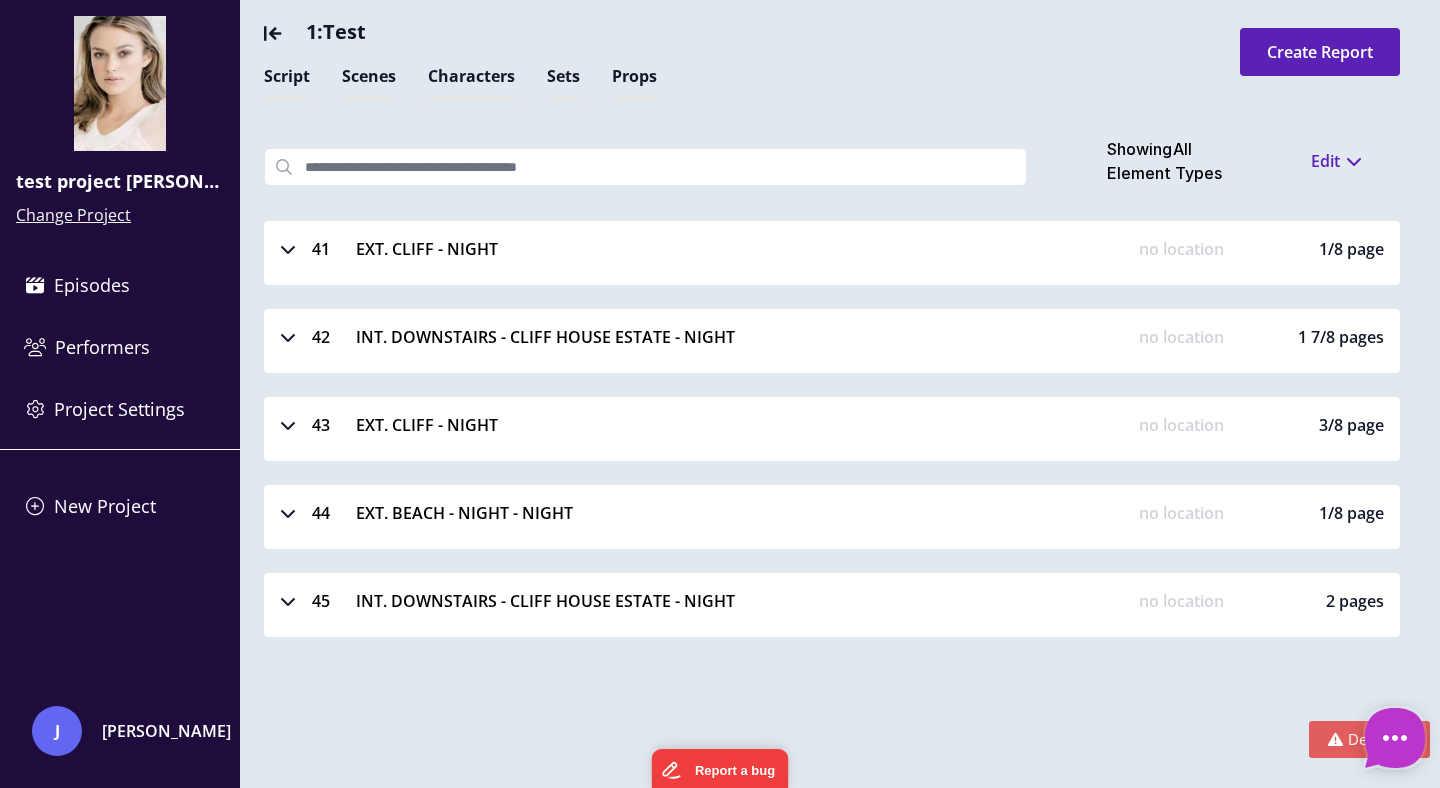 click on "Change Project" at bounding box center (73, 215) 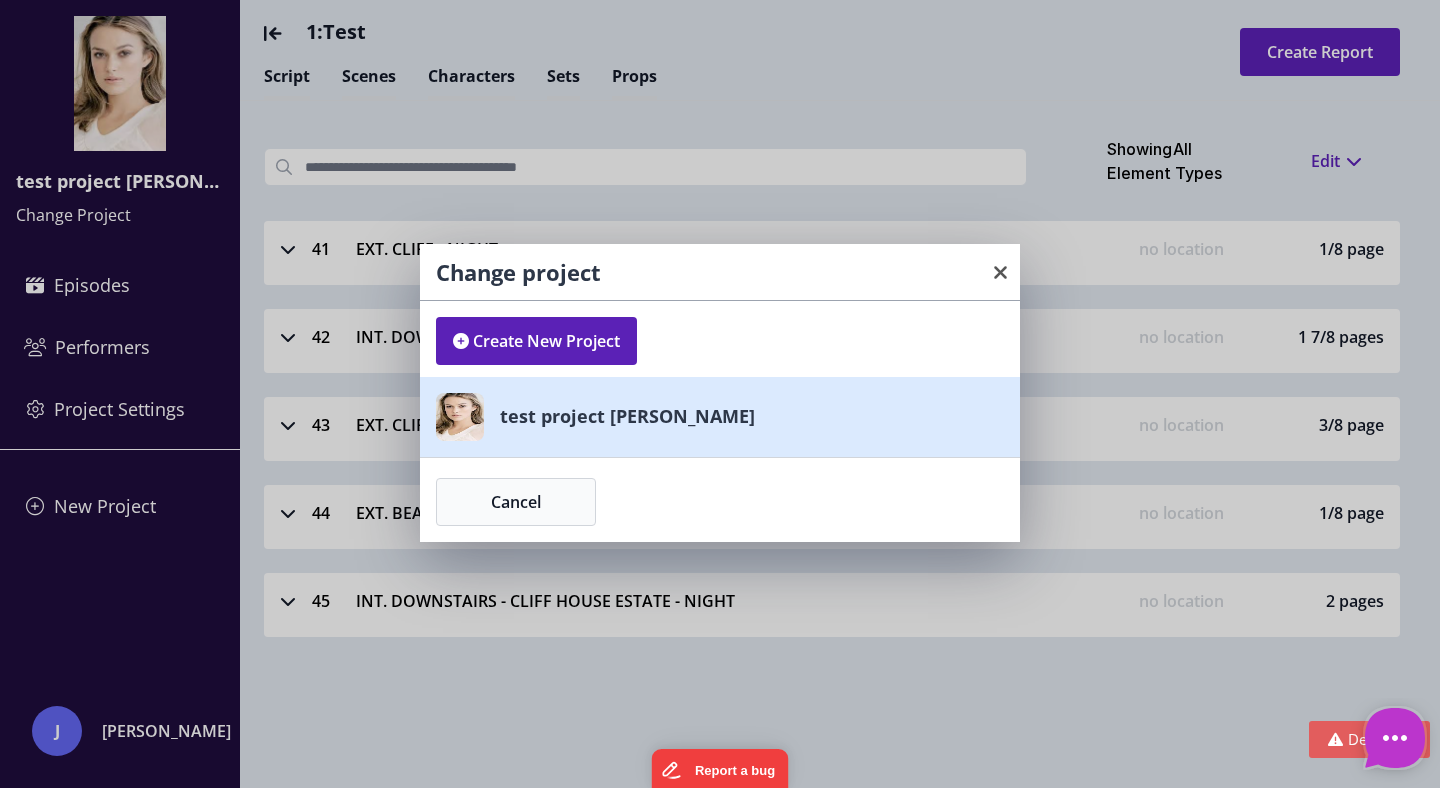 click on "test project jason" at bounding box center (627, 417) 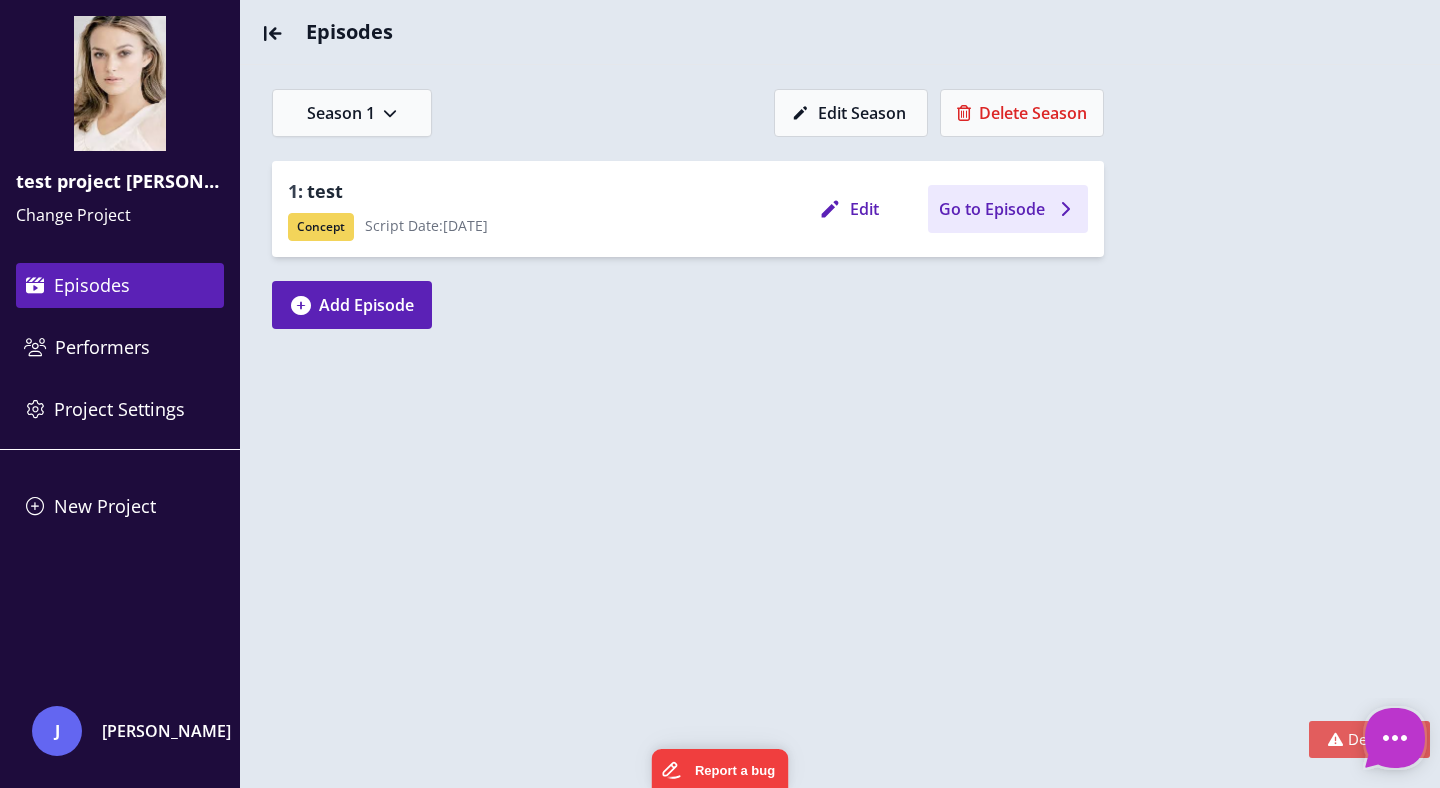 click on "Go to Episode" at bounding box center (992, 209) 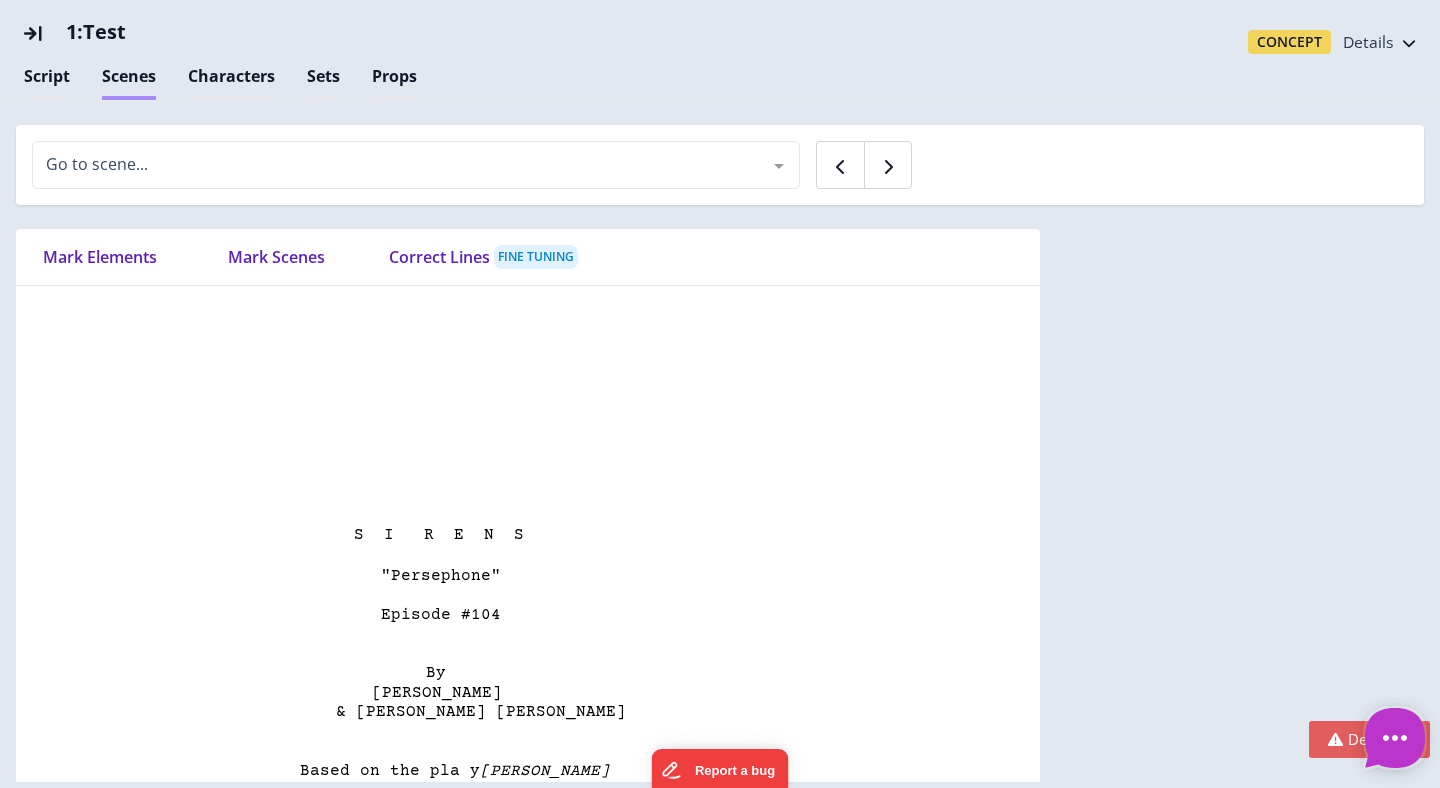click on "Scenes" at bounding box center [129, 82] 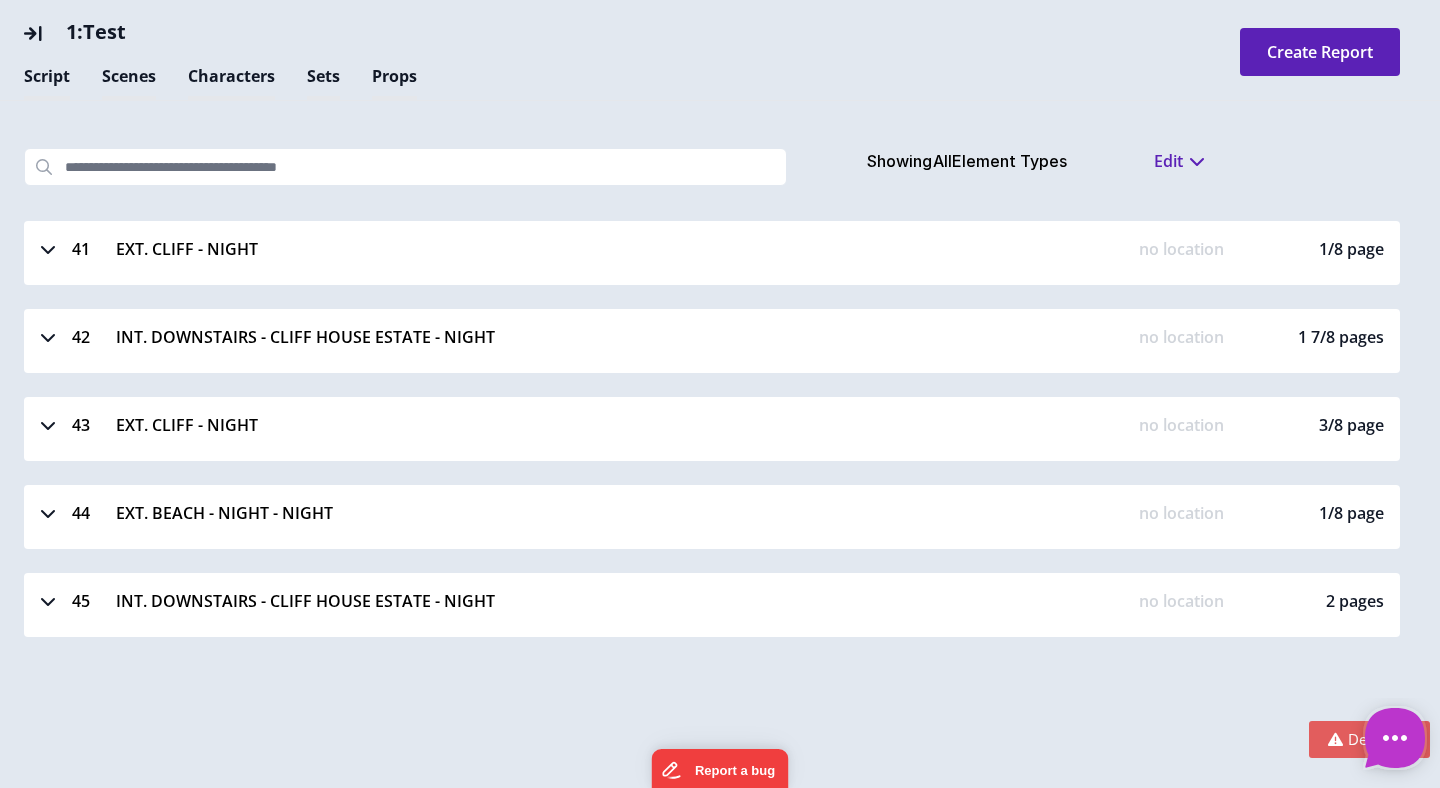click on "CLIFF - NIGHT" at bounding box center (205, 249) 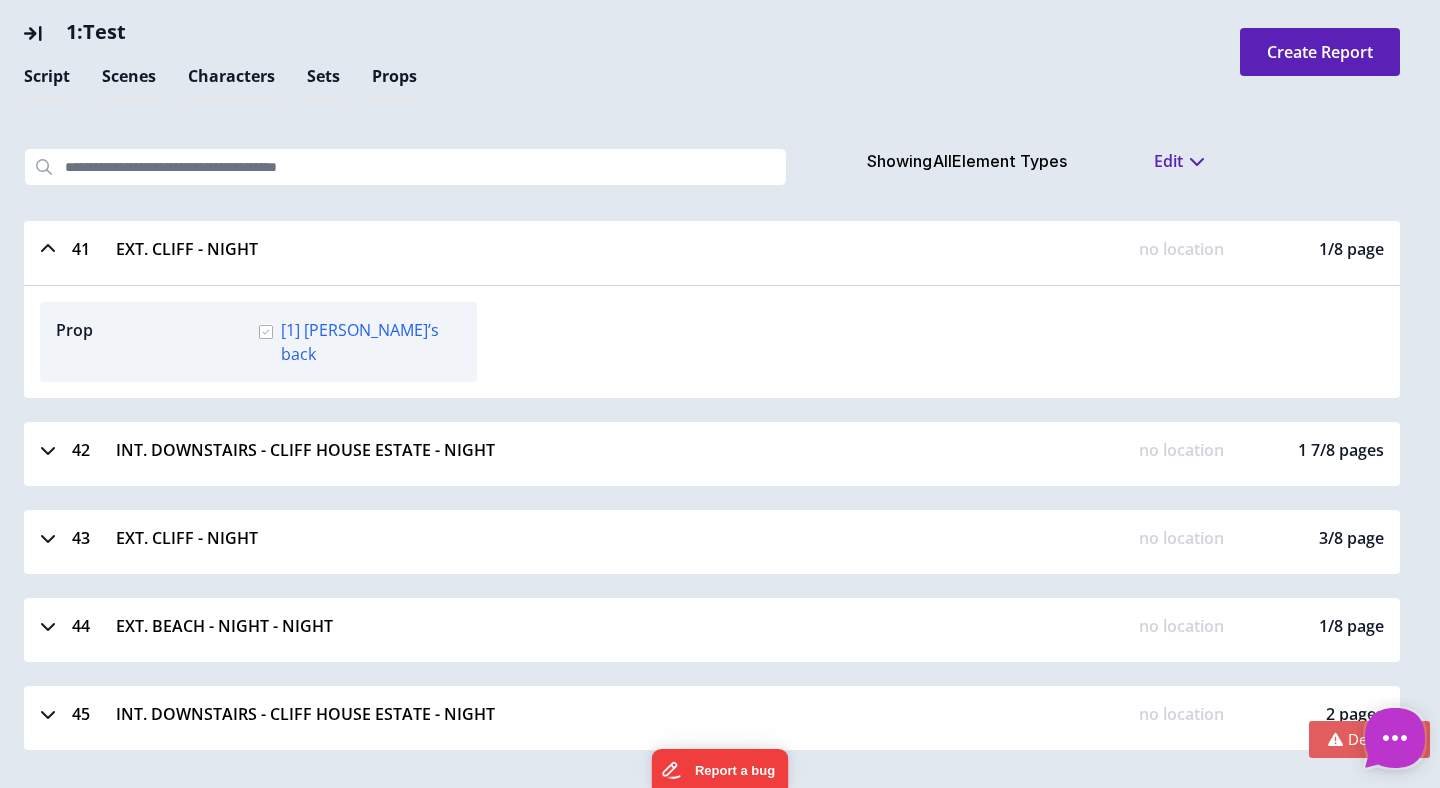 click at bounding box center (48, 249) 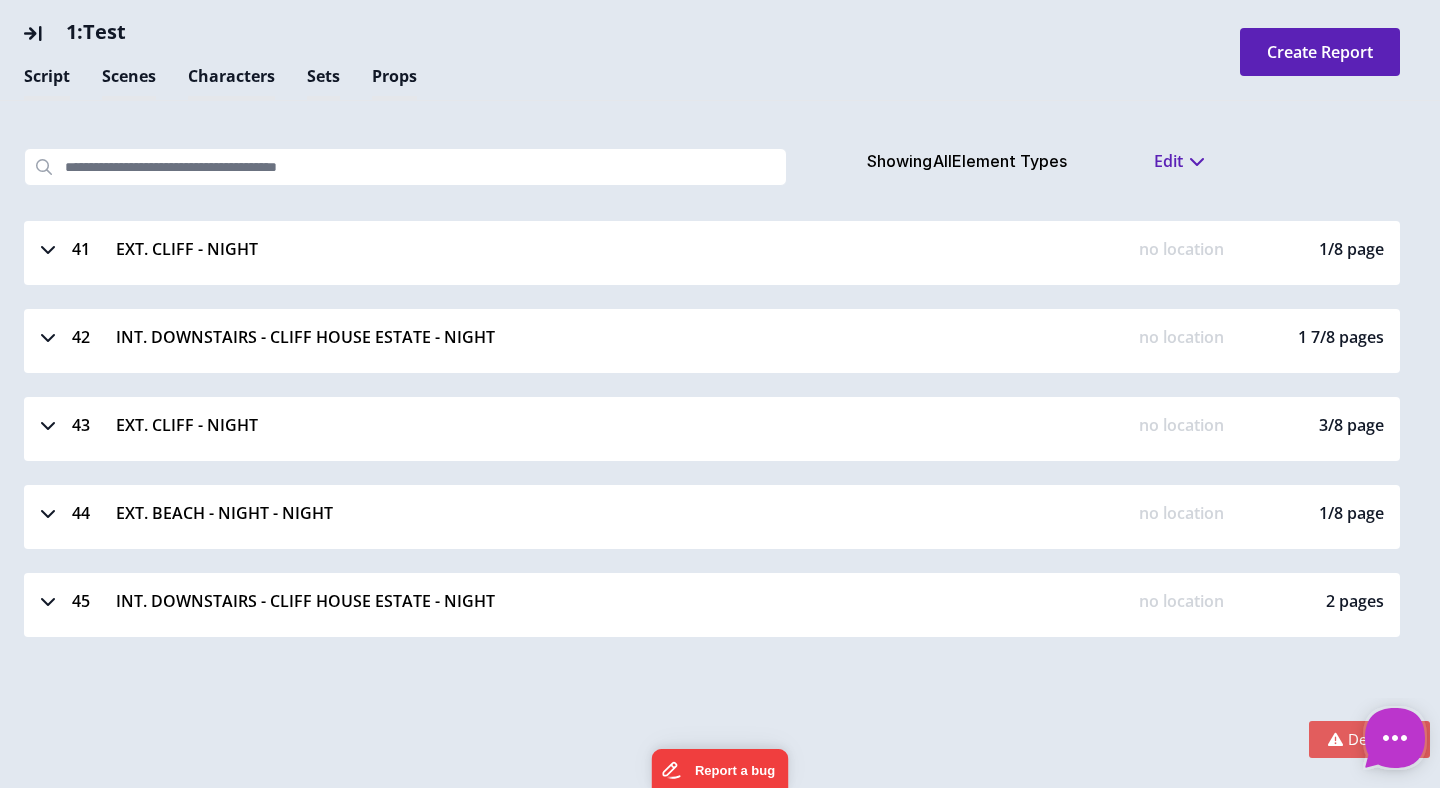click at bounding box center (48, 337) 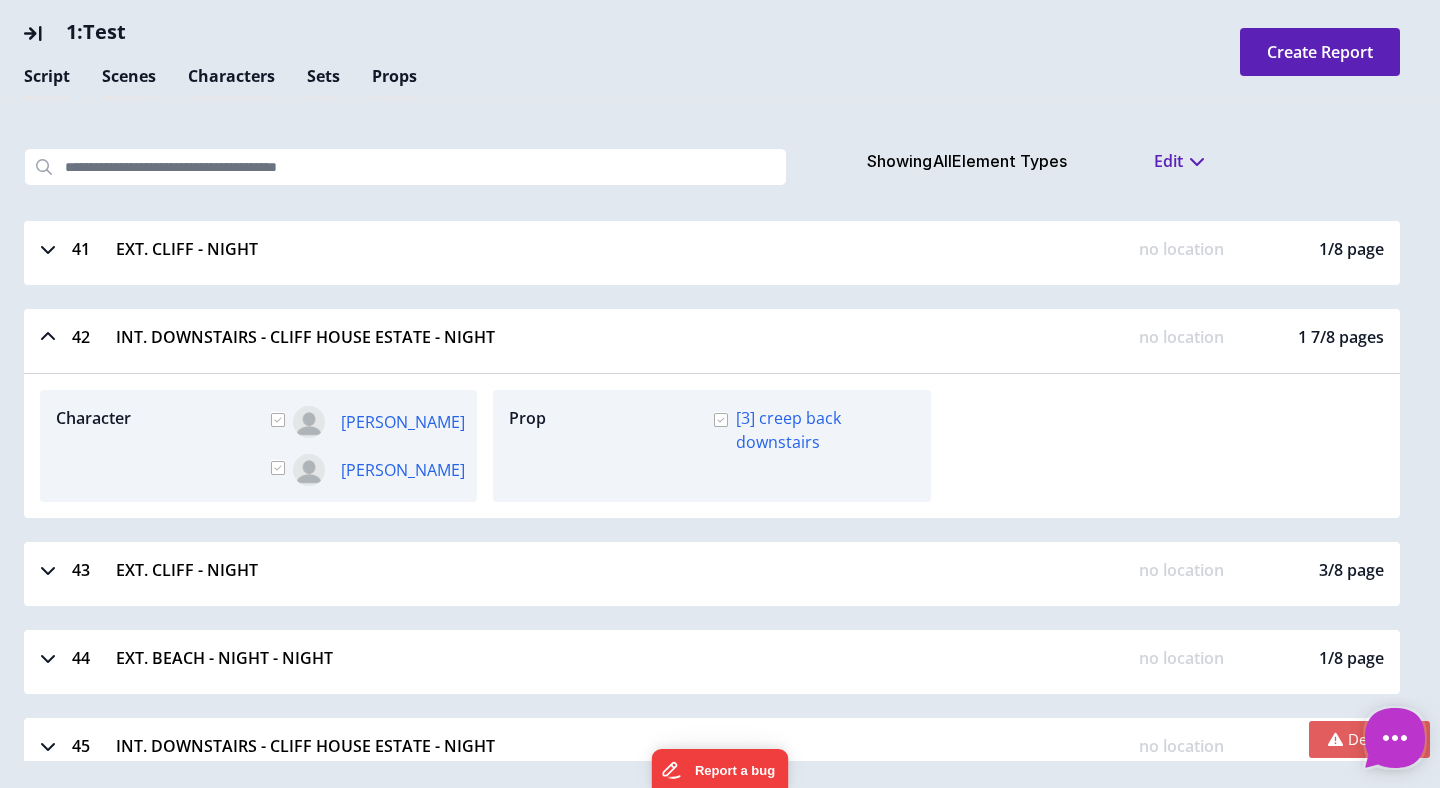 click at bounding box center [48, 337] 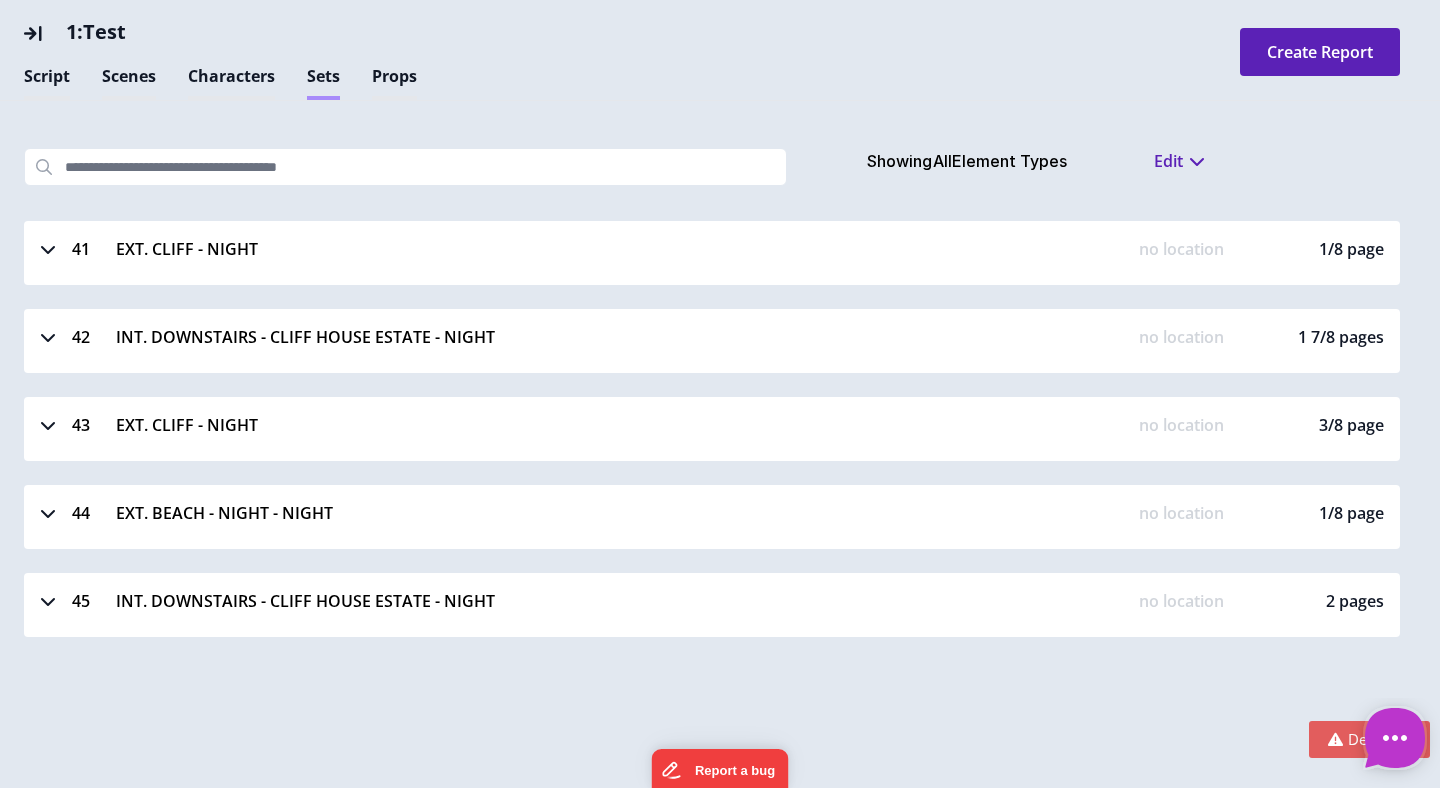 click on "Sets" at bounding box center [323, 82] 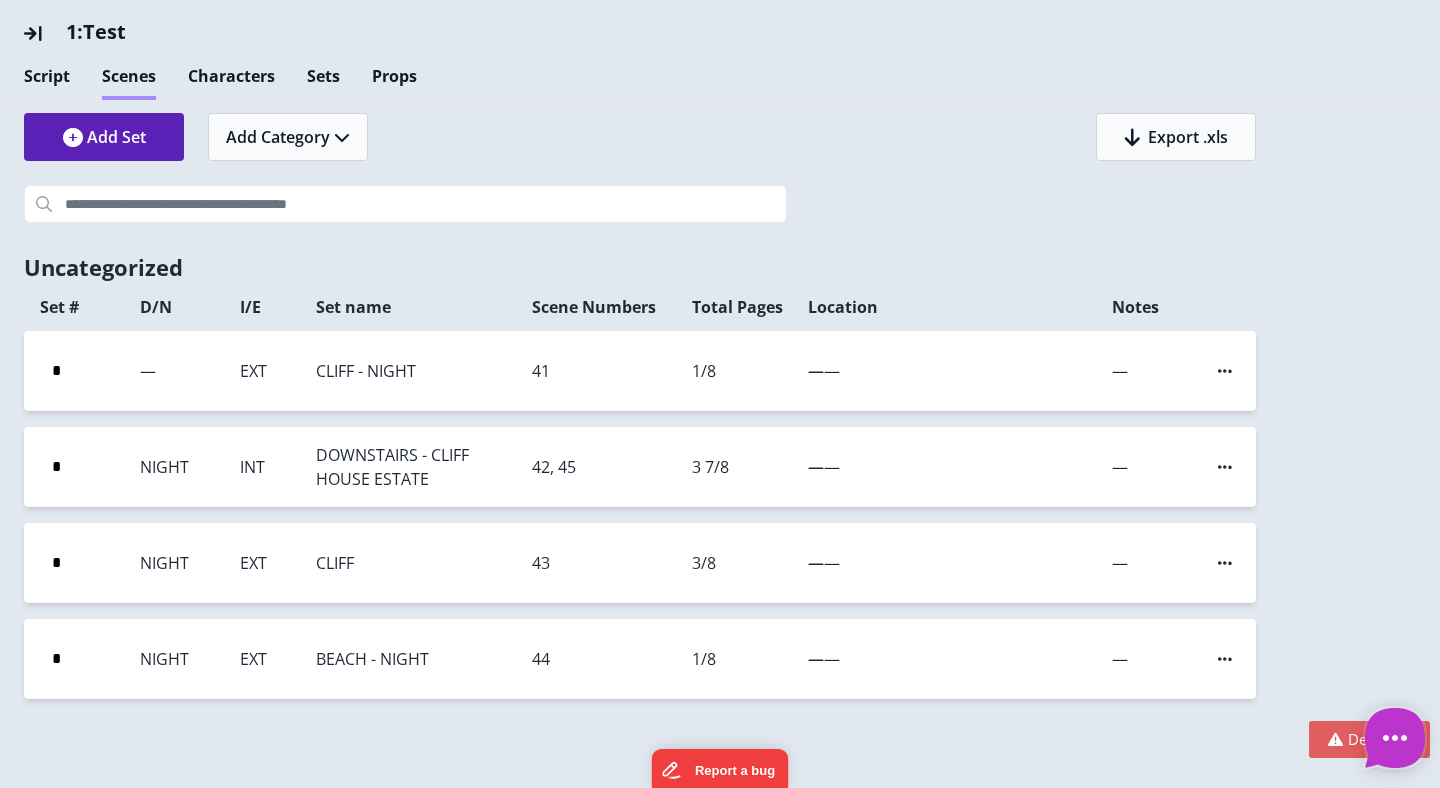 click on "Scenes" at bounding box center (129, 82) 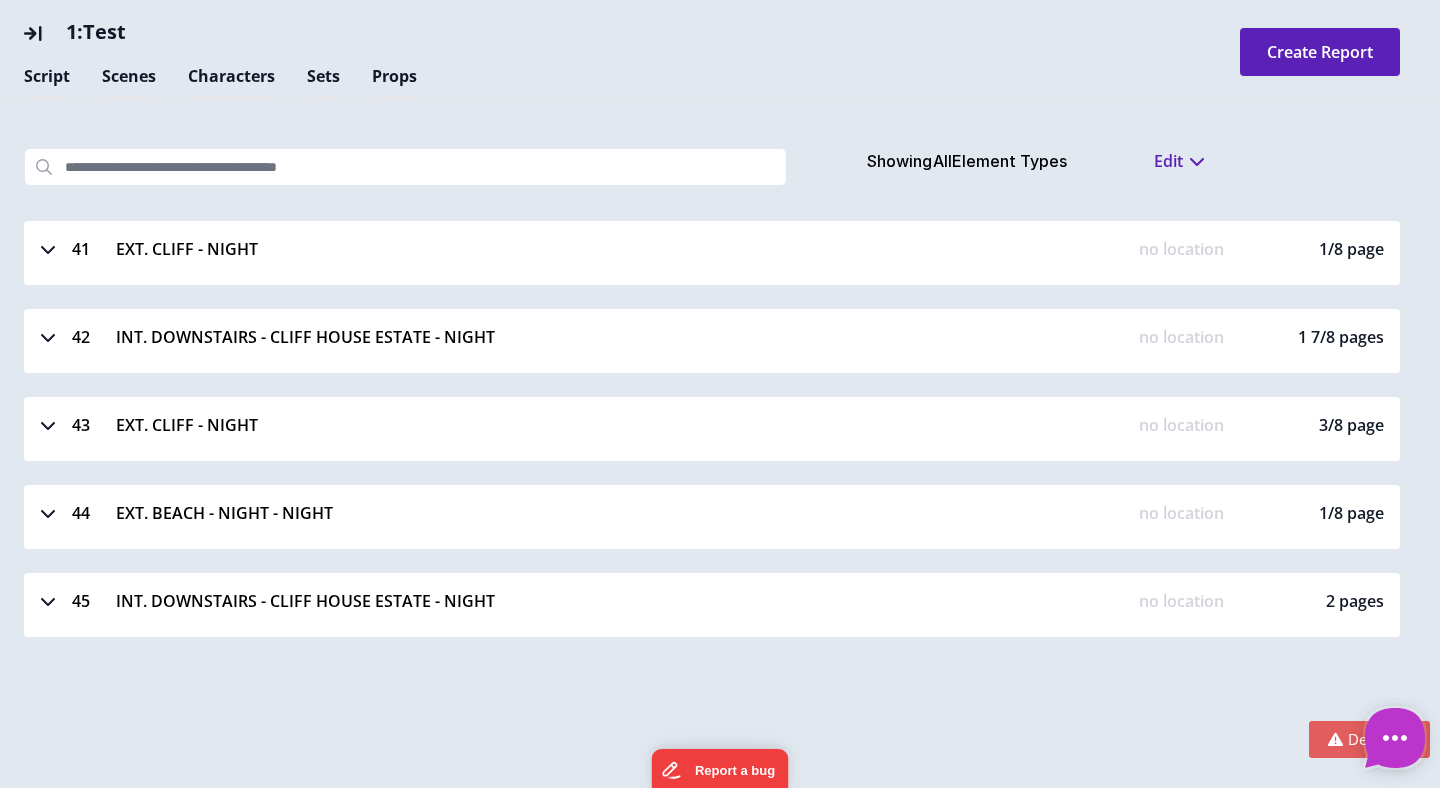 click at bounding box center [48, 249] 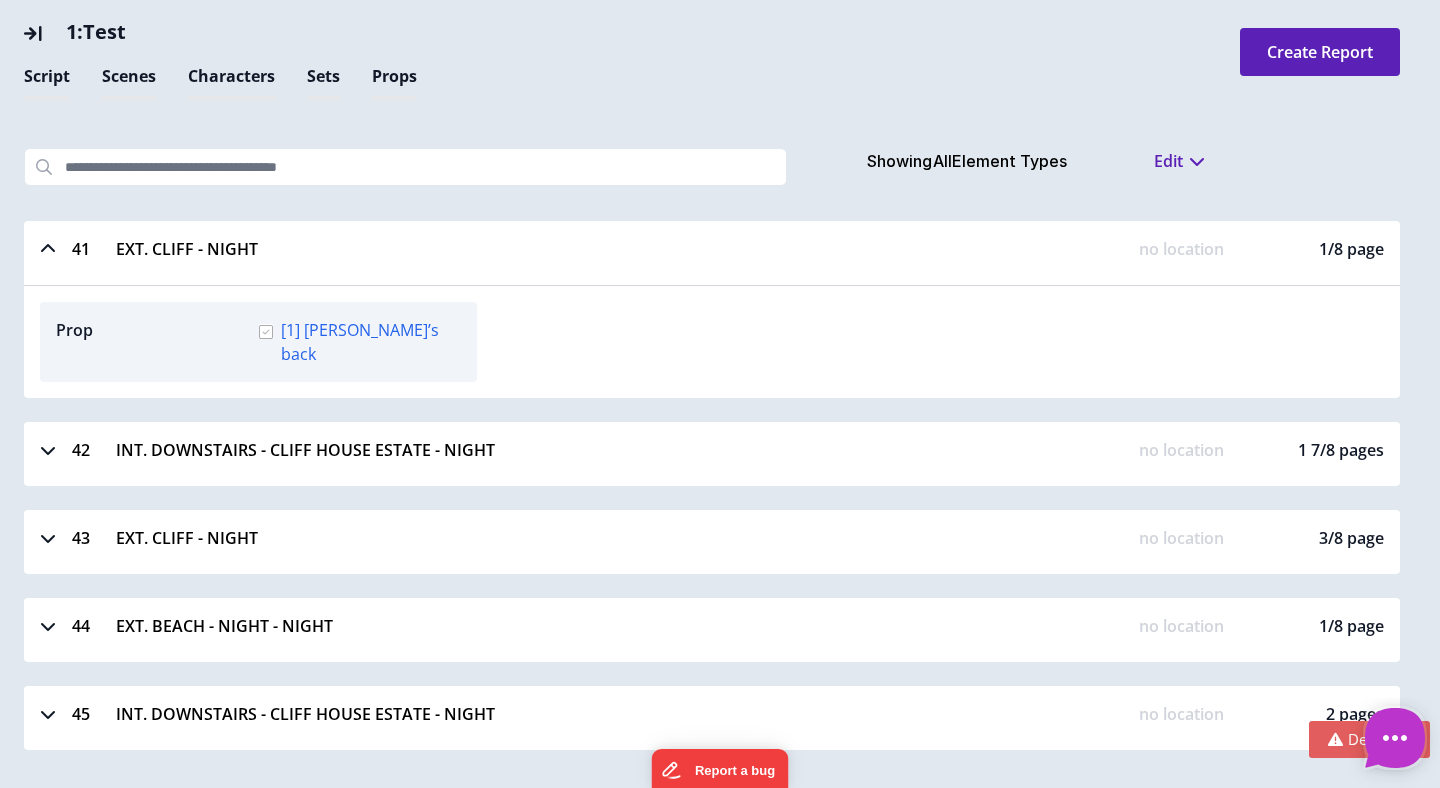type on "*" 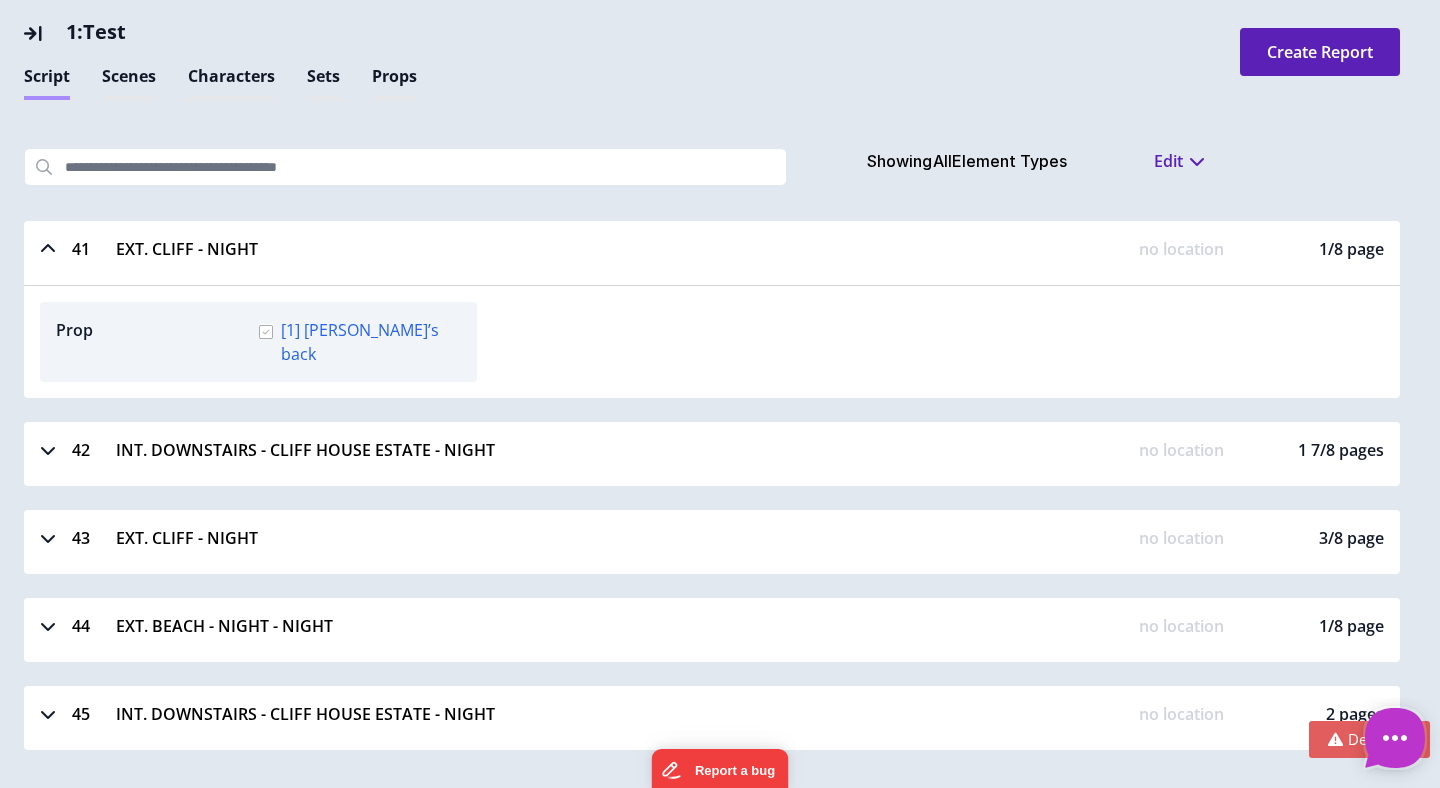 click on "Script" at bounding box center (47, 82) 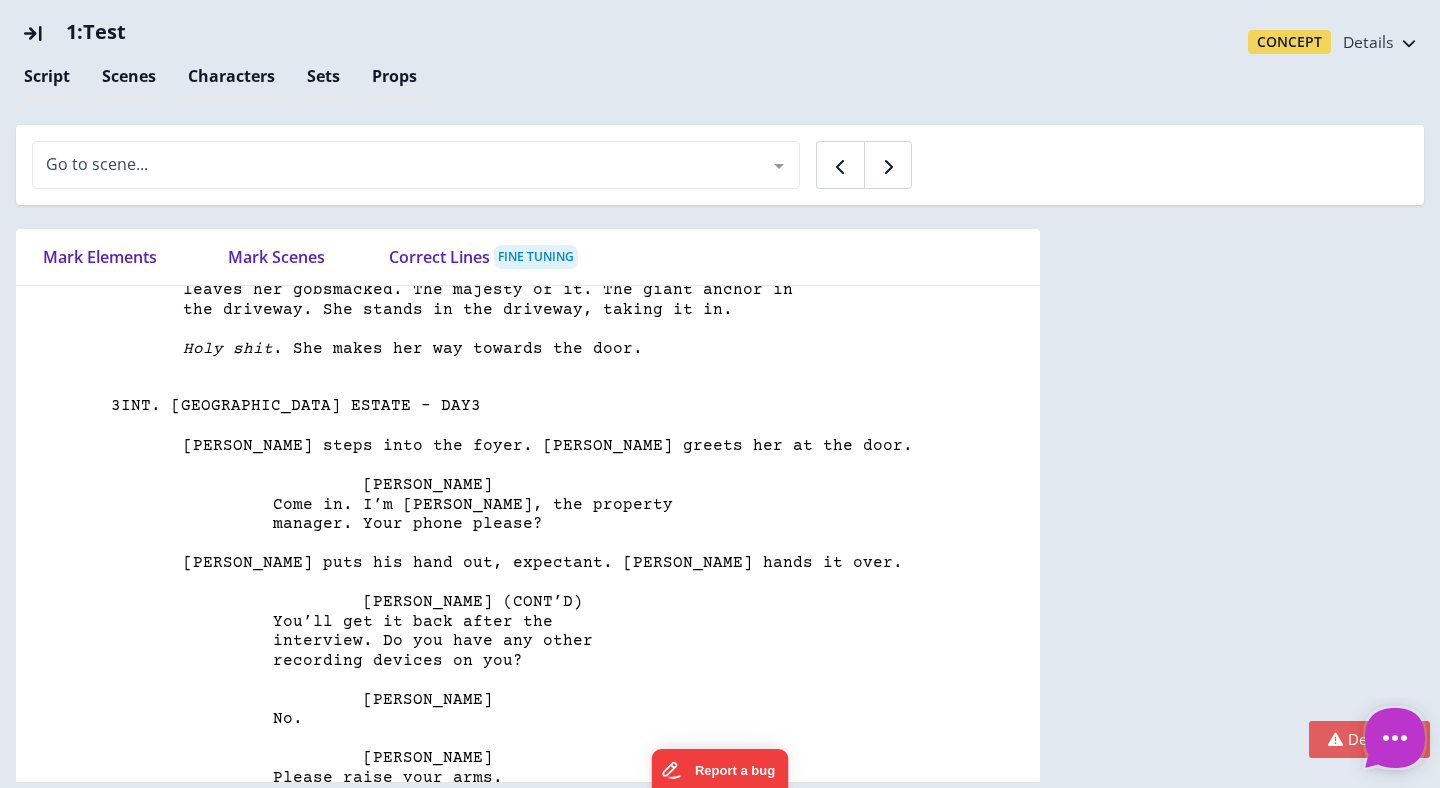 scroll, scrollTop: 4213, scrollLeft: 0, axis: vertical 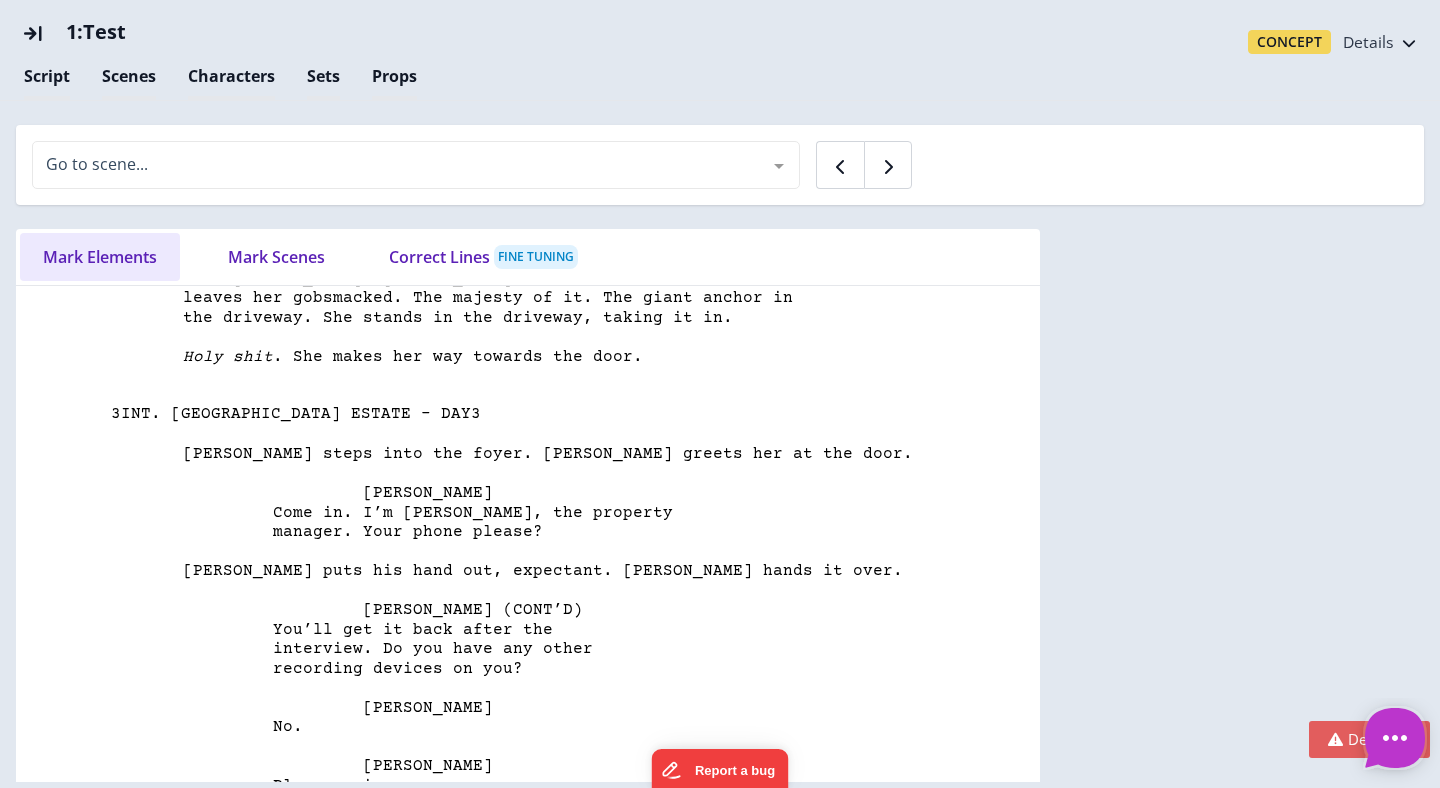 click on "Mark Elements" at bounding box center [100, 257] 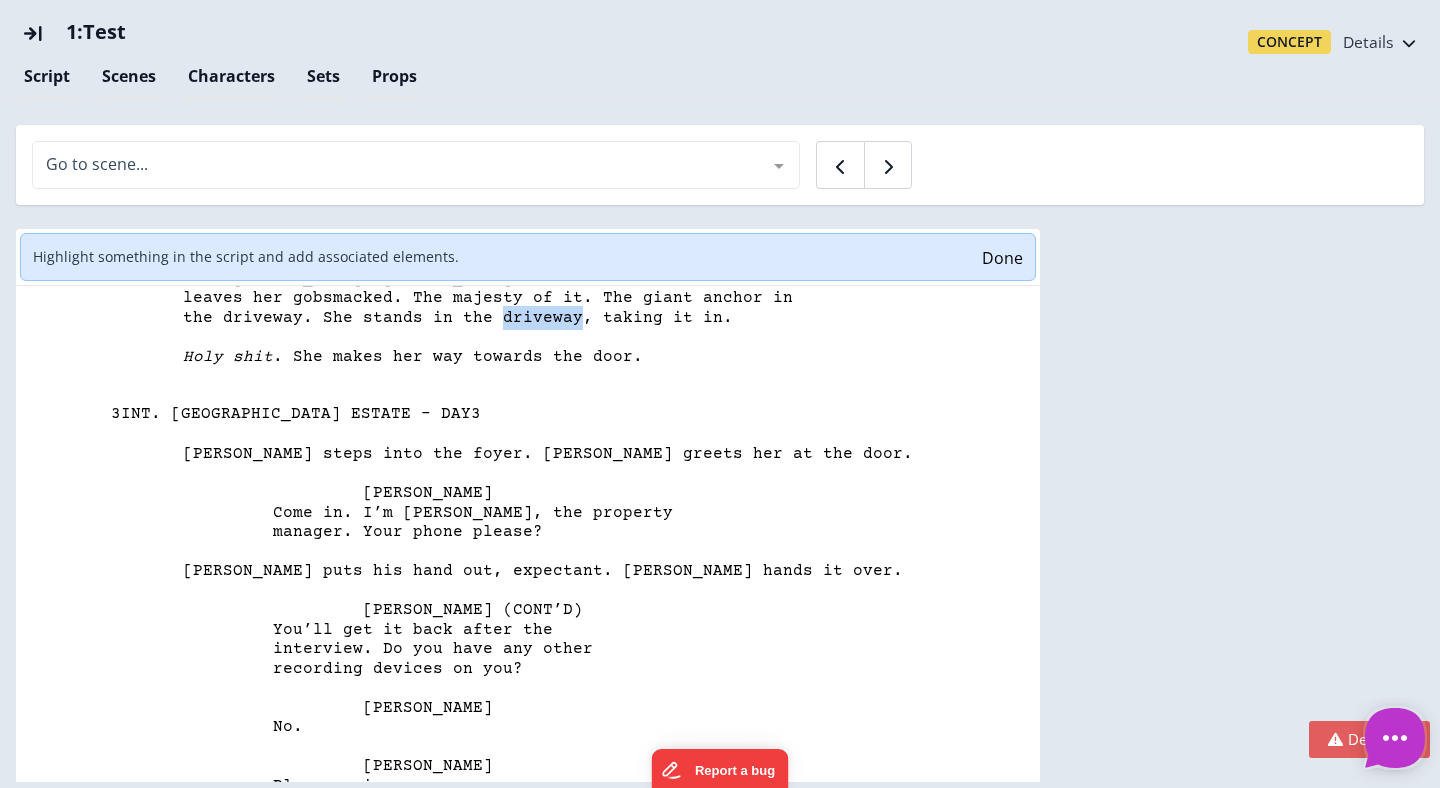 drag, startPoint x: 492, startPoint y: 317, endPoint x: 565, endPoint y: 317, distance: 73 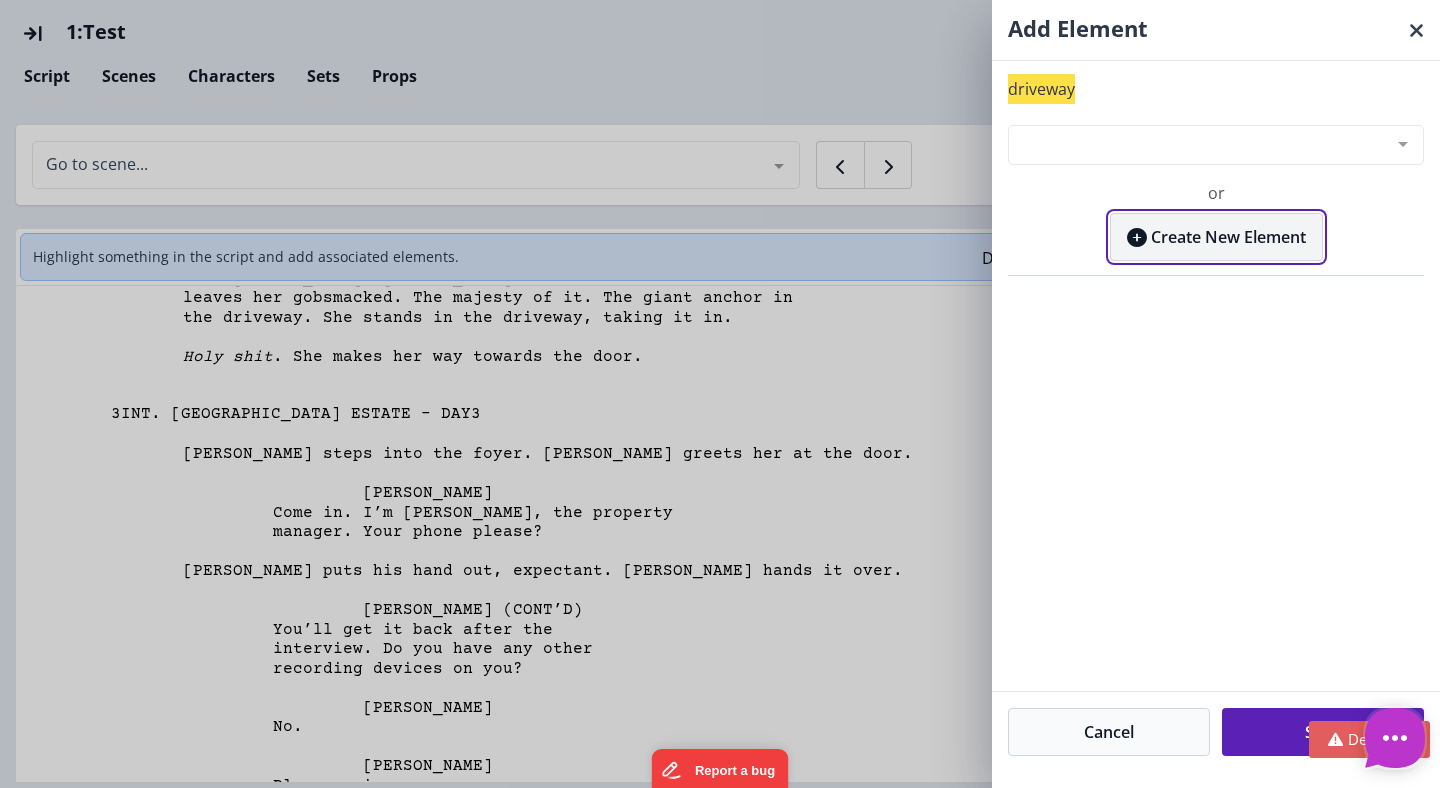 click on "Create New Element" at bounding box center [1216, 237] 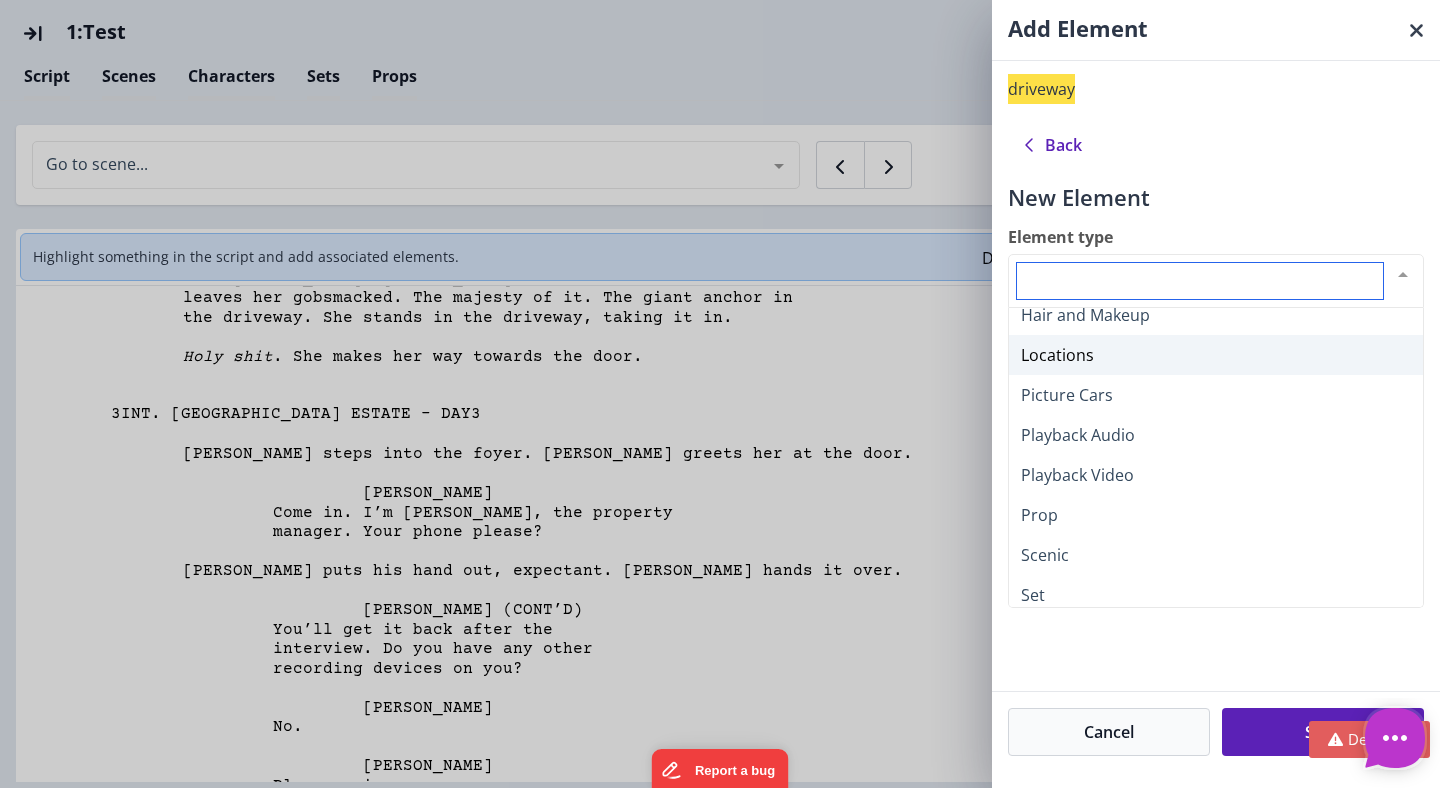 scroll, scrollTop: 385, scrollLeft: 0, axis: vertical 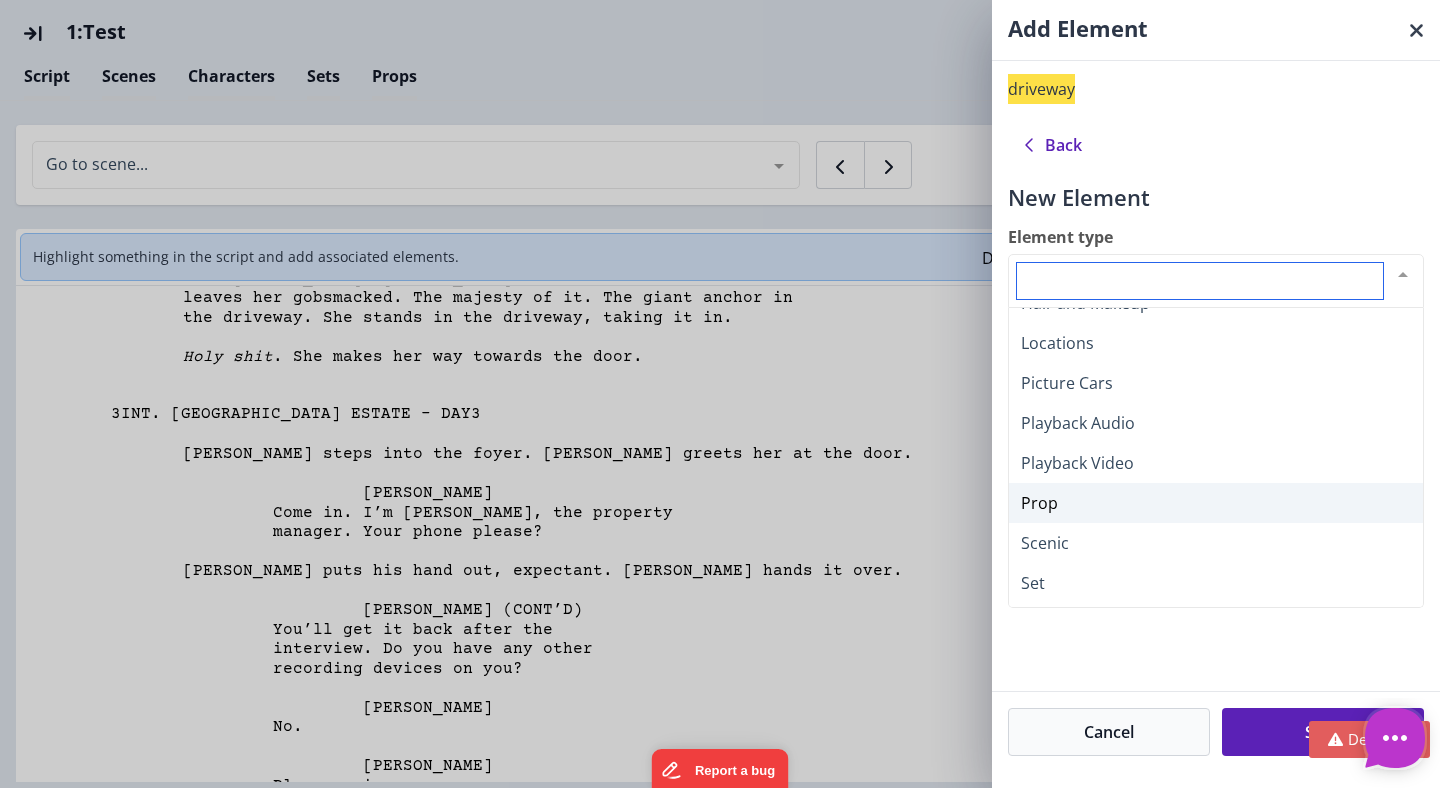 click on "Prop" at bounding box center (1216, 503) 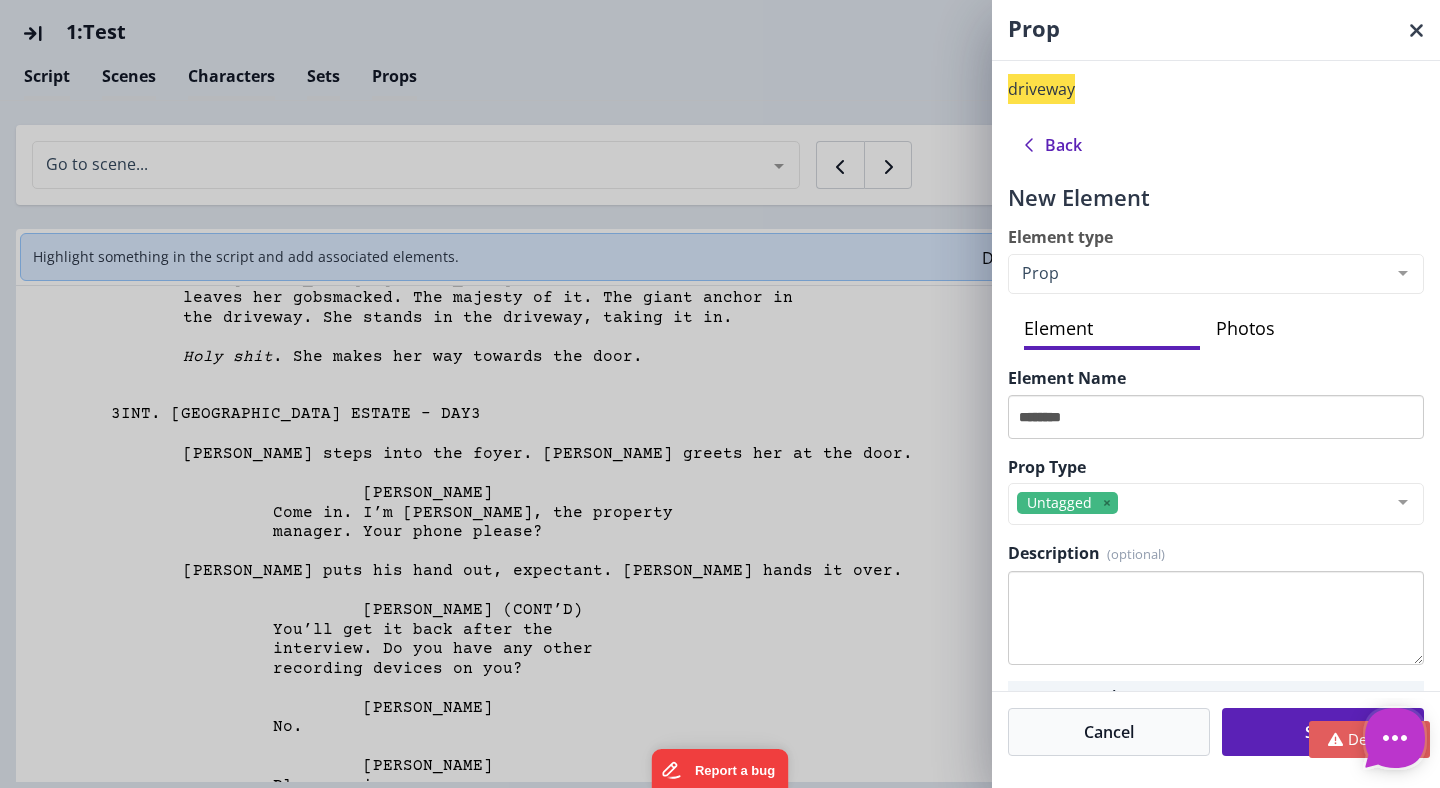 click on "Photos" at bounding box center [1304, 330] 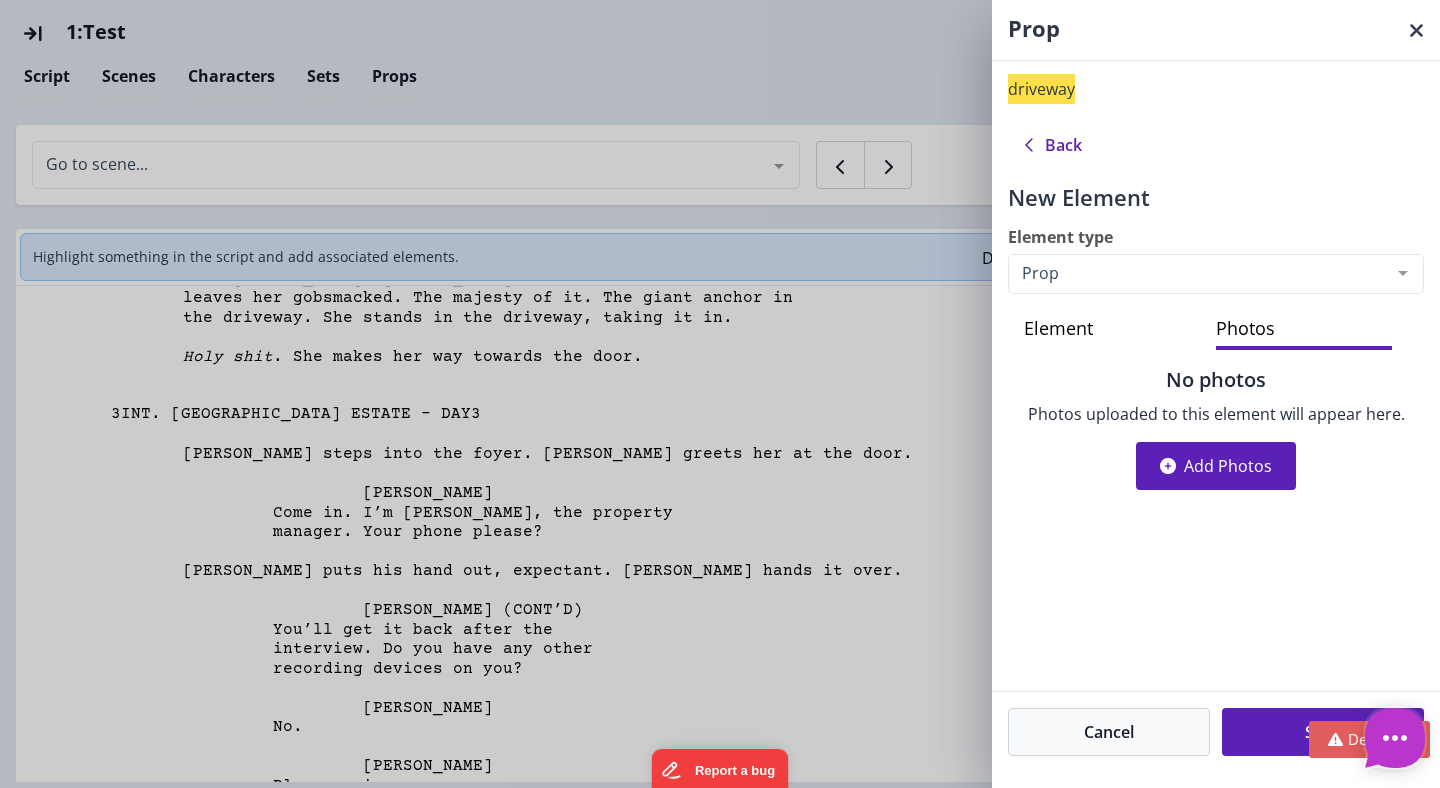click on "Element" at bounding box center [1112, 330] 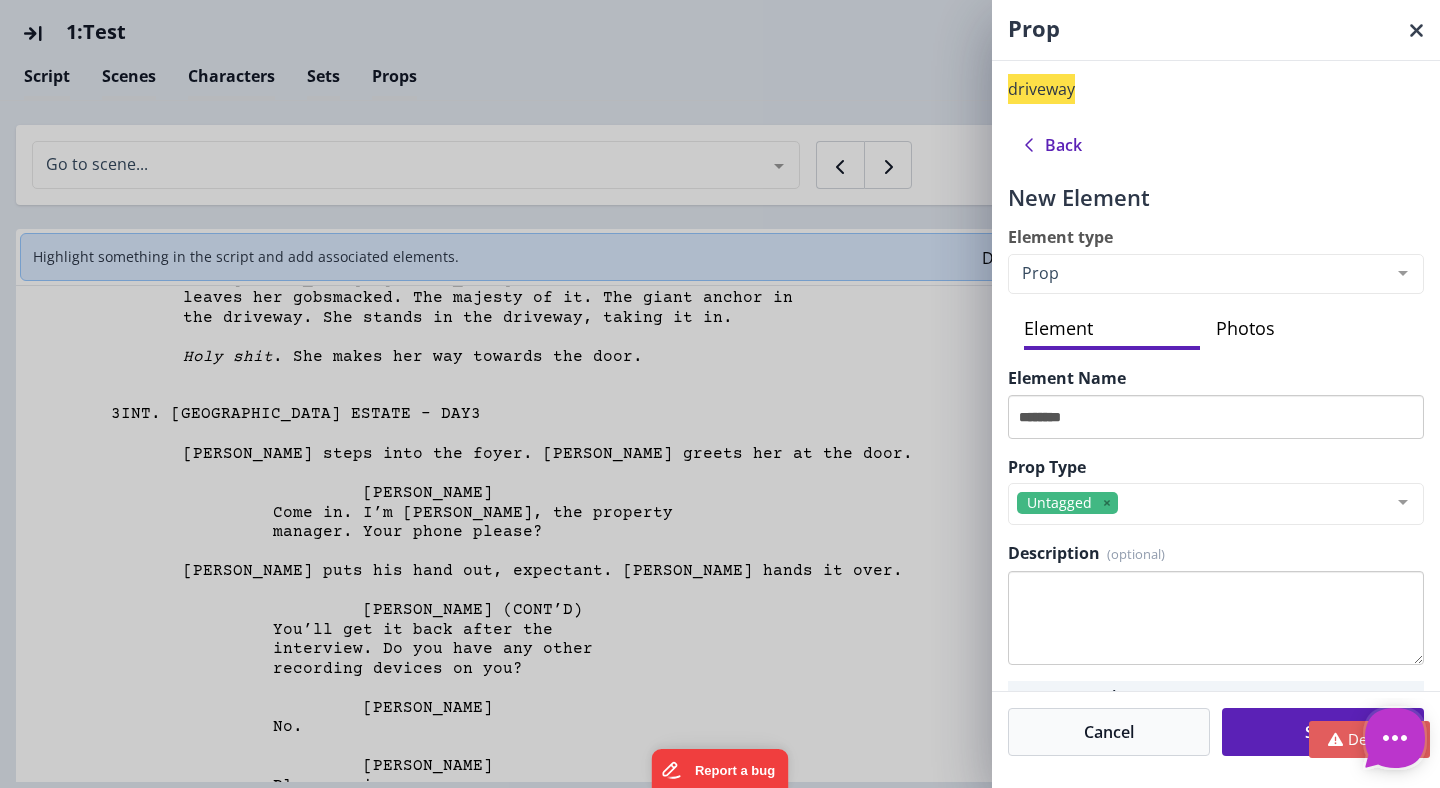 click on "Prop
driveway
Back         New Element       Element type                Prop         Additional Equipment   Additional Labor   Animal   Background   Character   Construction   Costume   Graphic   Greens   Hair and Makeup   Locations   Picture Cars   Playback Audio   Playback Video   Prop   Scenic   Set   Set Decoration   Set Dressing   Shop Electric   Special Effects   Special Effects Makeup   Stills   Stunt   VFX       List is empty.           Element     Photos       Element Name     ********         Prop Type      Untagged                   Animals   Background   Car   Food   Graphic   Hand prop   SFX   Stunt   Tech   Weapon     No elements found. Consider changing the search query.   List is empty.         Description             Scene   Character   Quantity
41   42   43   44   45     No elements found. Consider changing the search query.   List is empty.                        PETER   MICHAELA   ETHAN   SIMONE" at bounding box center [720, 394] 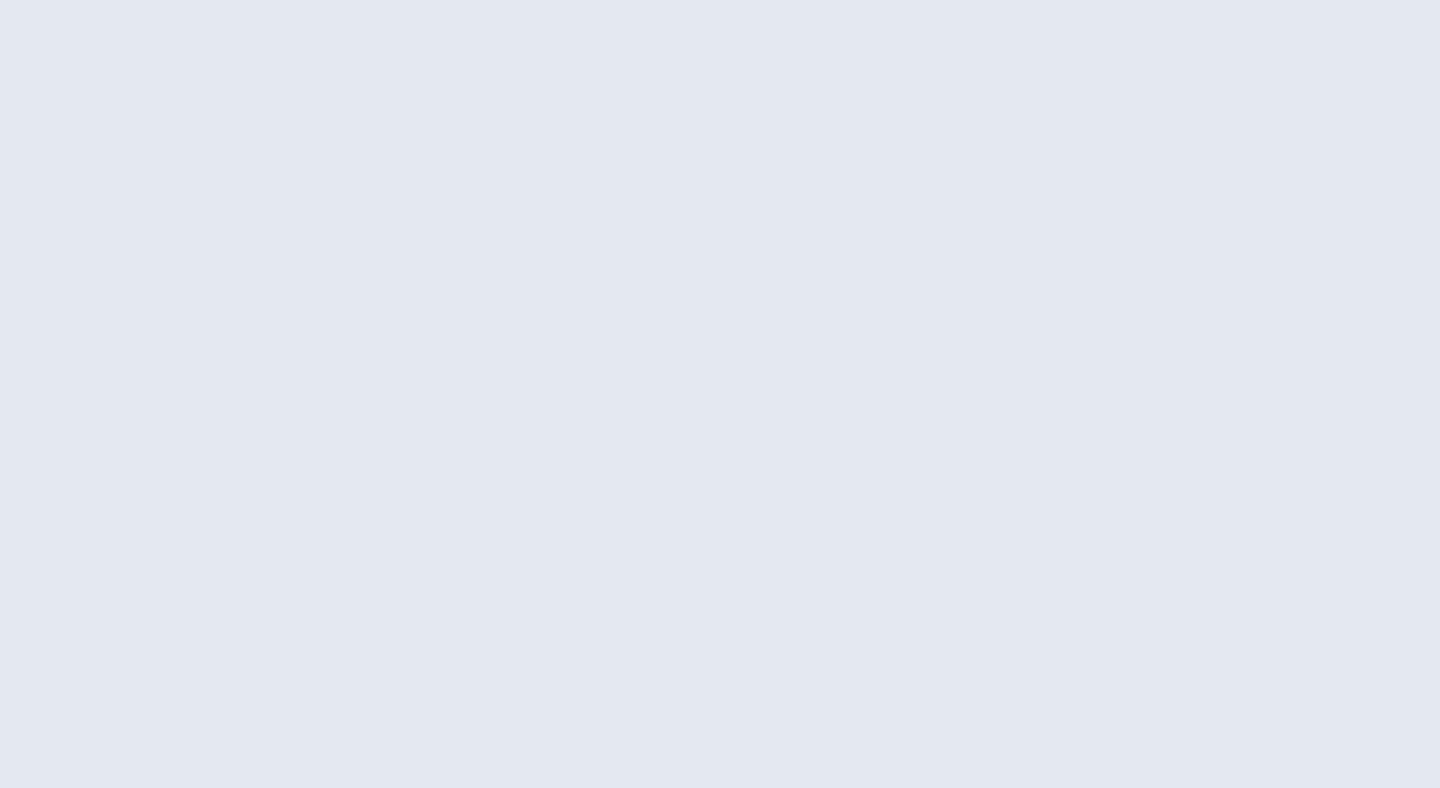 scroll, scrollTop: 0, scrollLeft: 0, axis: both 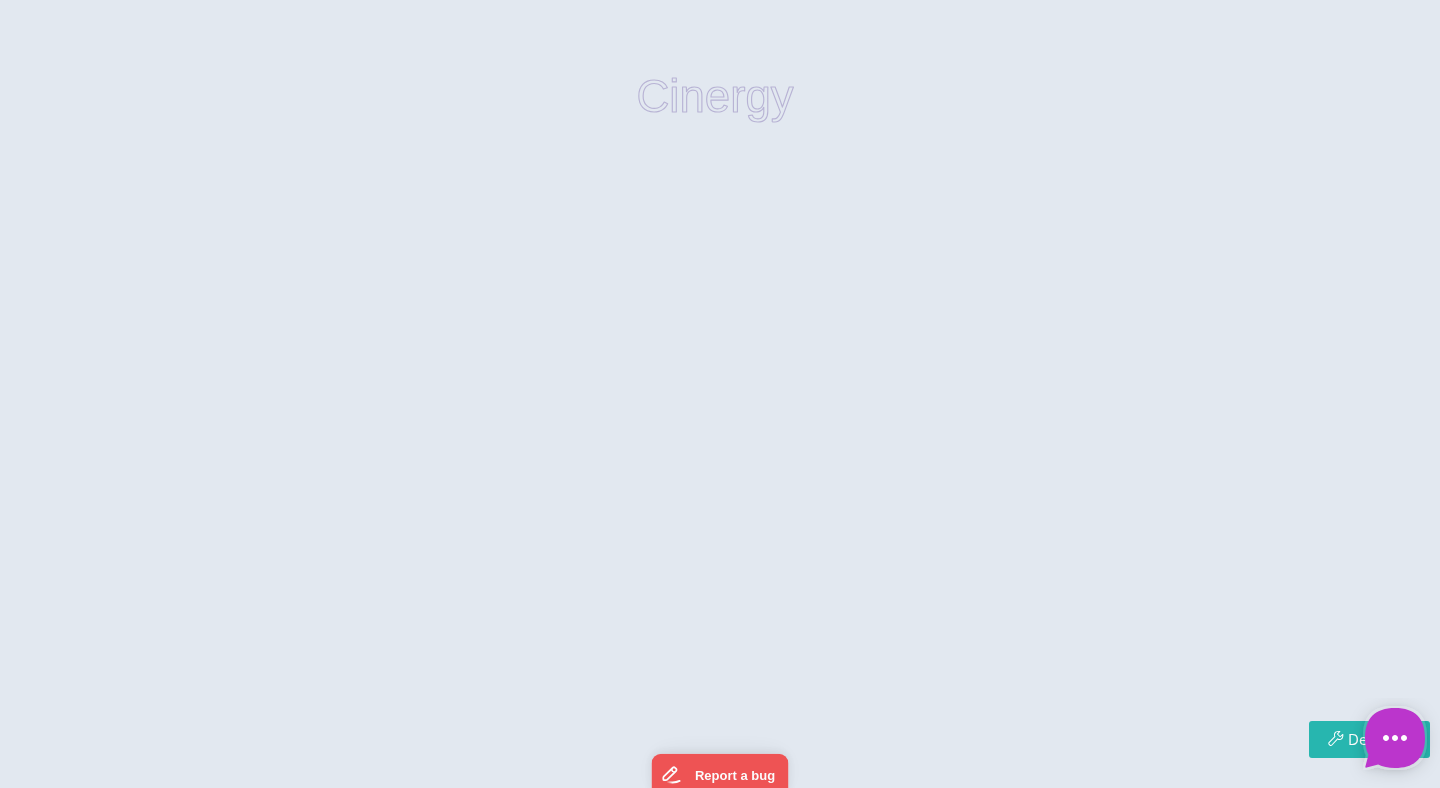 type on "*" 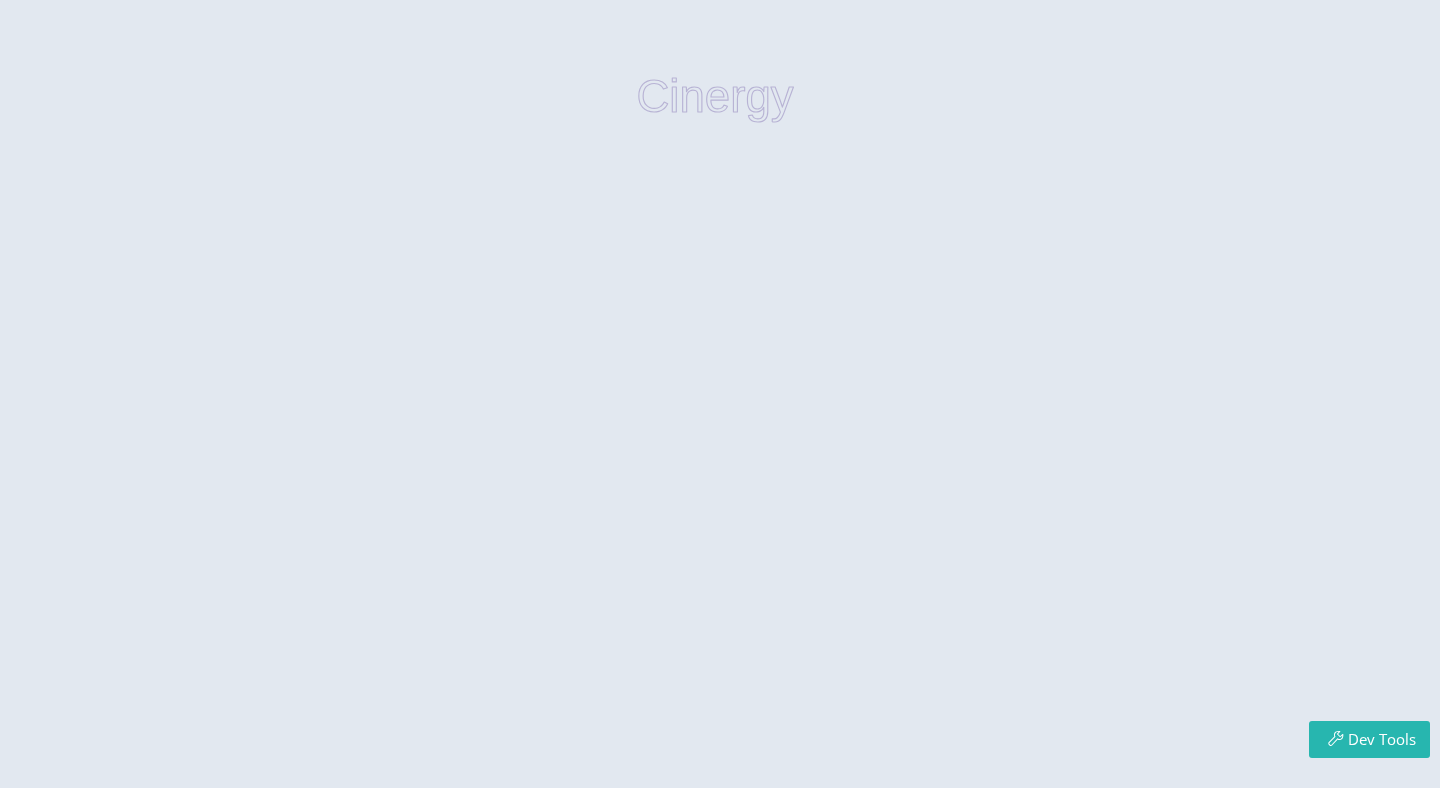 scroll, scrollTop: 0, scrollLeft: 0, axis: both 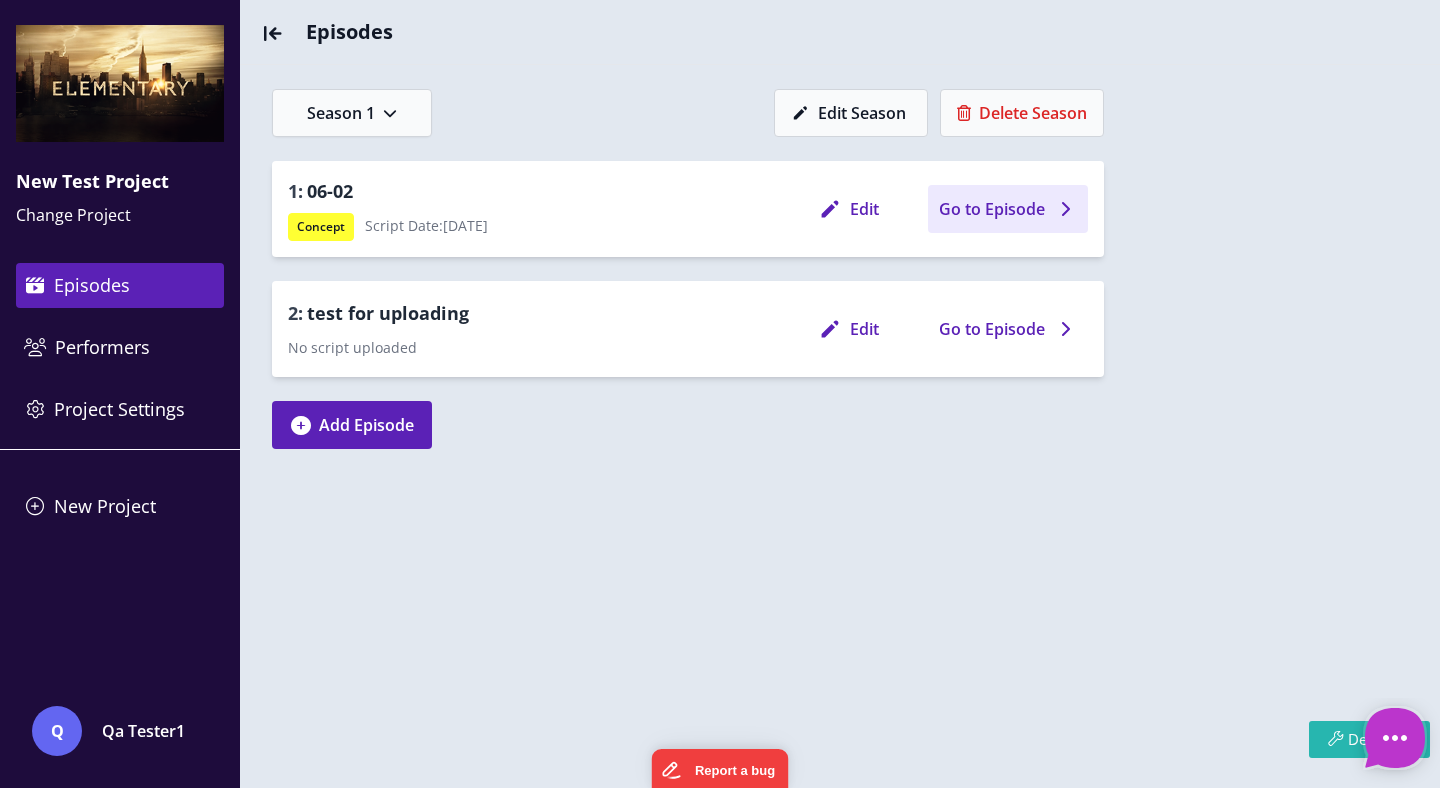 click on "Go to Episode" at bounding box center [992, 209] 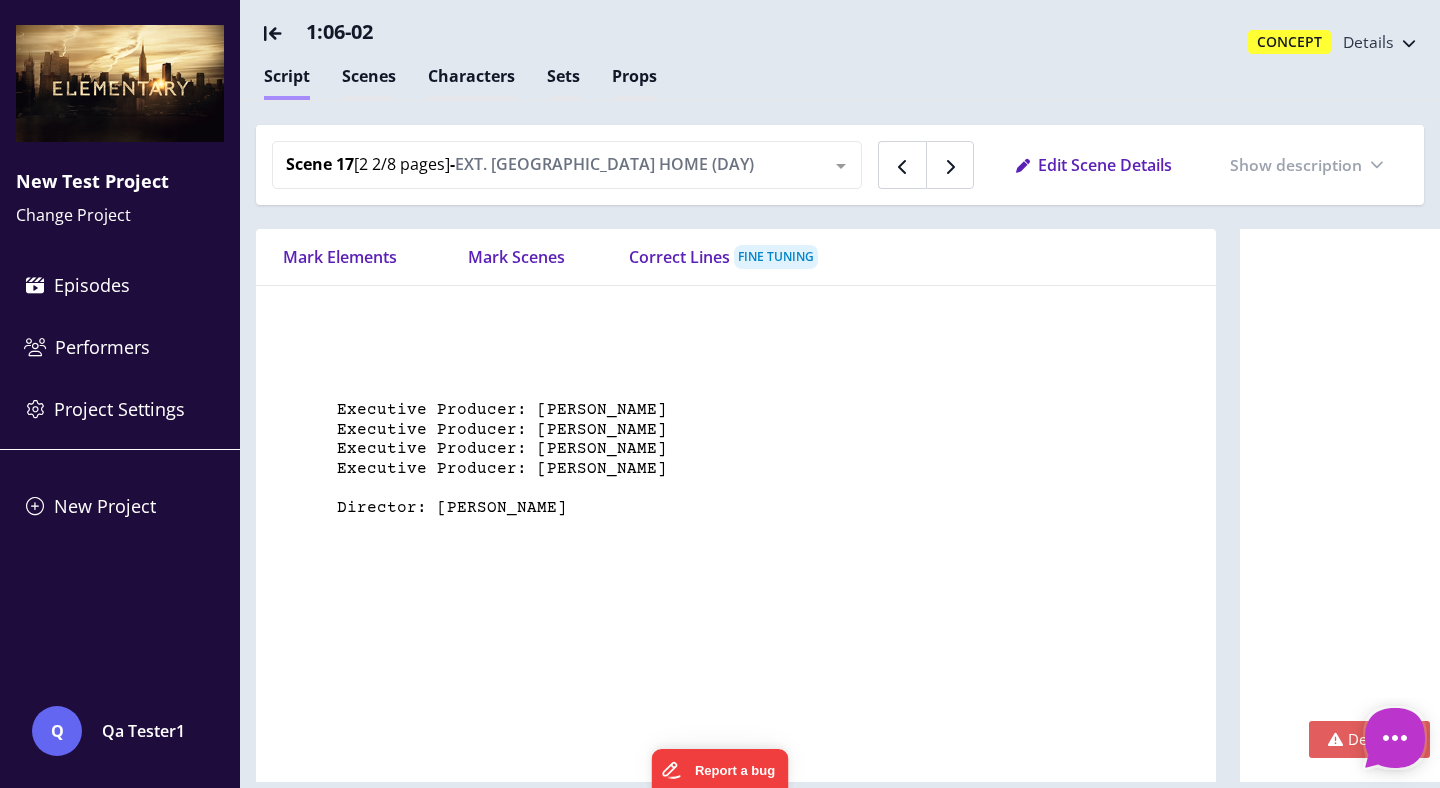 scroll, scrollTop: 20995, scrollLeft: 0, axis: vertical 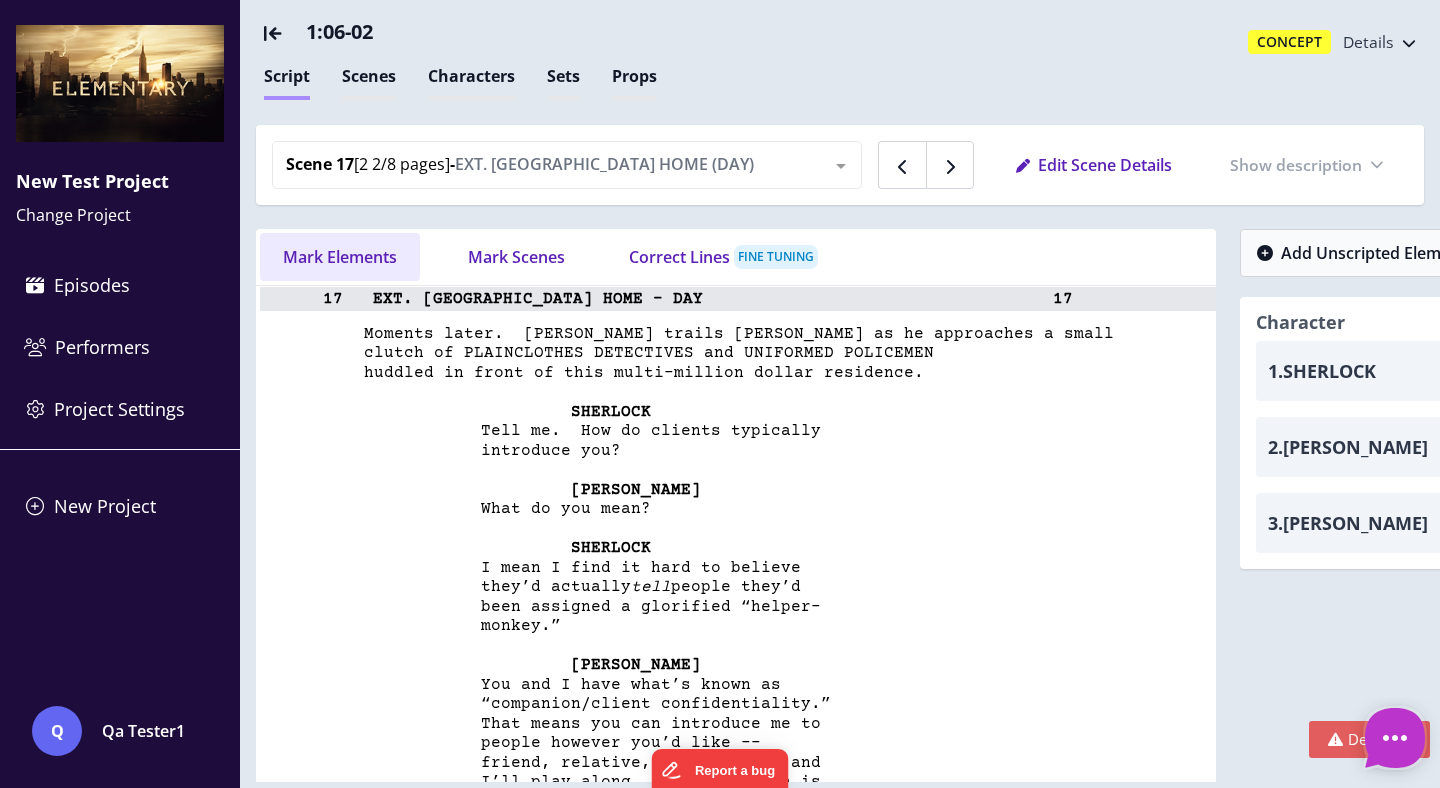 click on "Mark Elements" at bounding box center [340, 257] 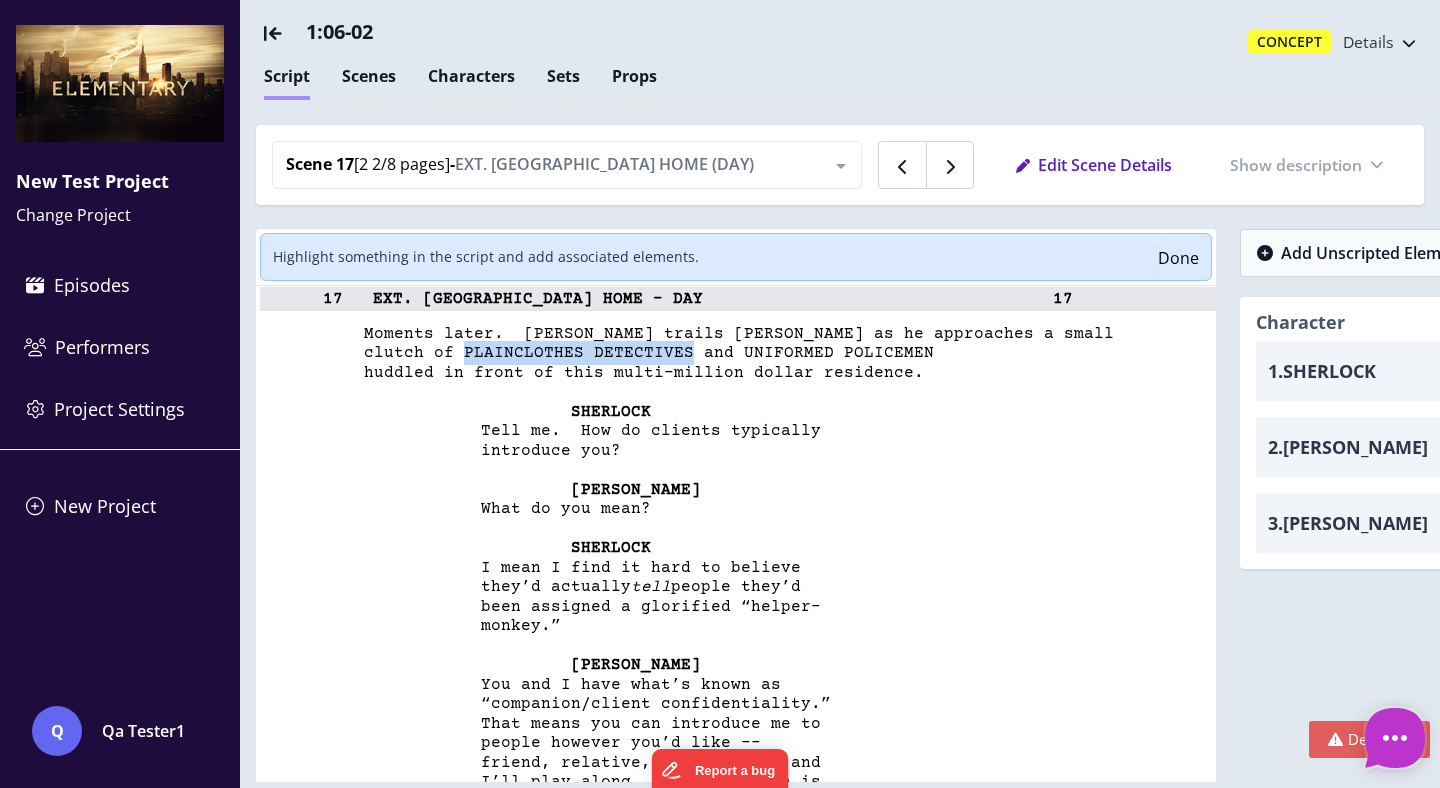 drag, startPoint x: 459, startPoint y: 351, endPoint x: 679, endPoint y: 344, distance: 220.11133 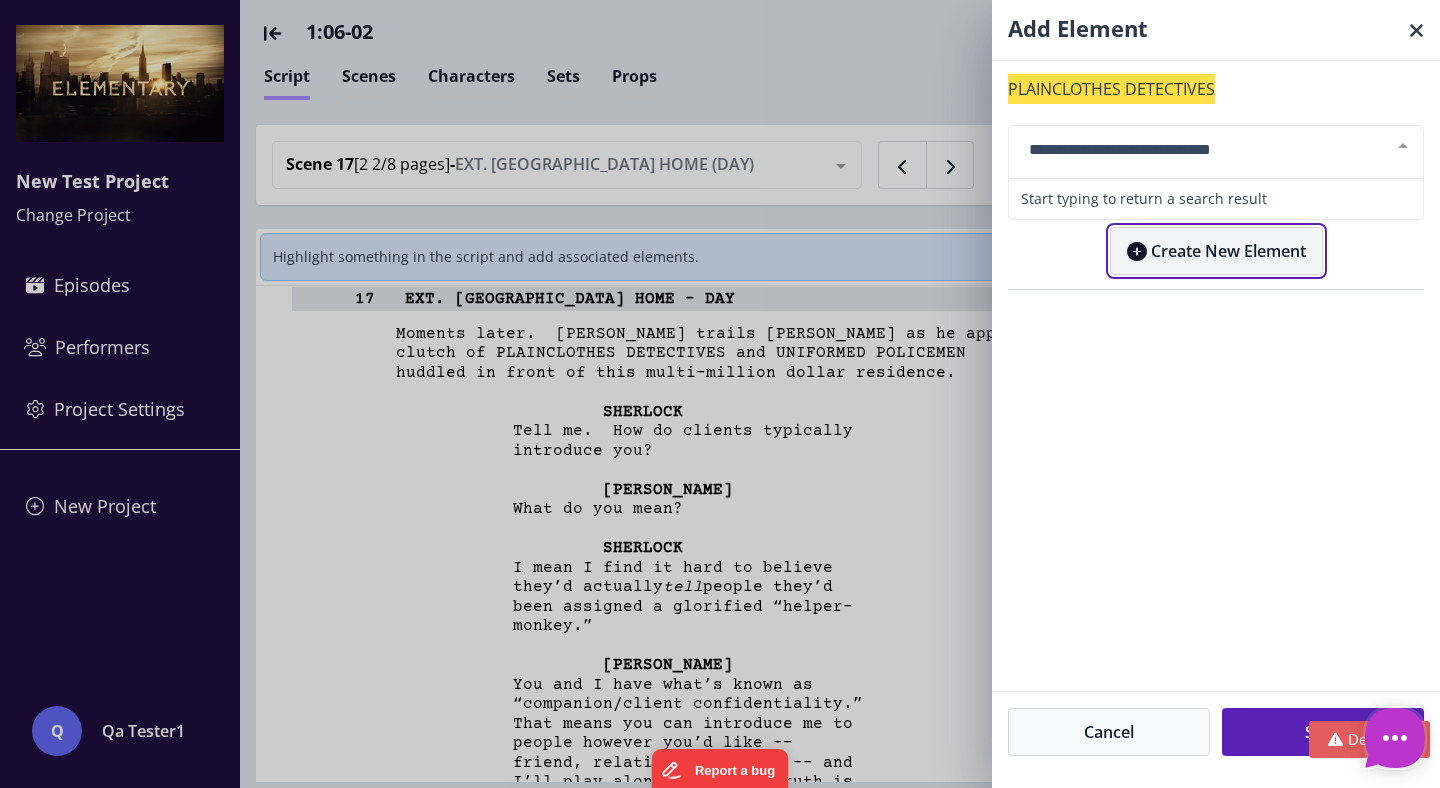 click on "Create New Element" at bounding box center [1216, 251] 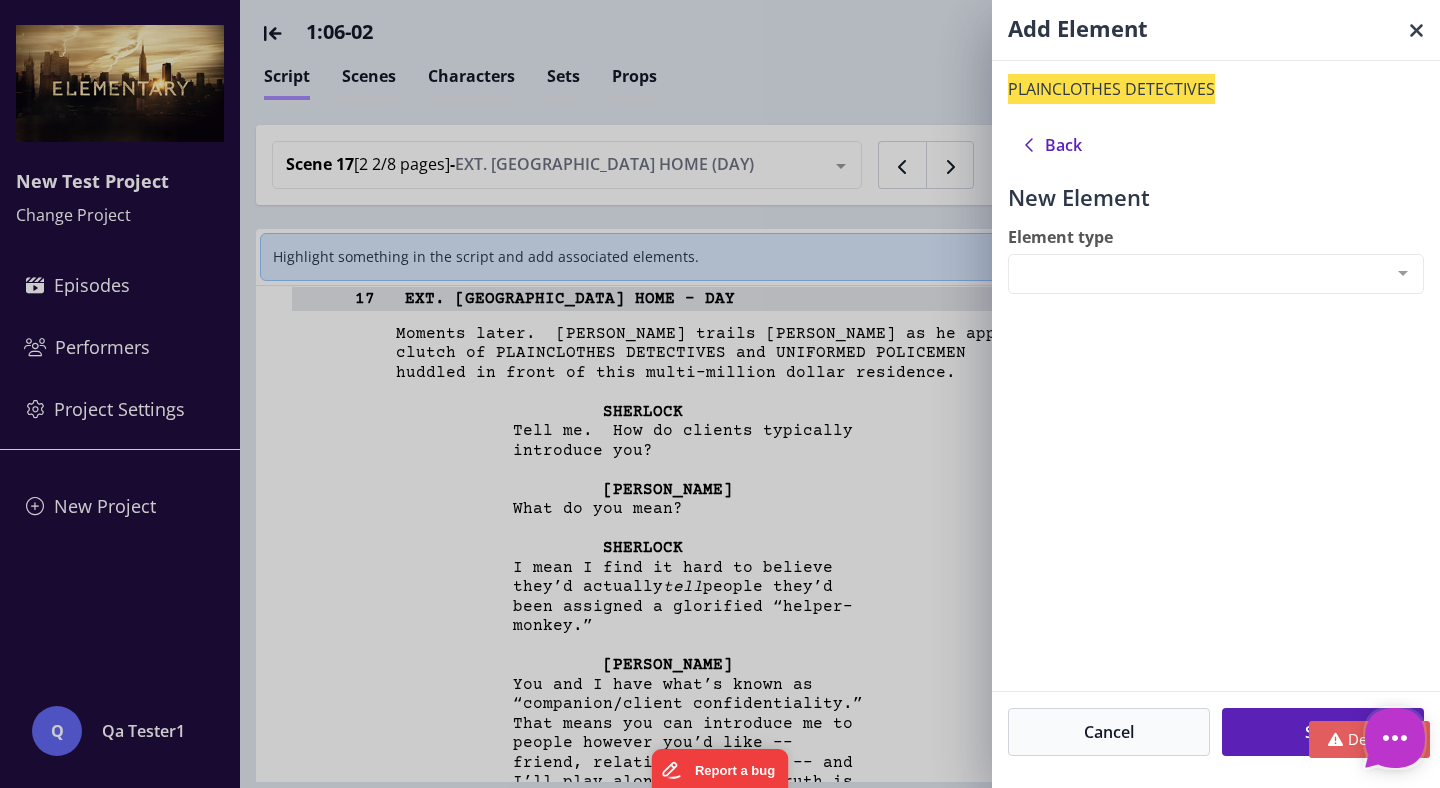 type on "*" 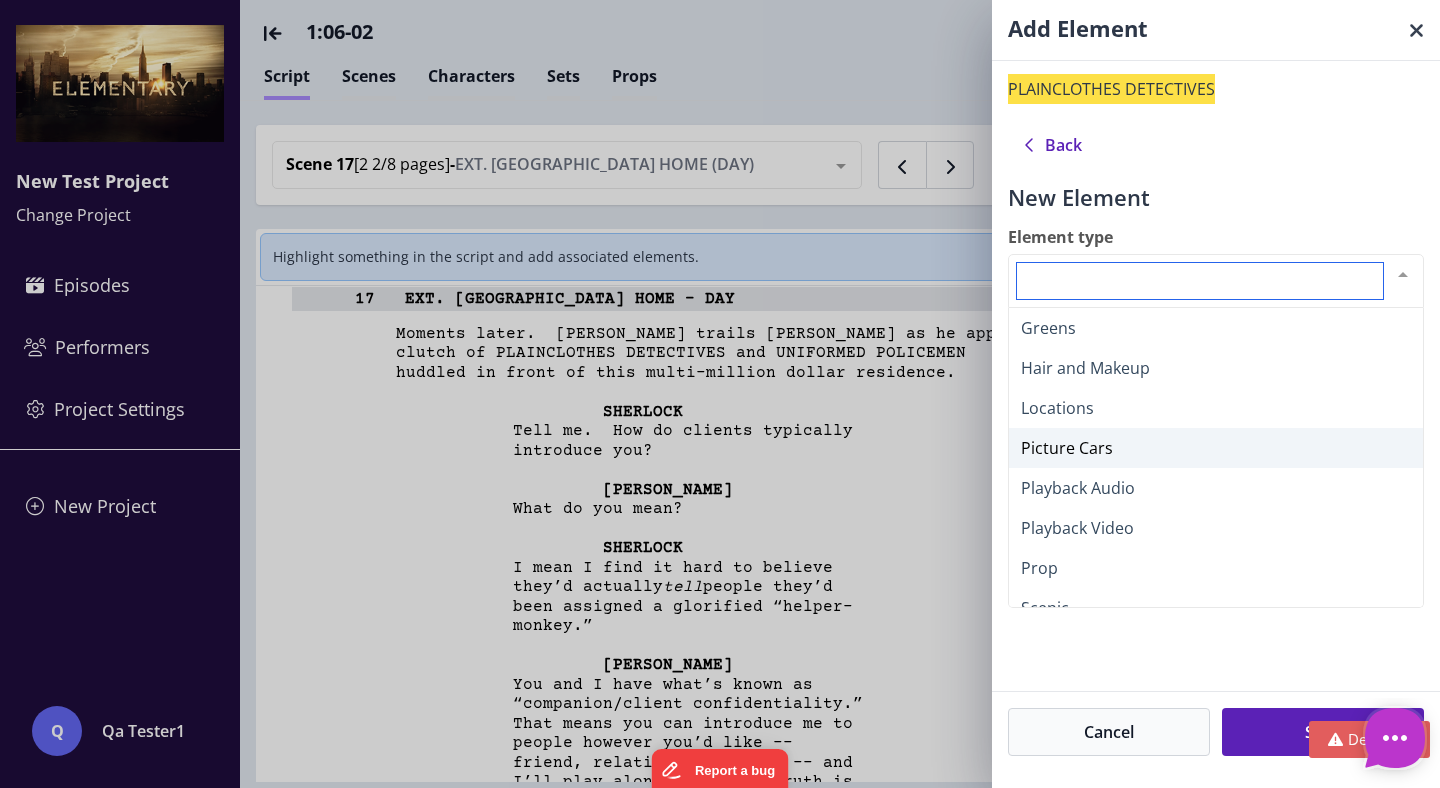 scroll, scrollTop: 347, scrollLeft: 0, axis: vertical 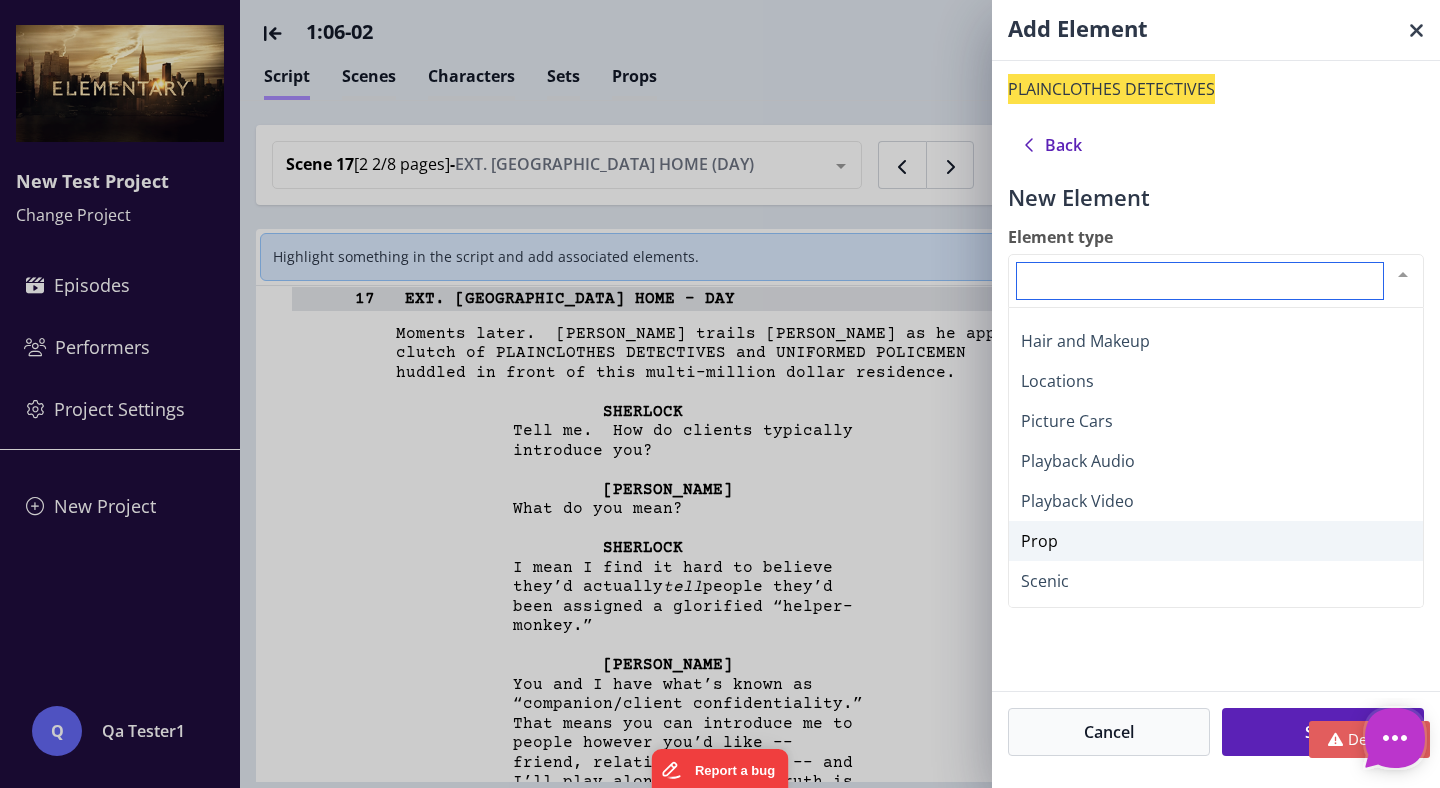 click on "Prop" at bounding box center (1216, 541) 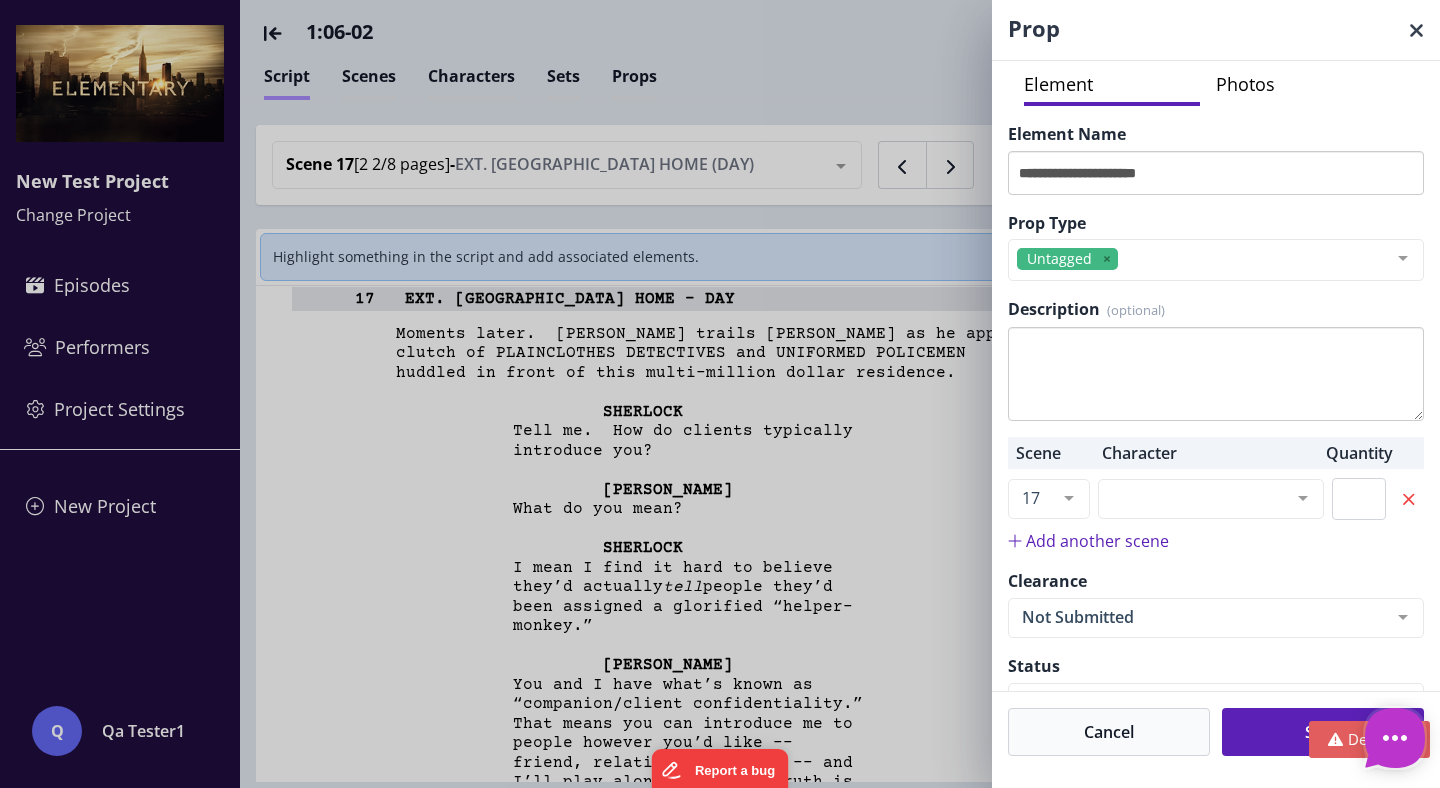scroll, scrollTop: 241, scrollLeft: 0, axis: vertical 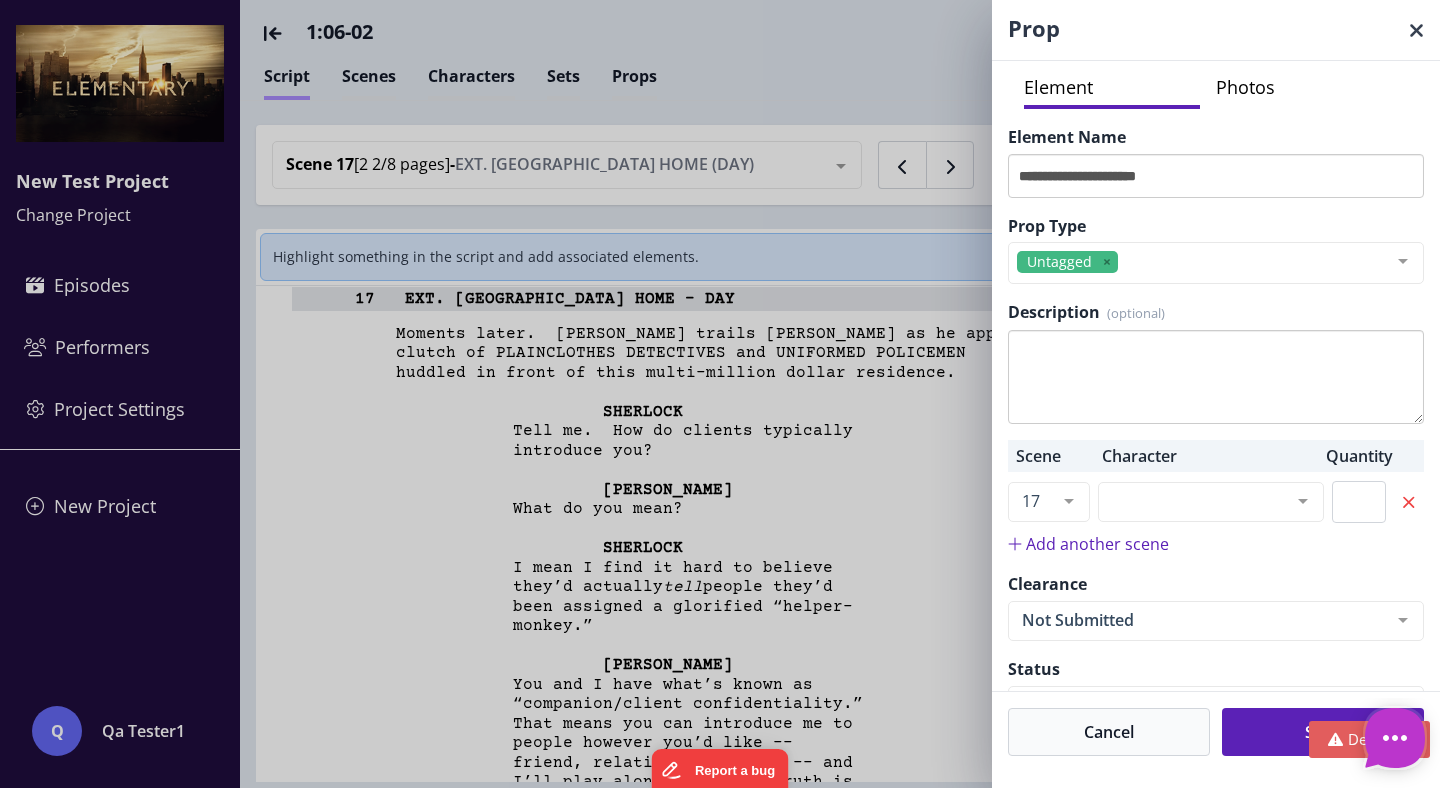 click on "Photos" at bounding box center (1304, 89) 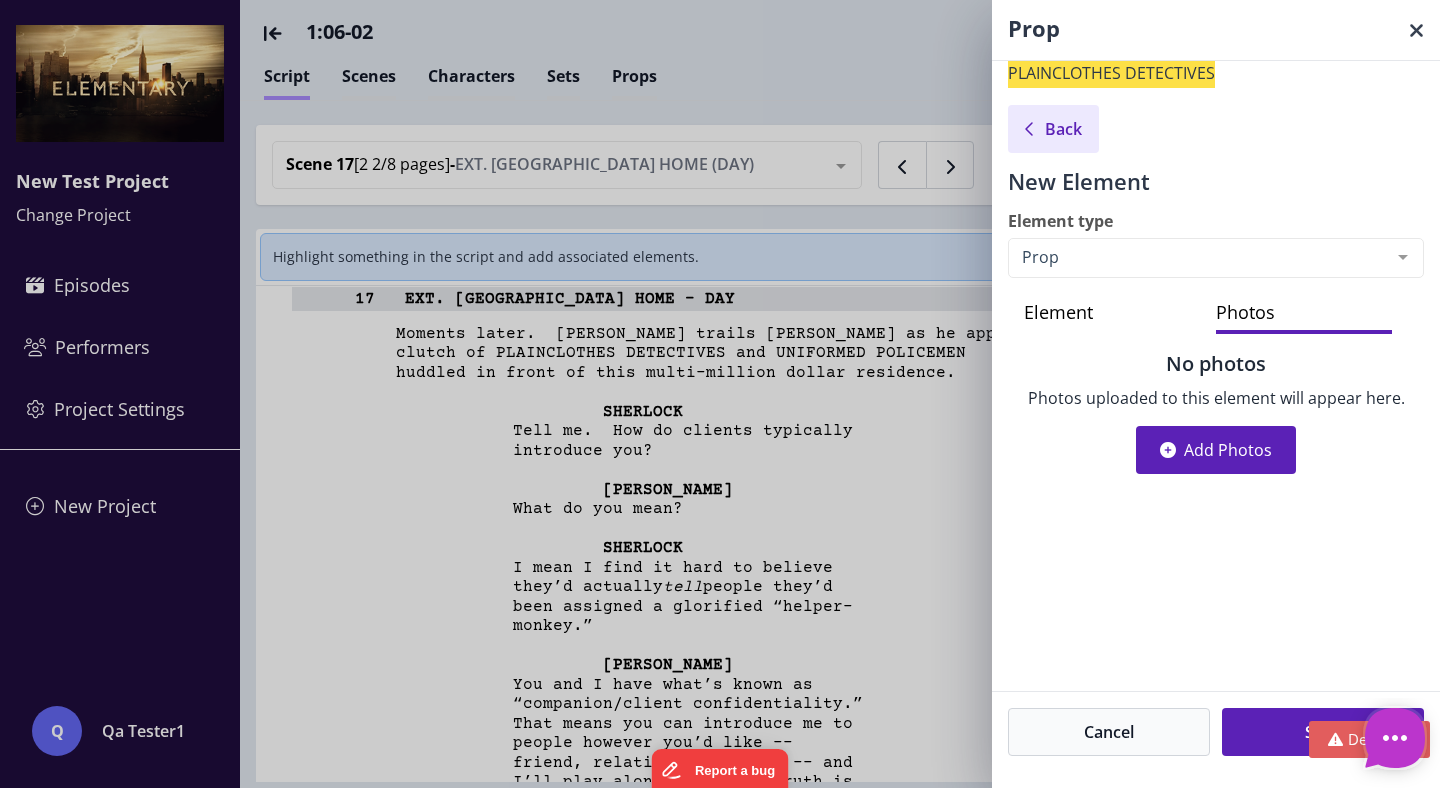 click on "Back" at bounding box center (1063, 129) 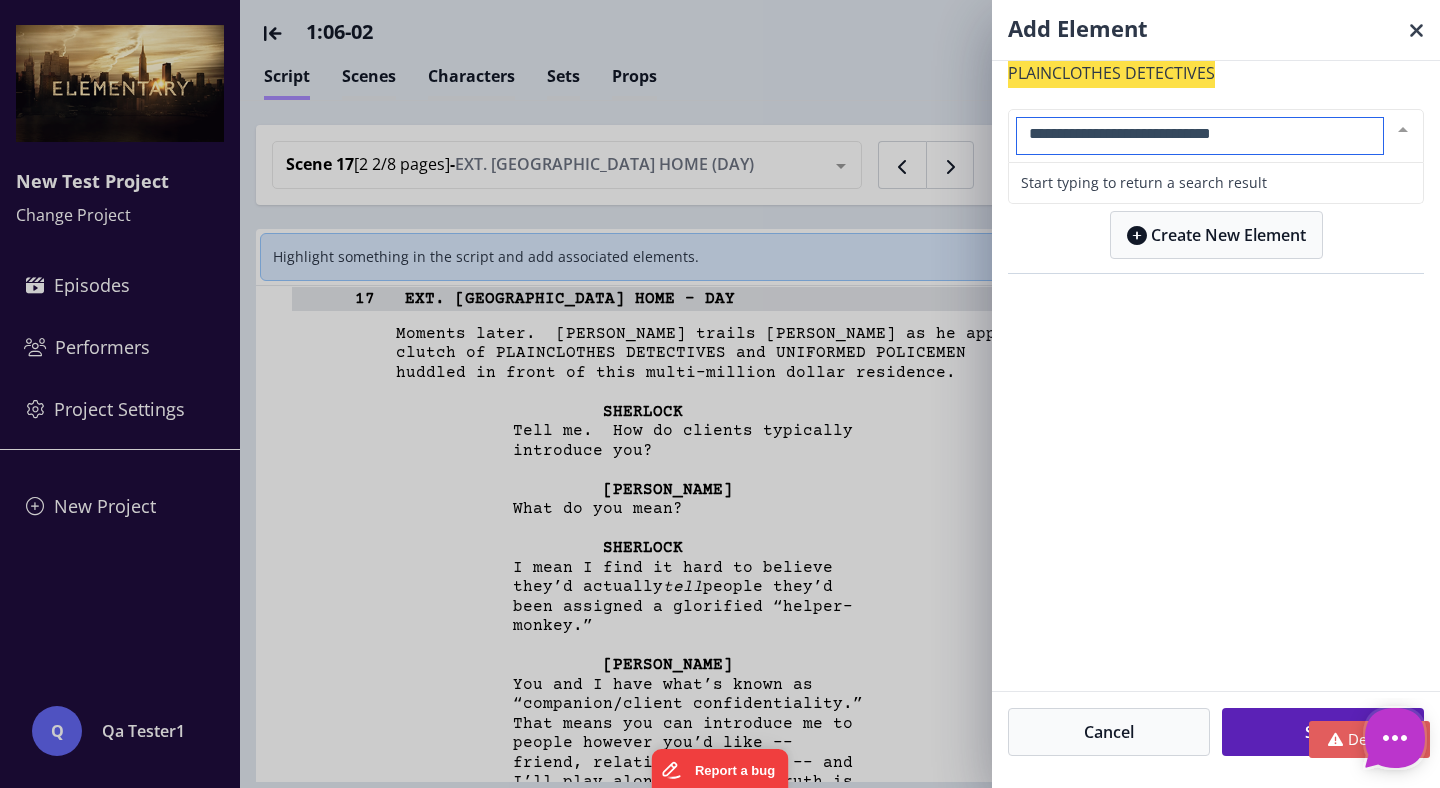 scroll, scrollTop: 0, scrollLeft: 0, axis: both 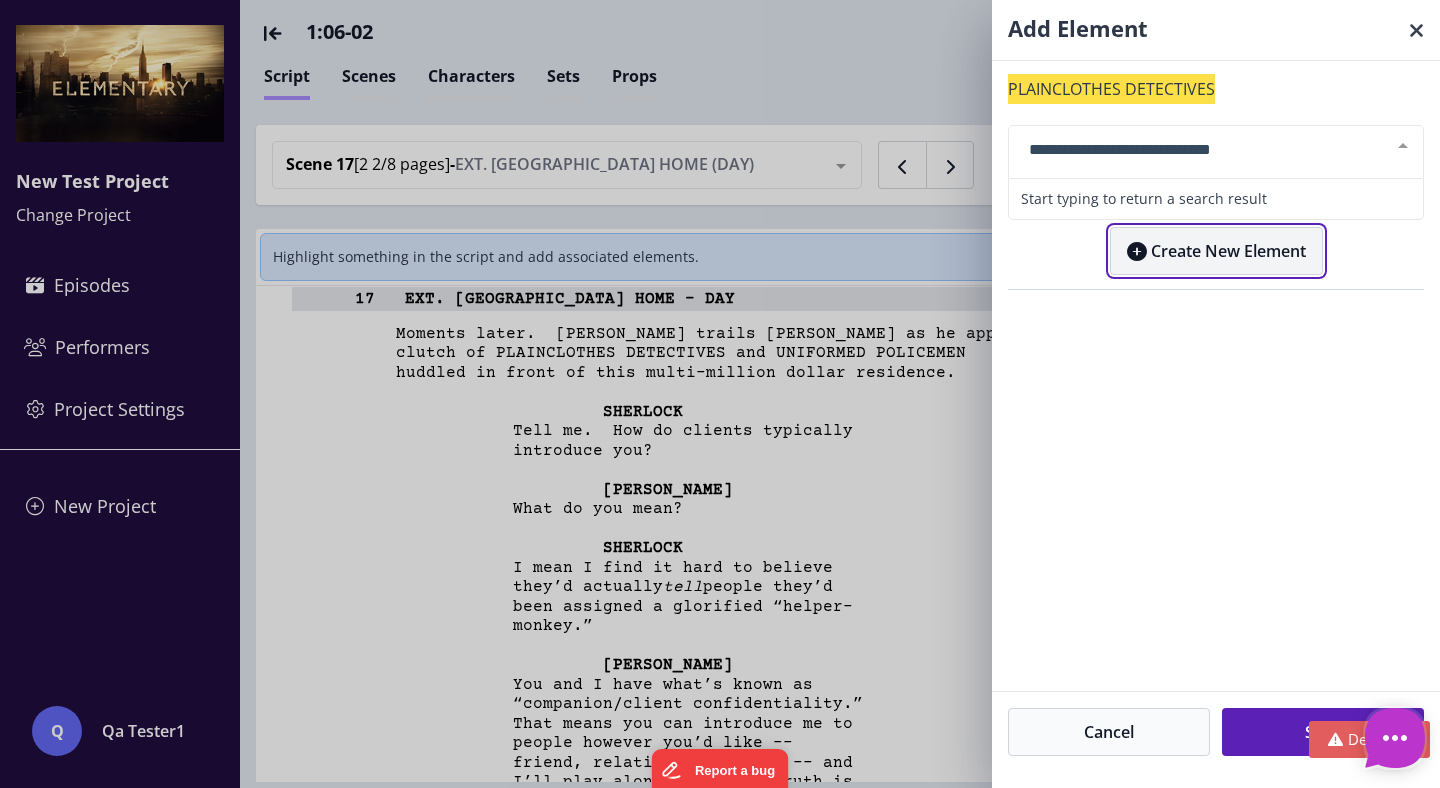 click on "Create New Element" at bounding box center [1216, 251] 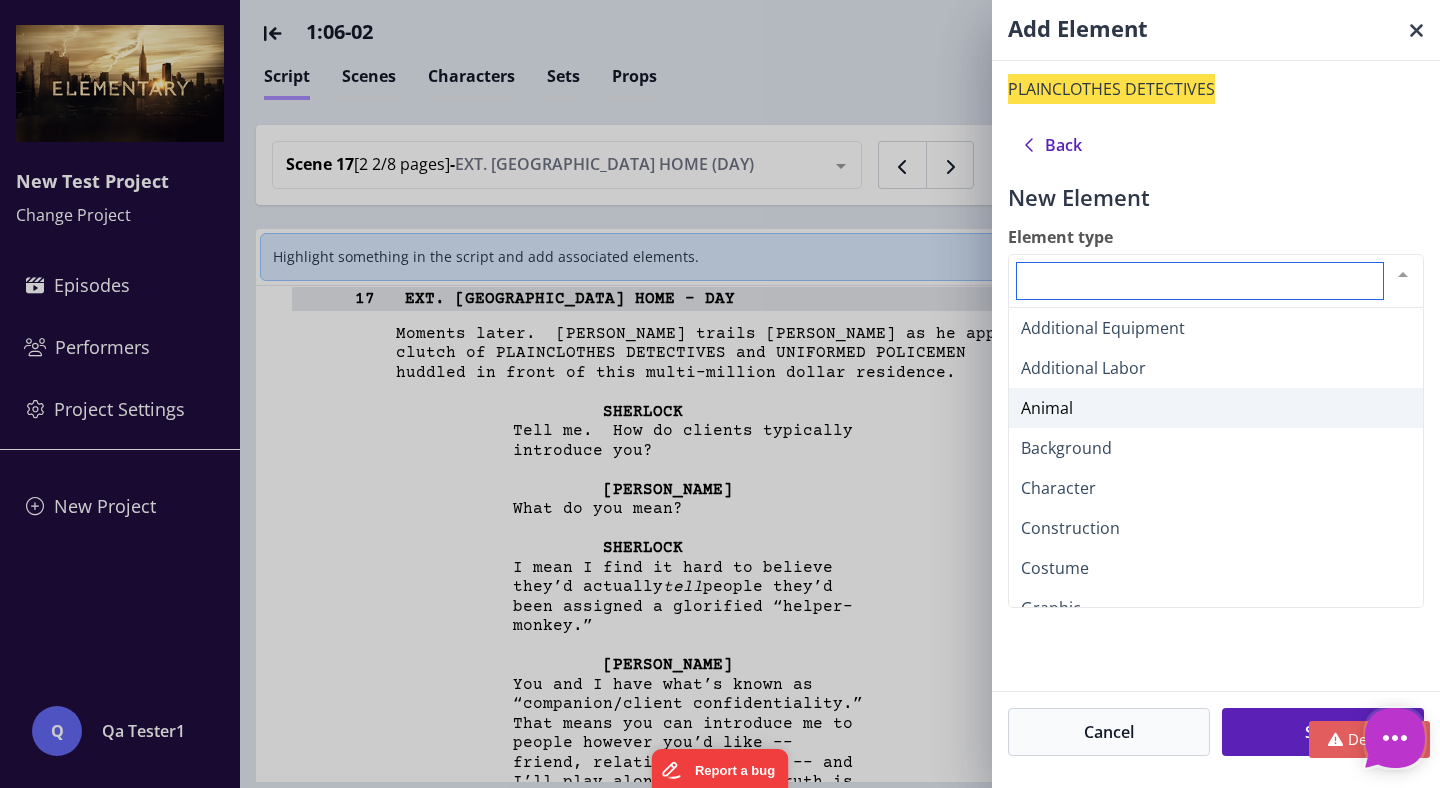 click on "Animal" at bounding box center [1216, 408] 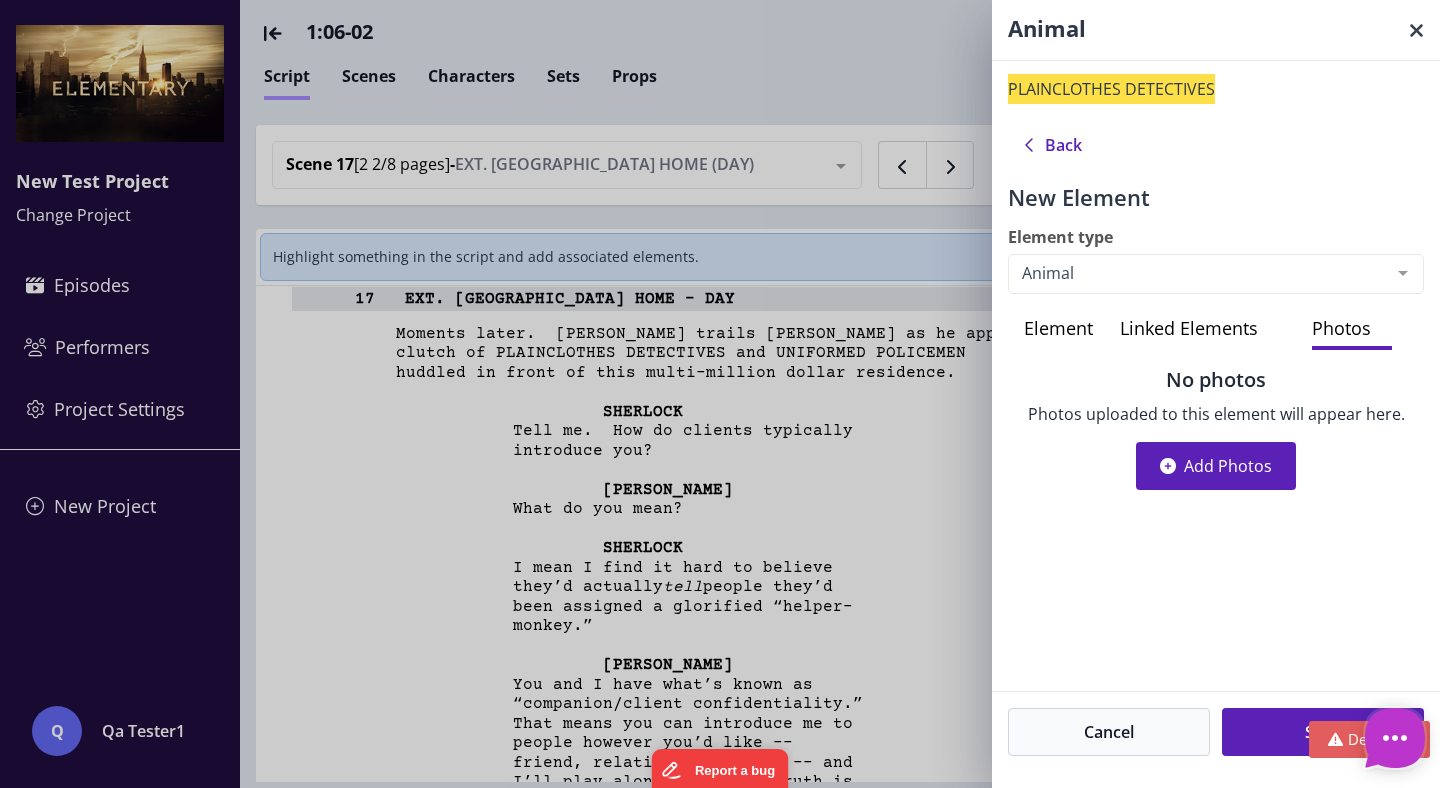 click on "Linked Elements" at bounding box center (1216, 330) 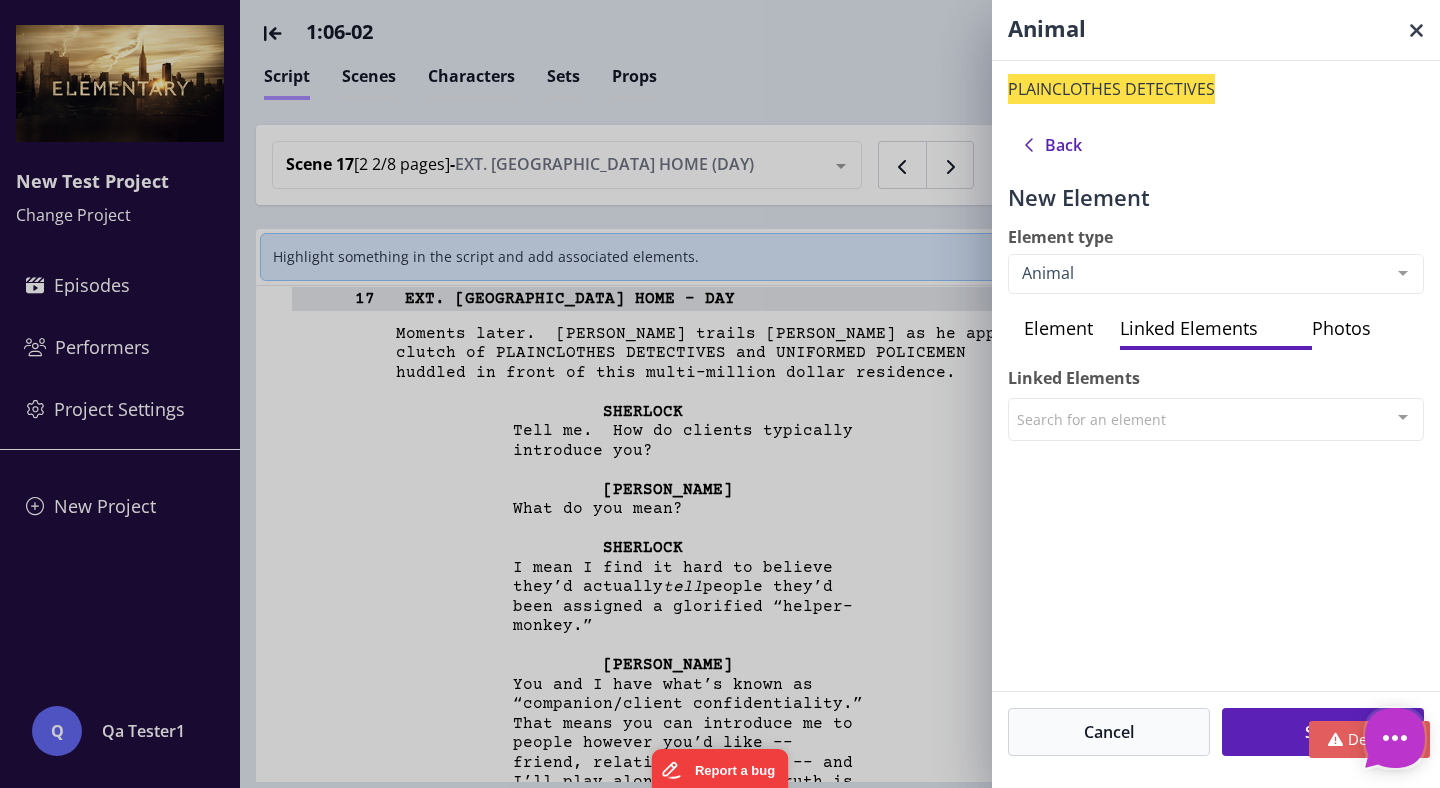 click on "Element" at bounding box center (1064, 330) 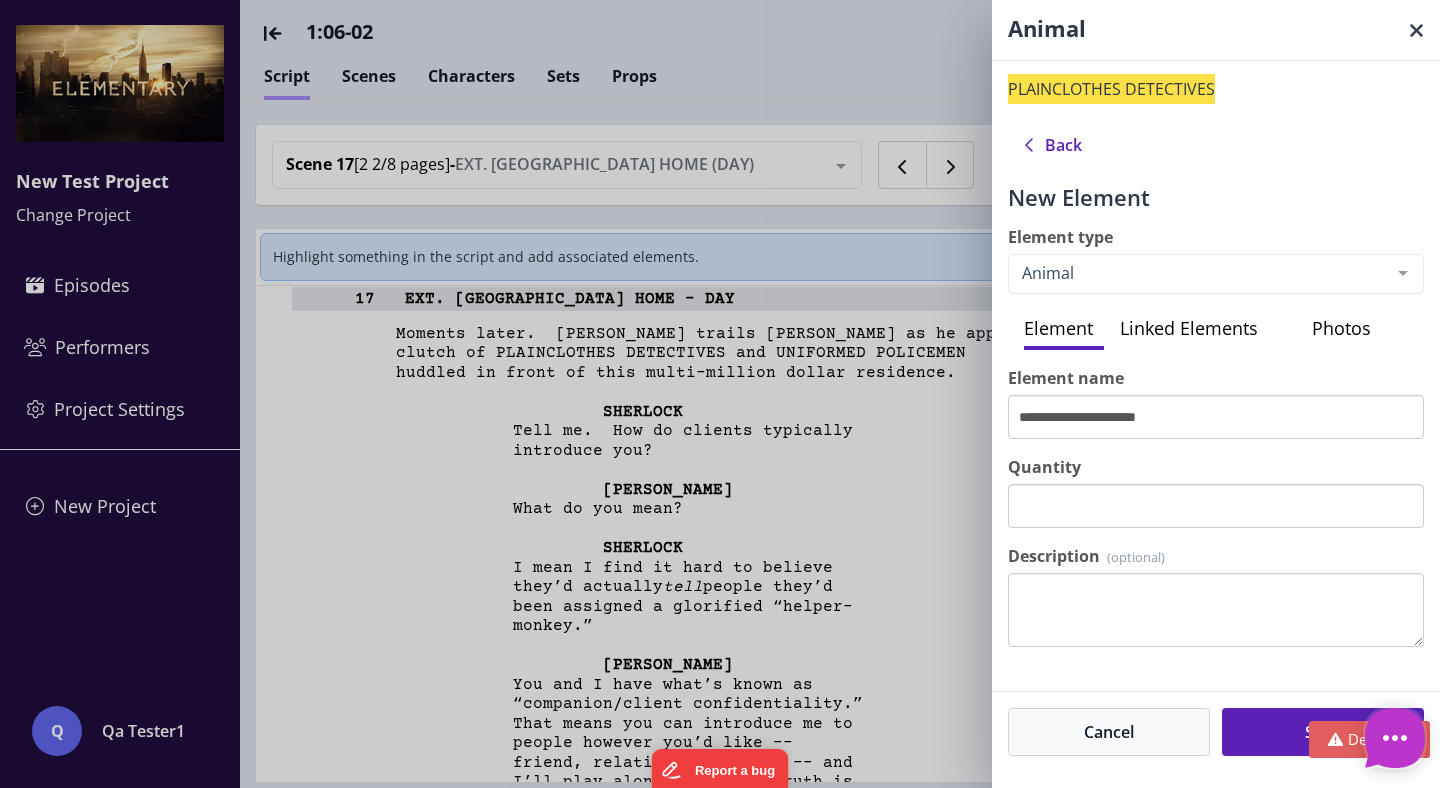 click on "Photos" at bounding box center (1352, 330) 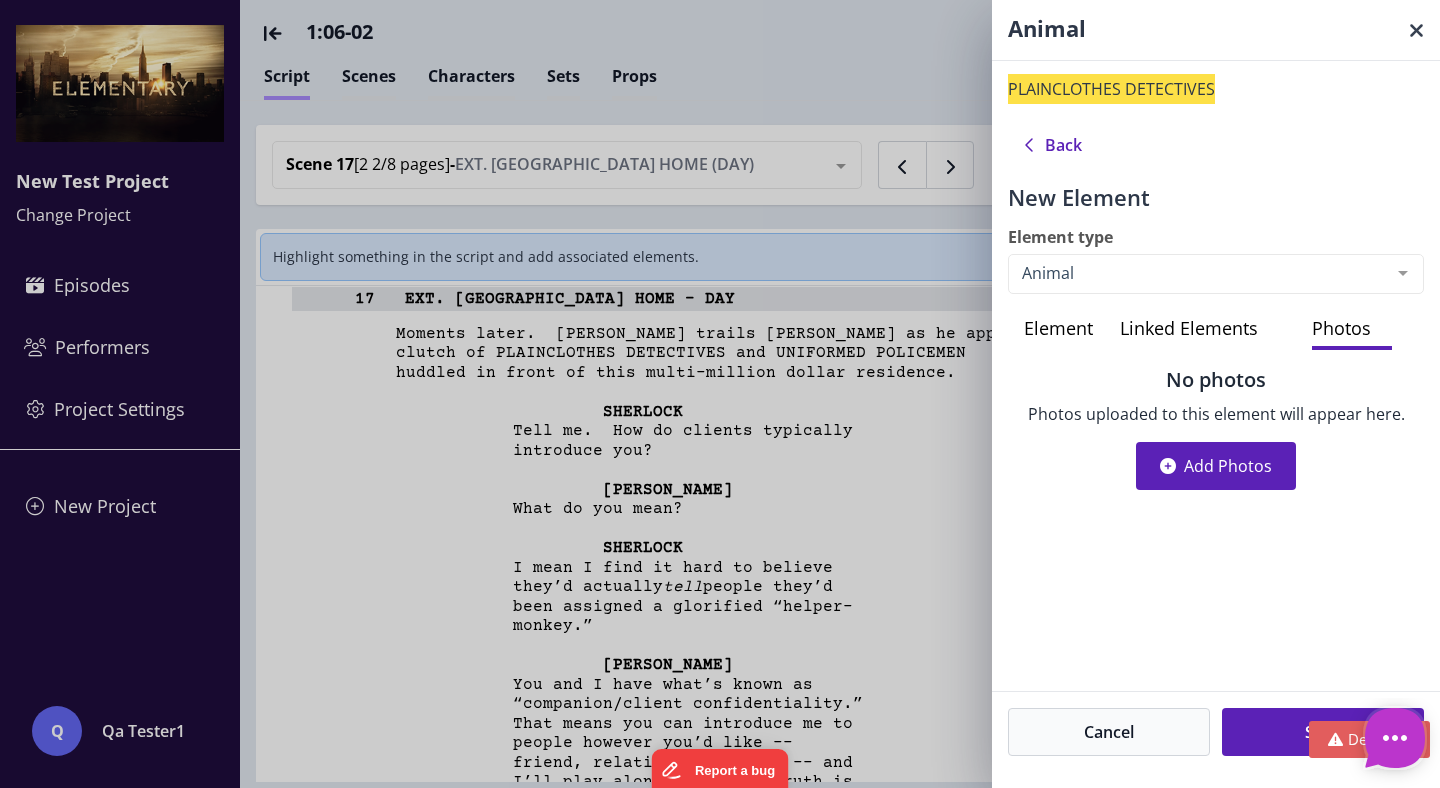 click on "Linked Elements" at bounding box center [1216, 330] 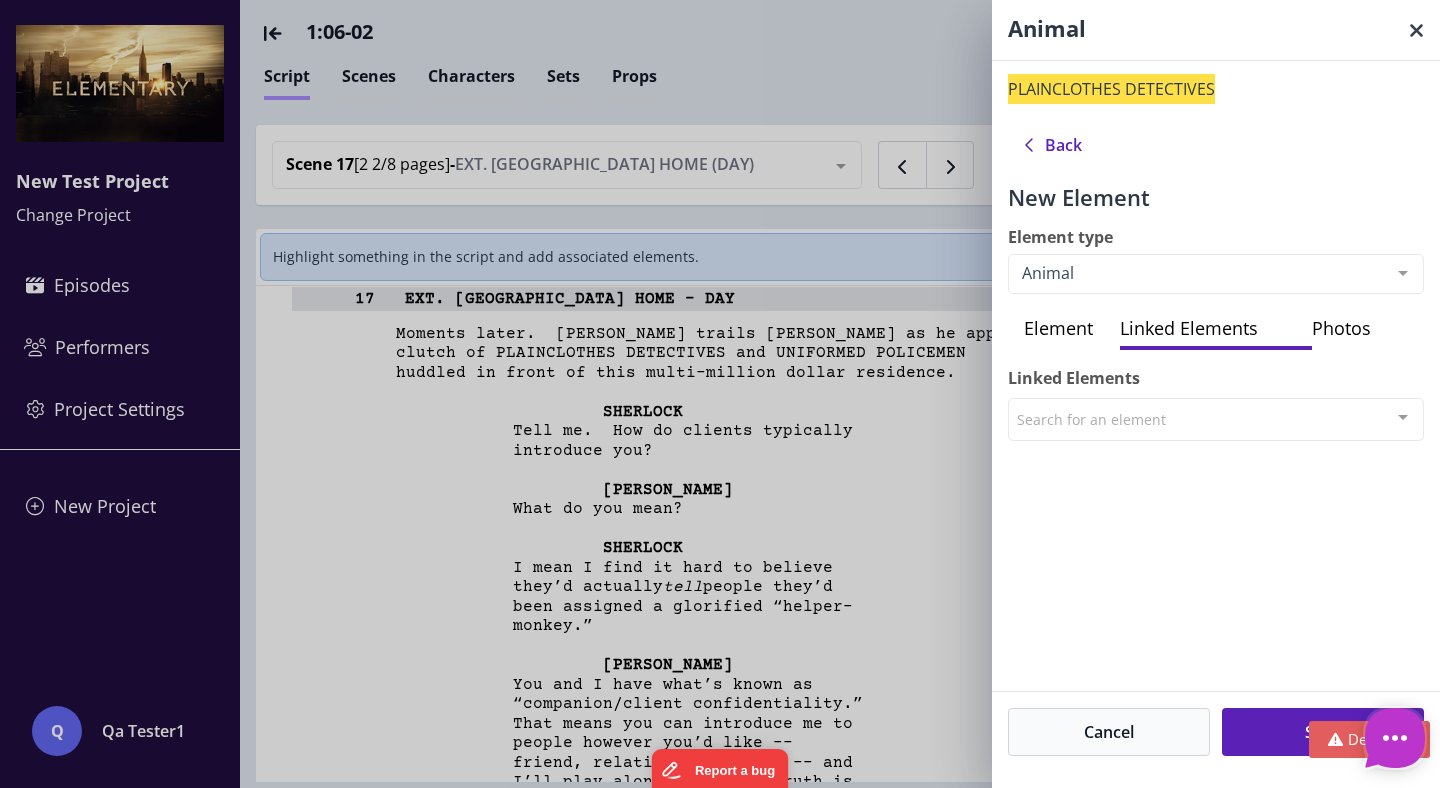click on "Element" at bounding box center [1064, 330] 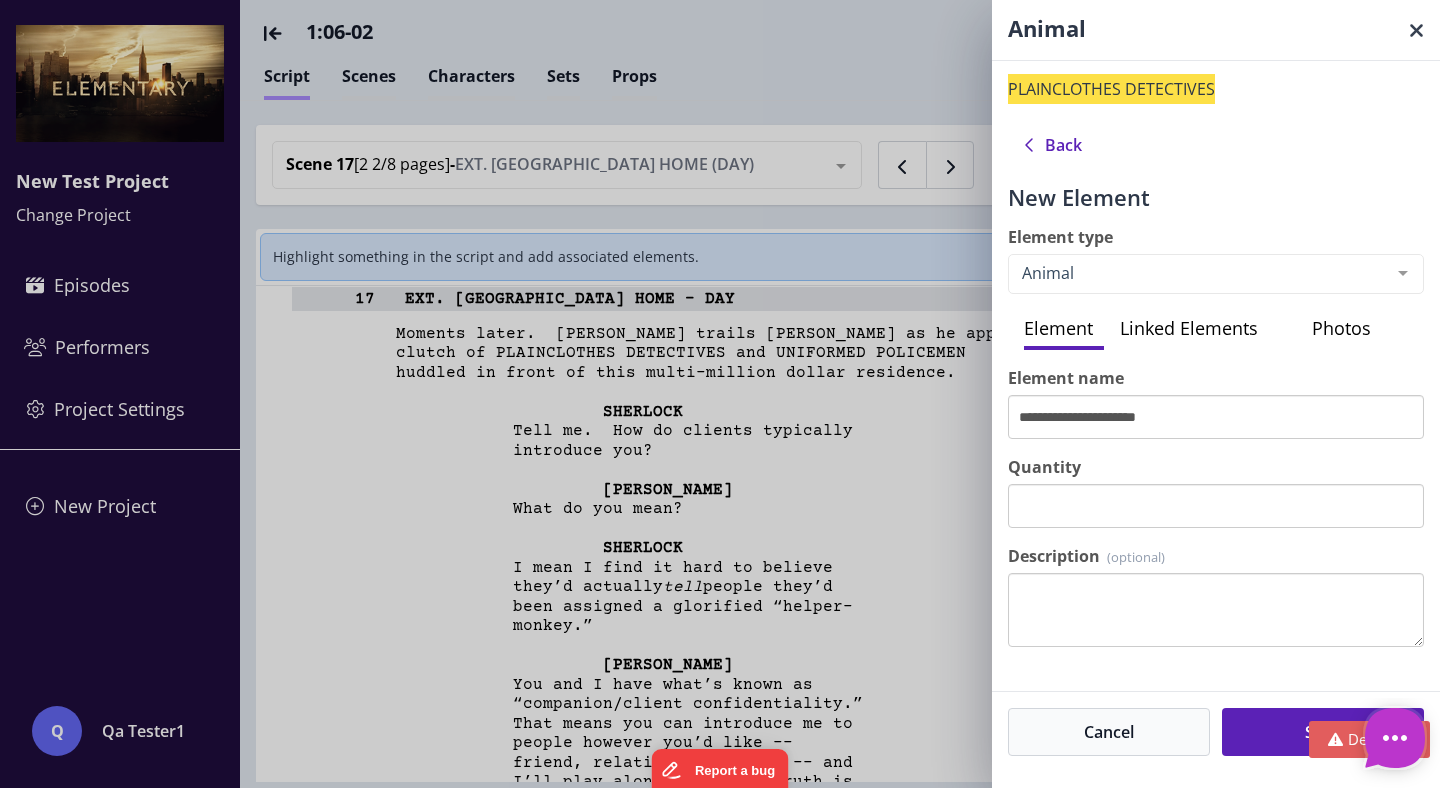 click on "Linked Elements" at bounding box center (1216, 330) 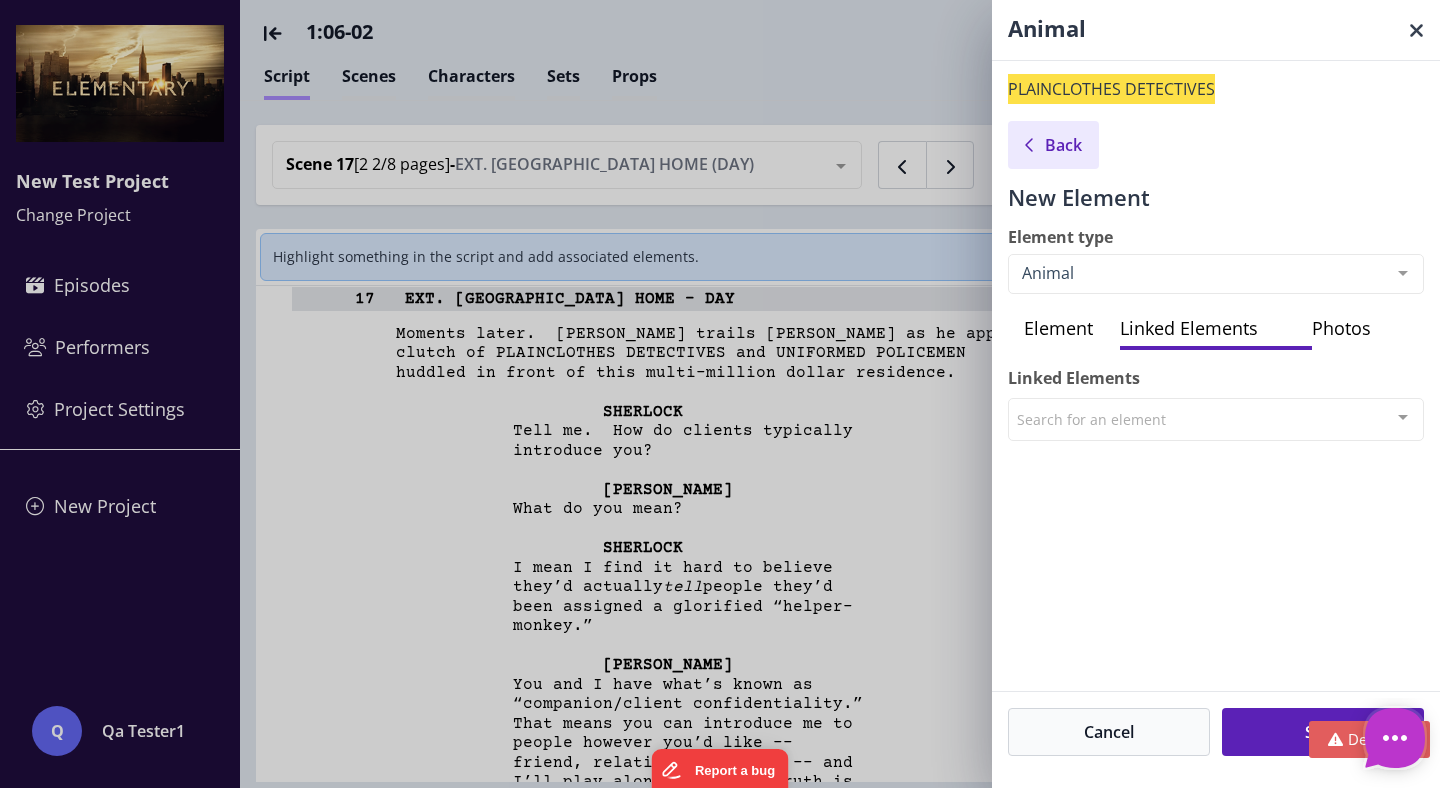 click at bounding box center (1035, 145) 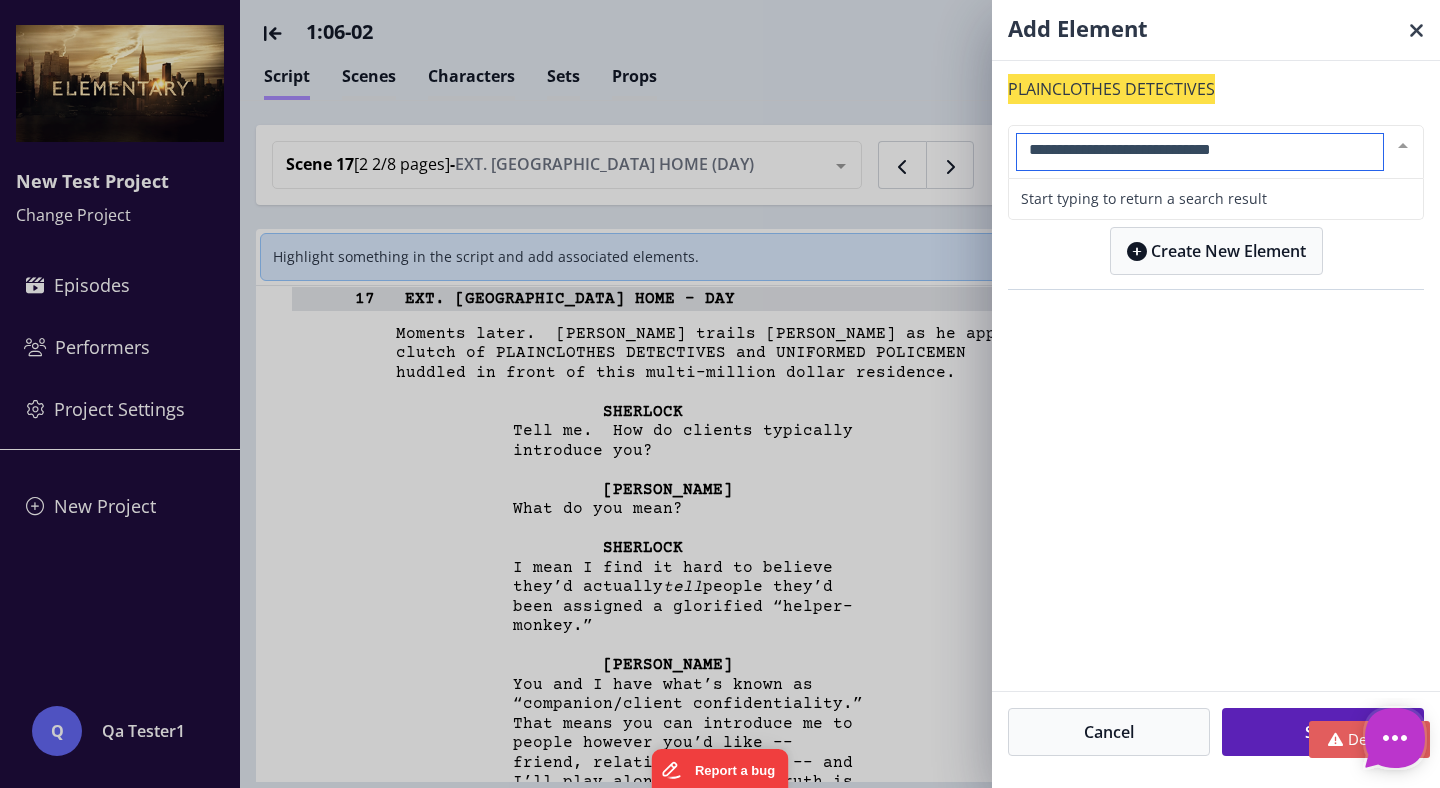 click at bounding box center (1200, 152) 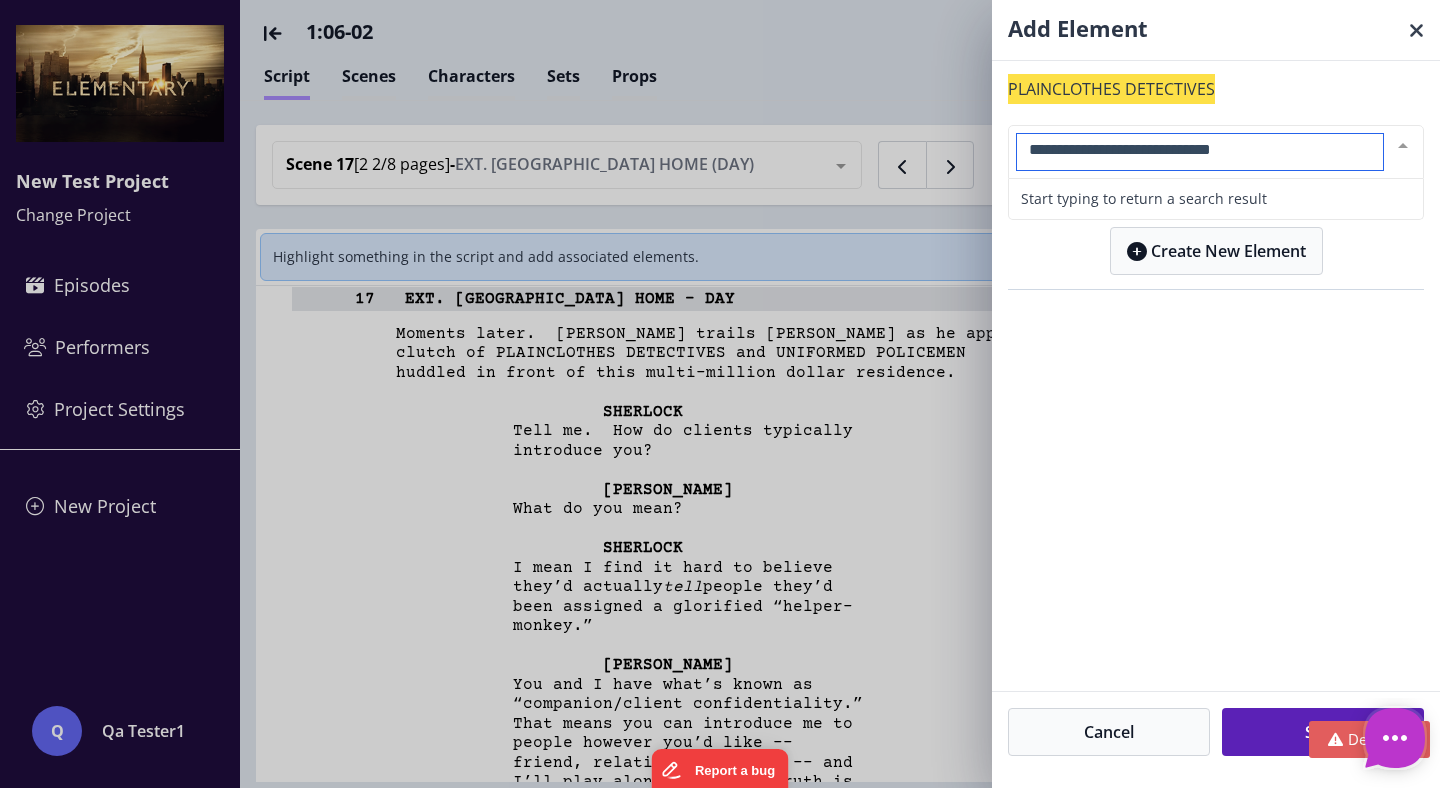 type on "*" 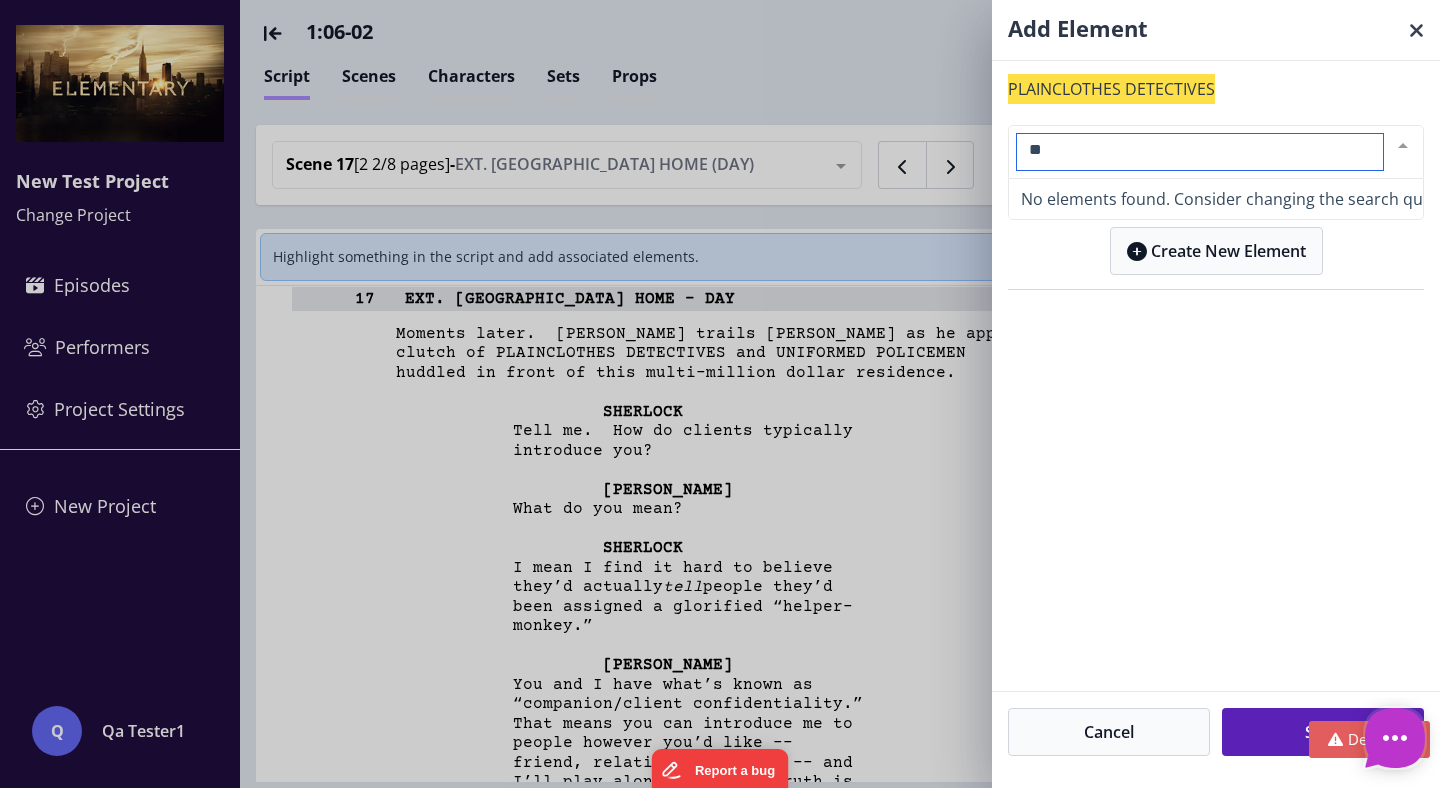 type on "***" 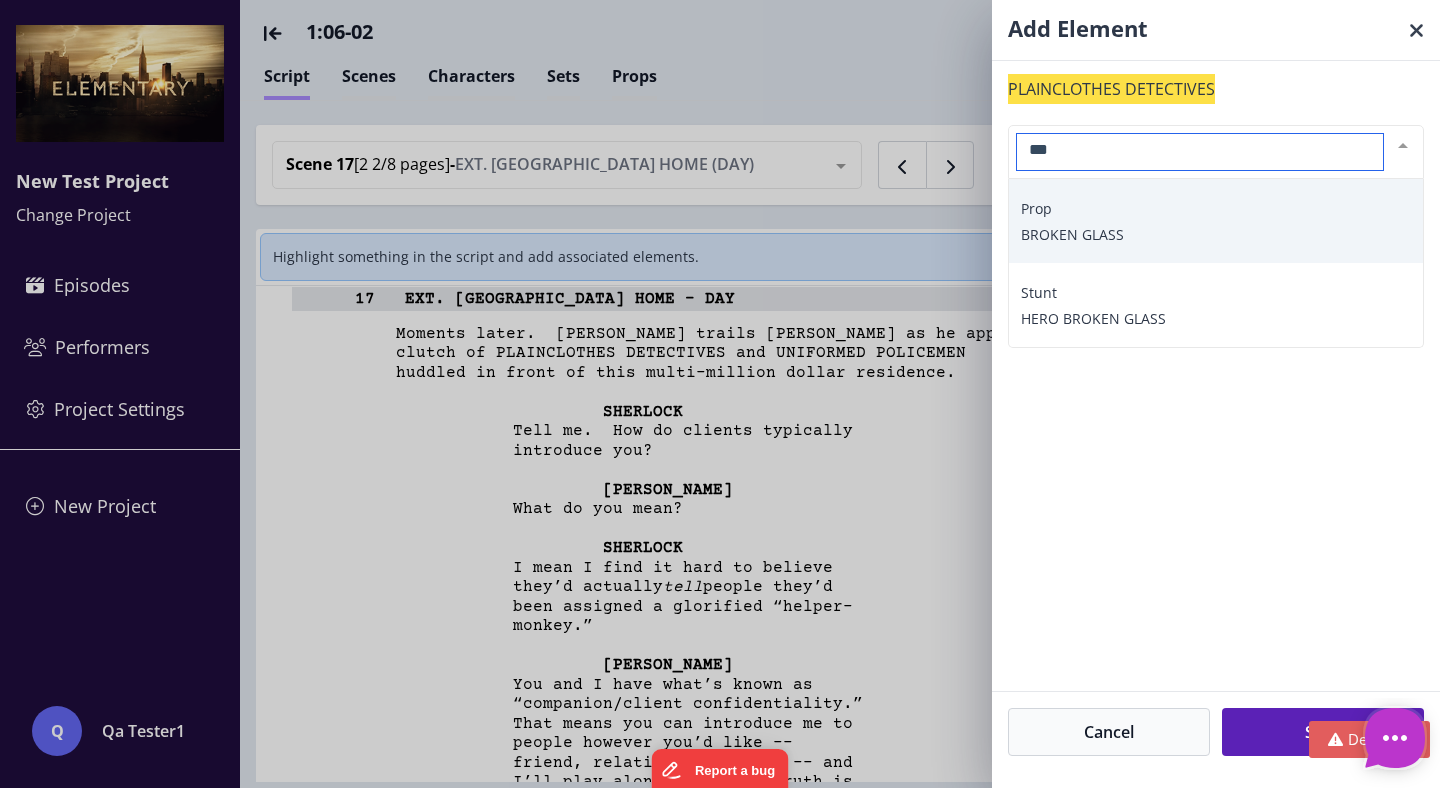 click on "Broken glass" at bounding box center (1216, 235) 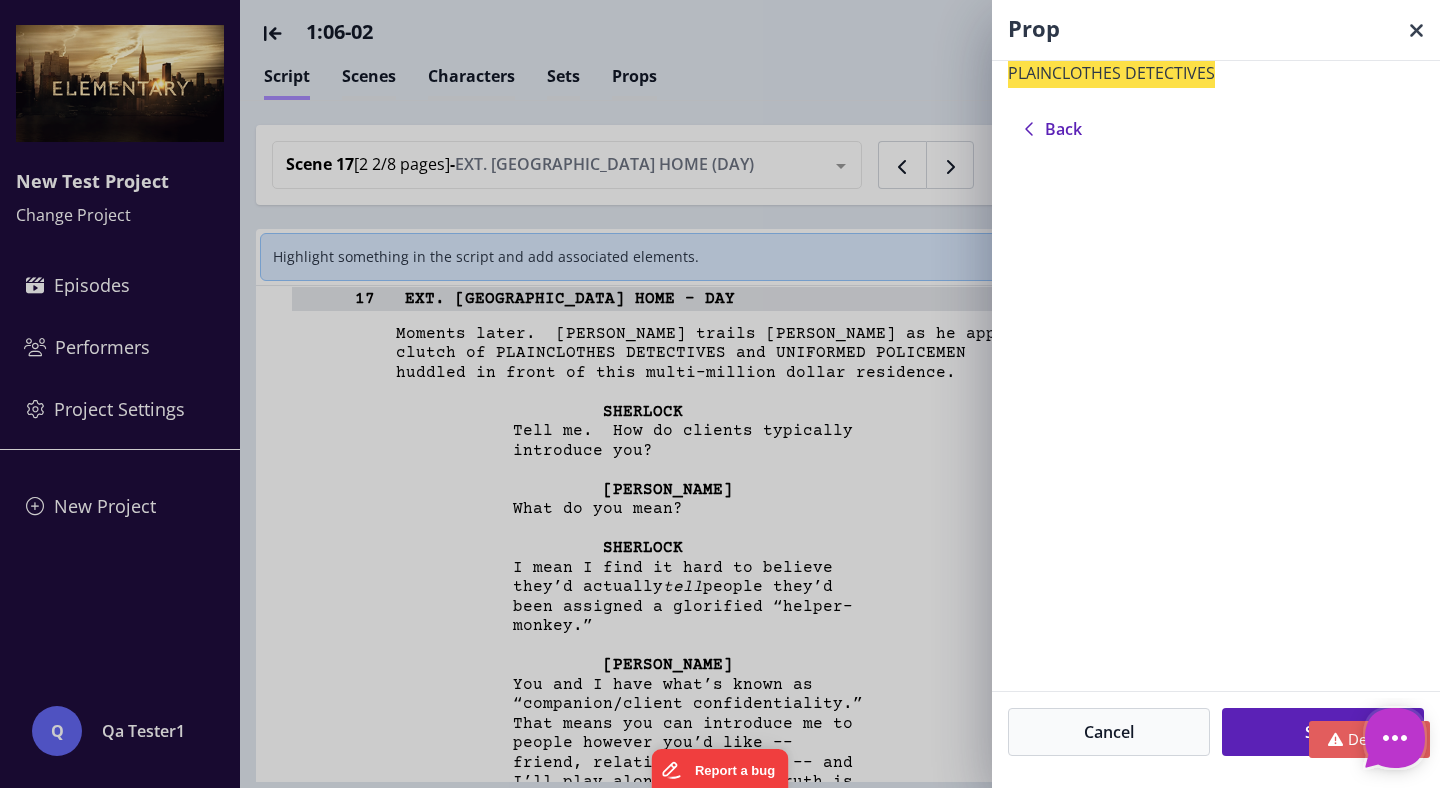 scroll, scrollTop: 0, scrollLeft: 0, axis: both 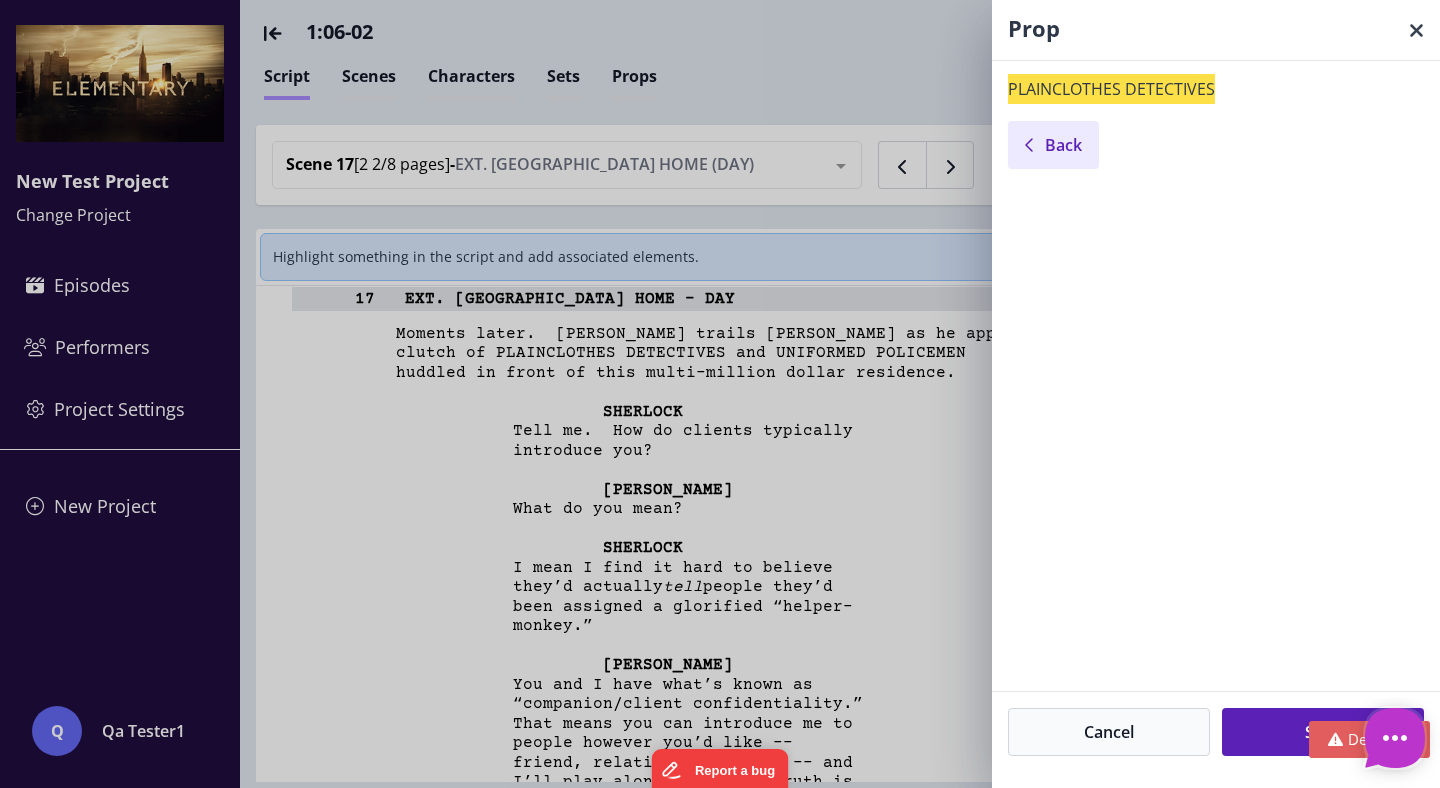 click on "Back" at bounding box center [1063, 145] 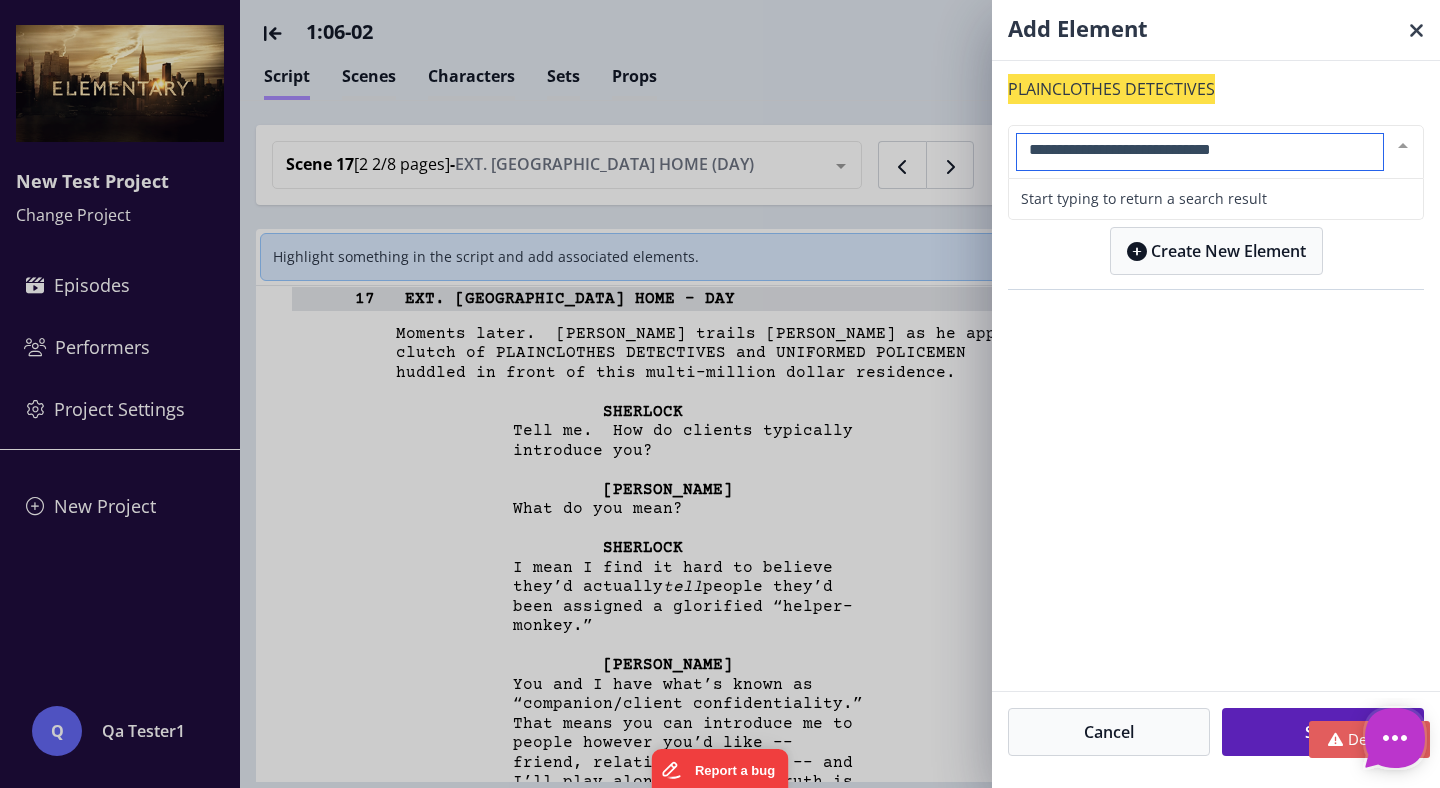 click at bounding box center (1200, 152) 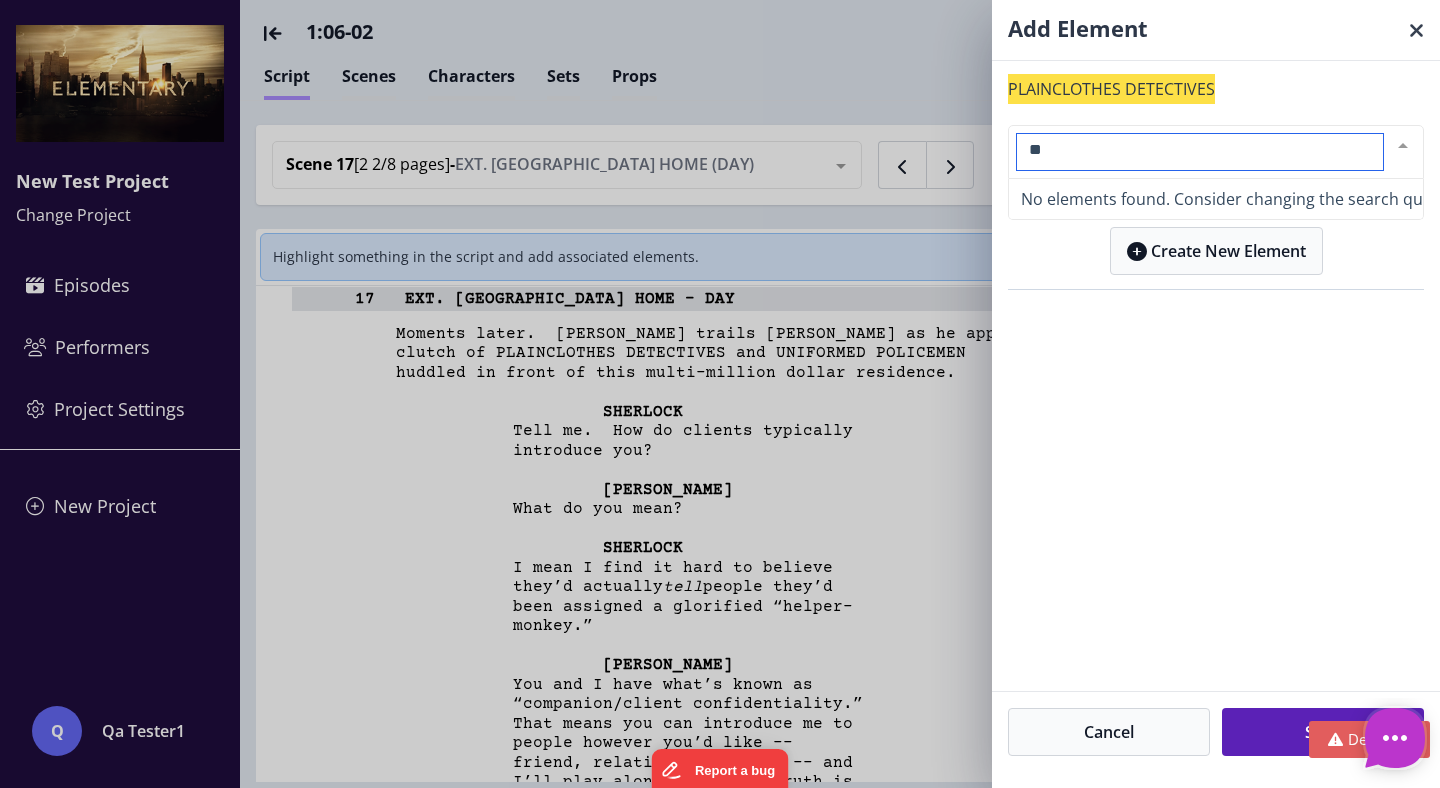 type on "***" 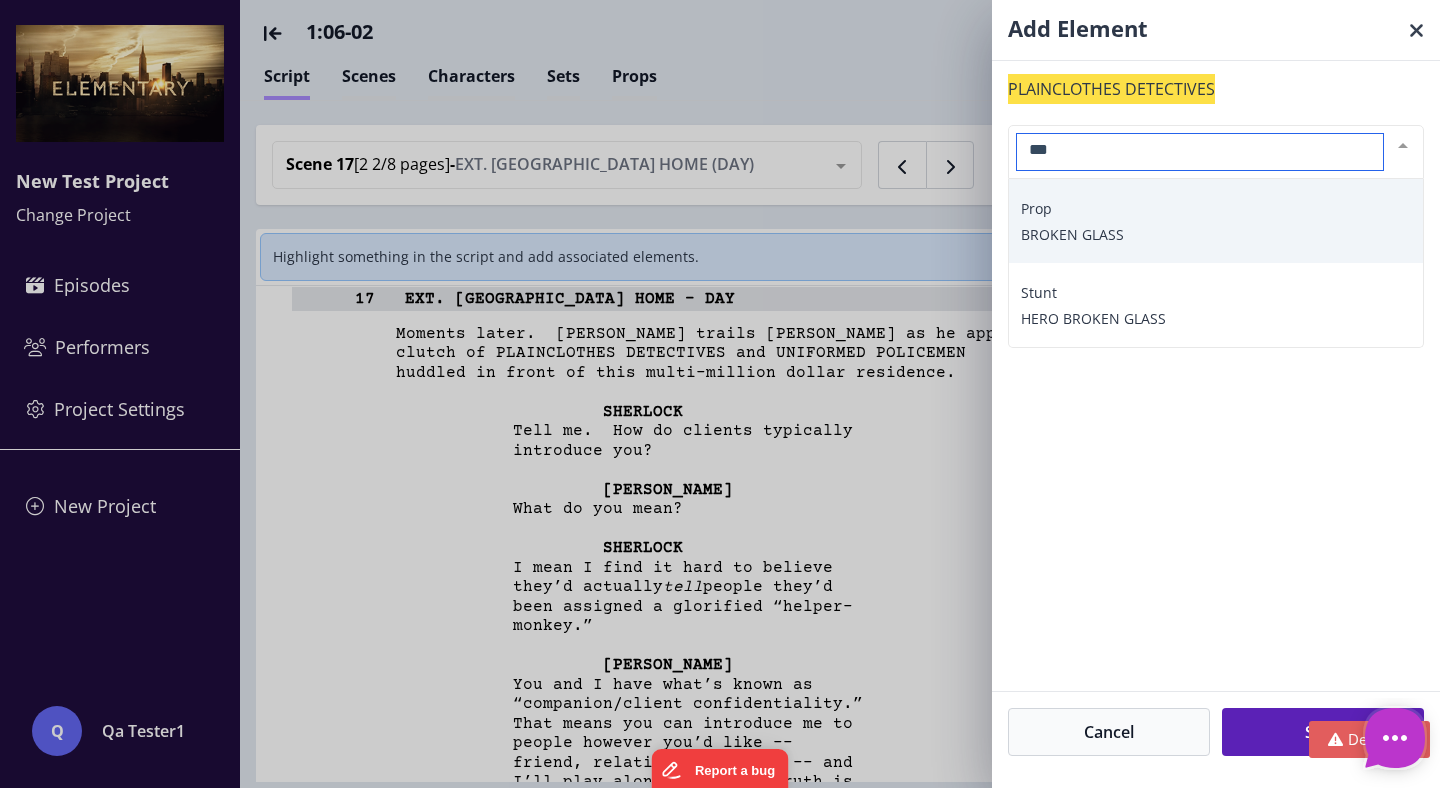 click on "Broken glass" at bounding box center [1216, 235] 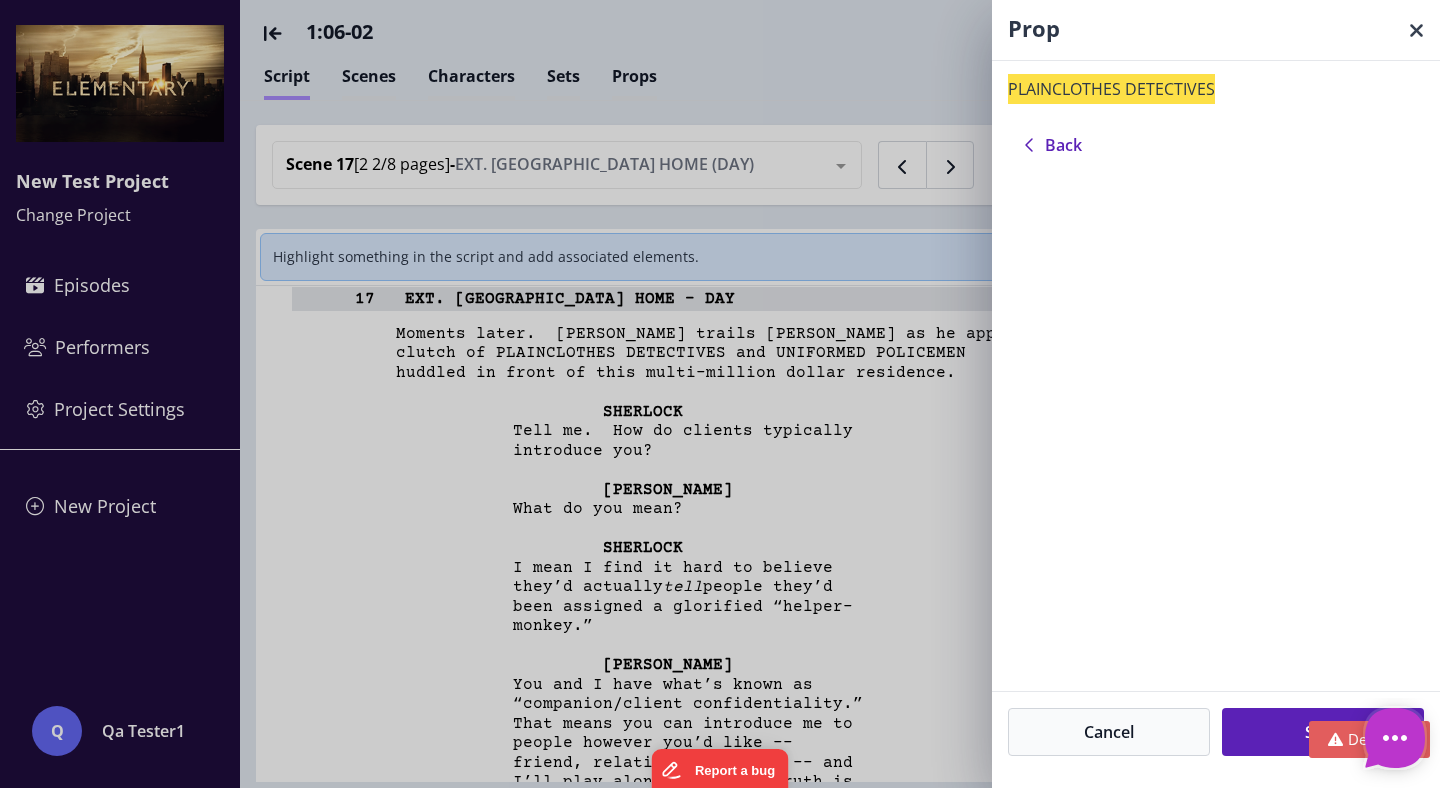 type on "*" 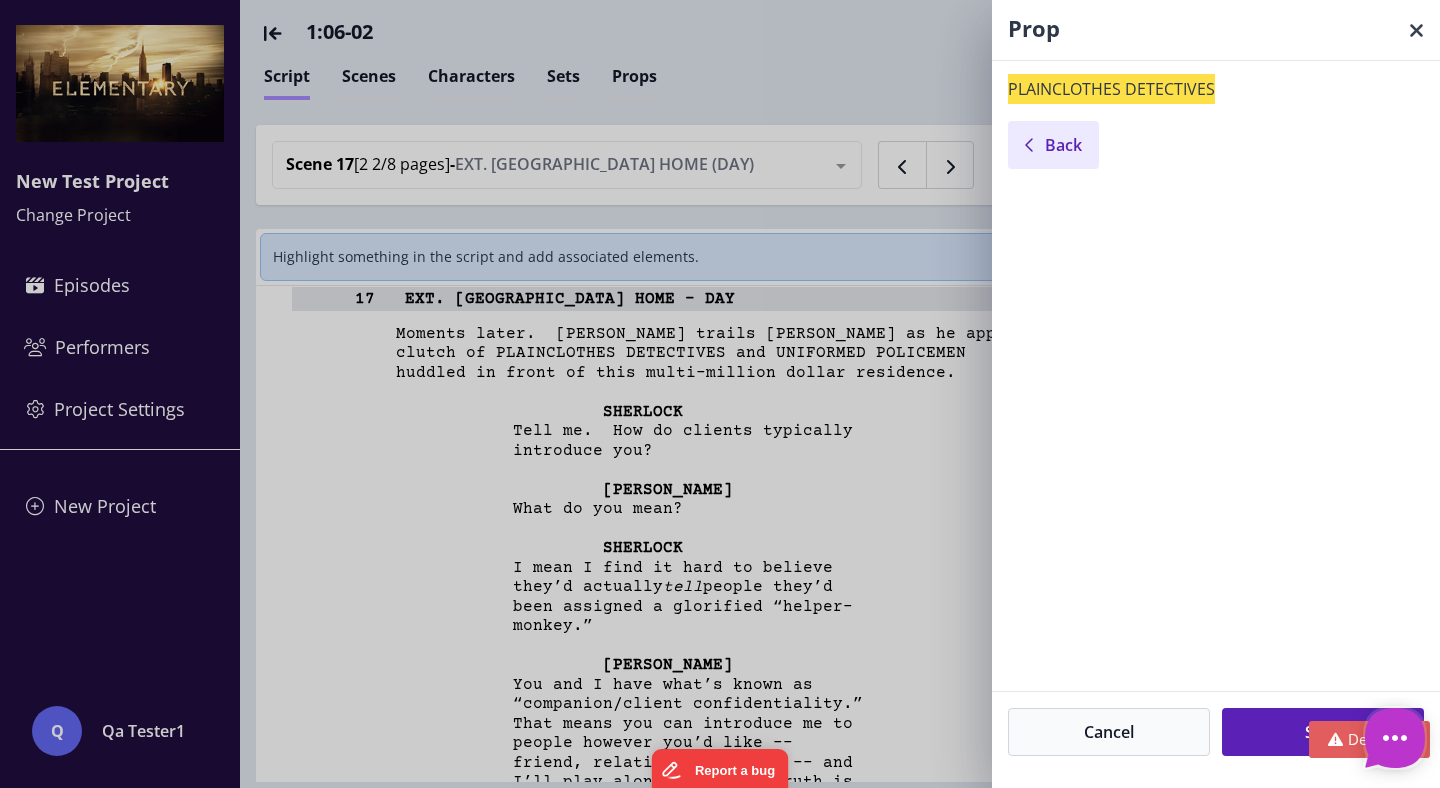 click on "Back" at bounding box center (1063, 145) 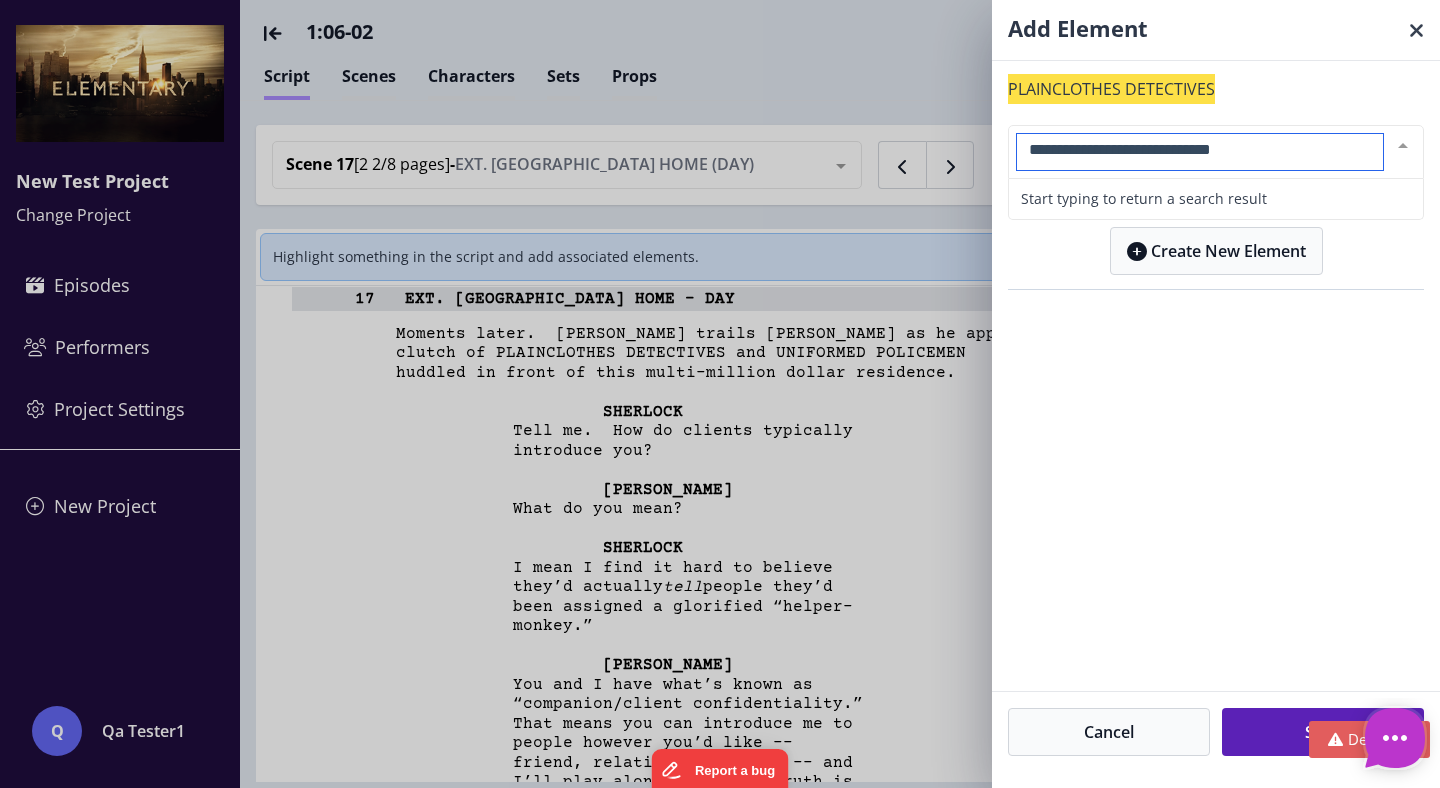 click at bounding box center [1200, 152] 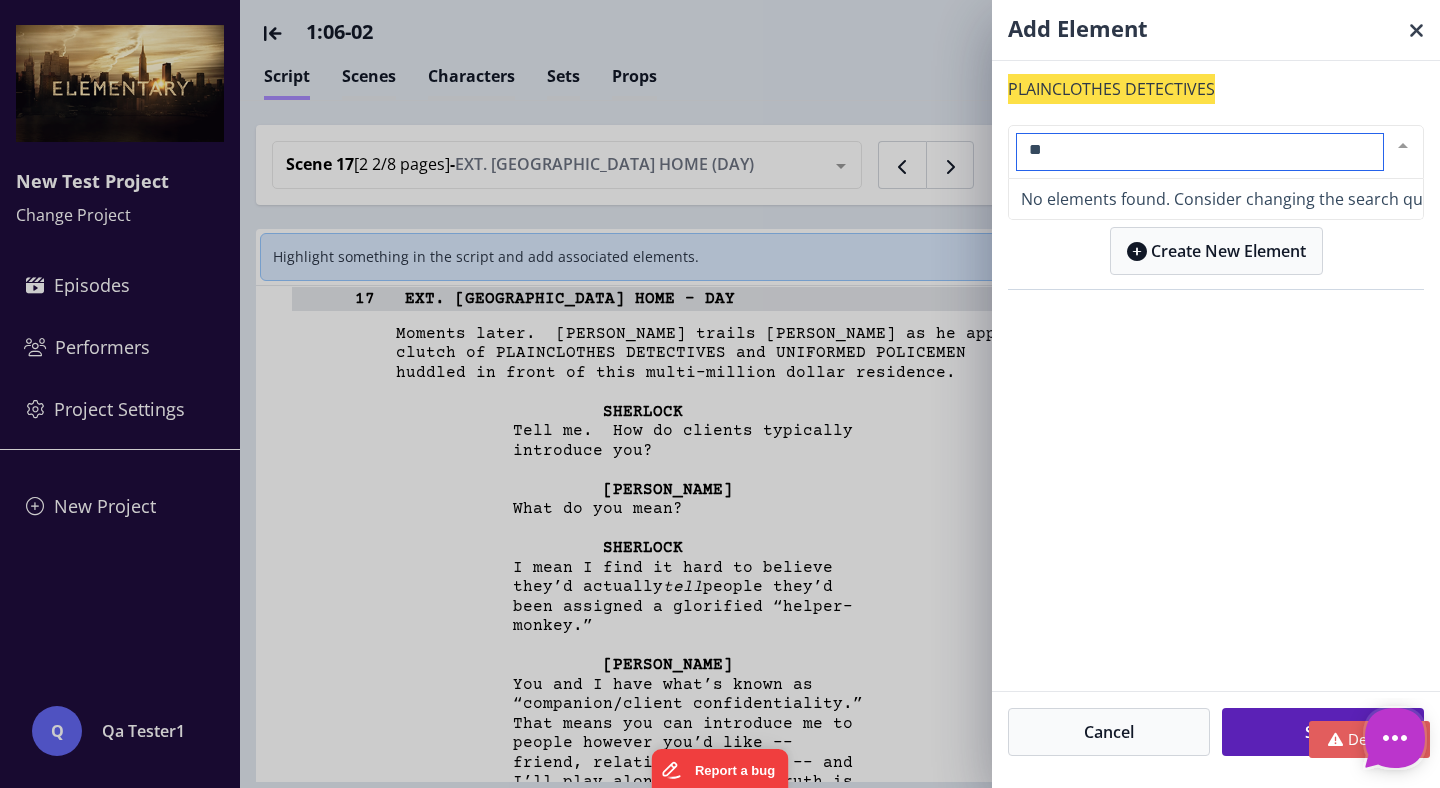type on "***" 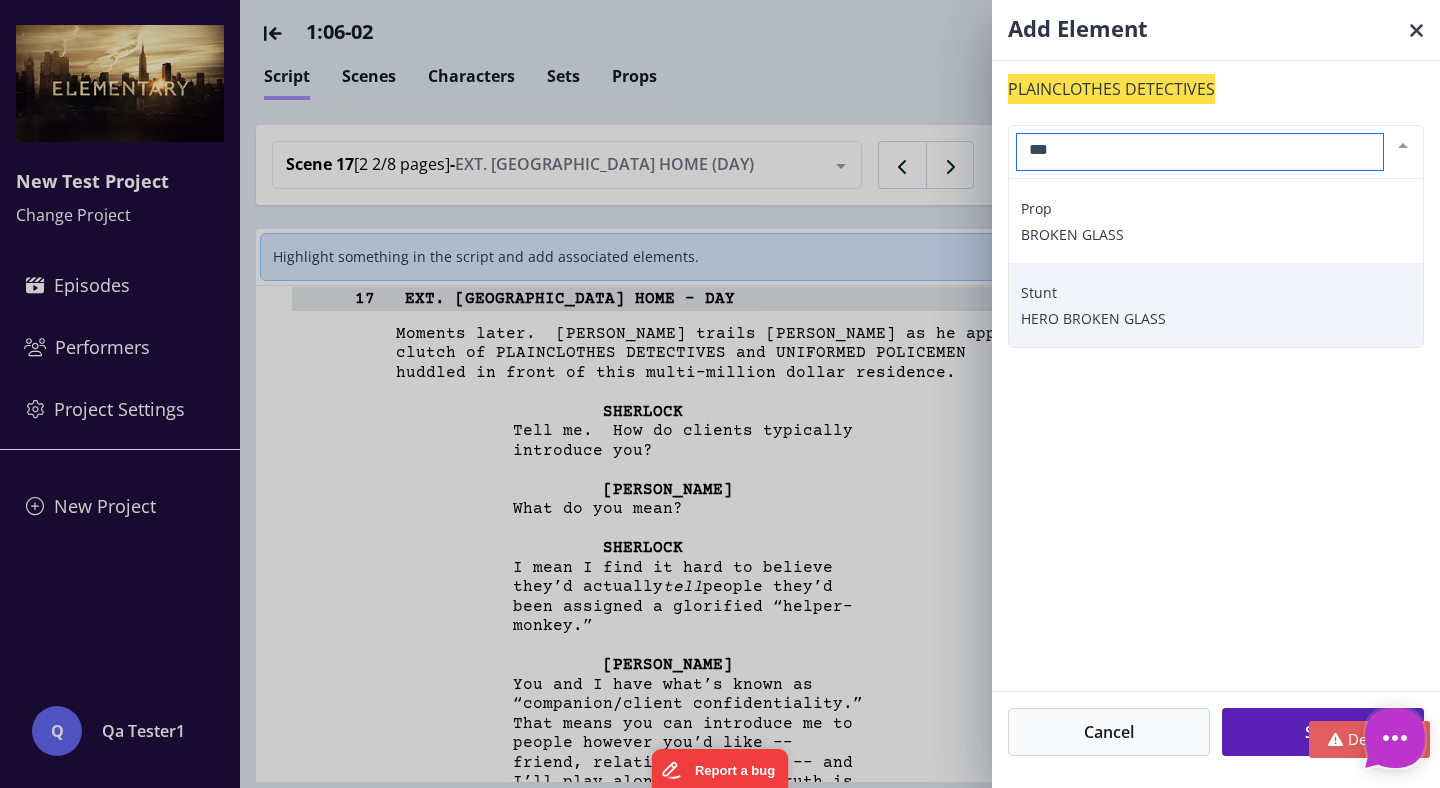 click on "Hero broken glass" at bounding box center (1216, 319) 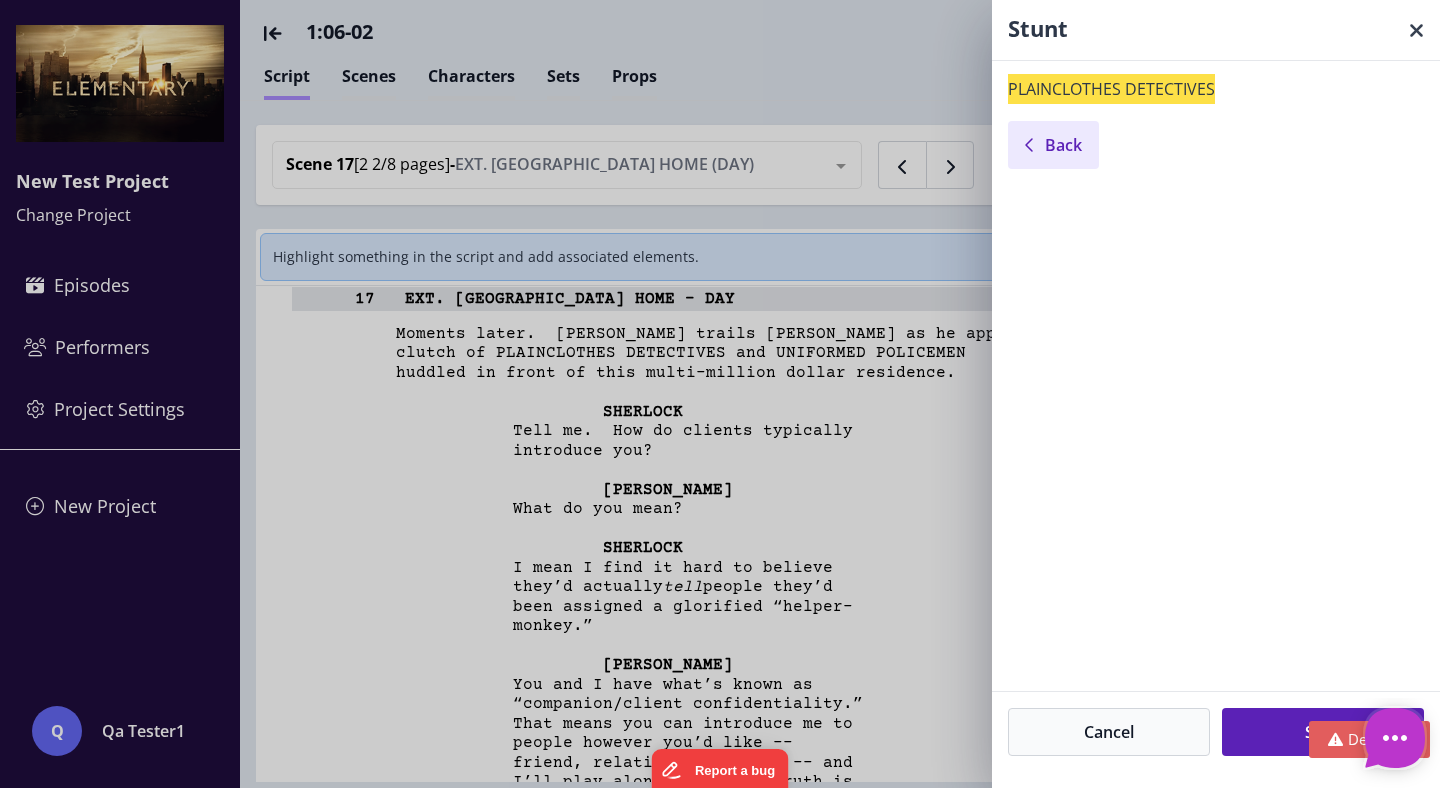 click on "Back" at bounding box center [1063, 145] 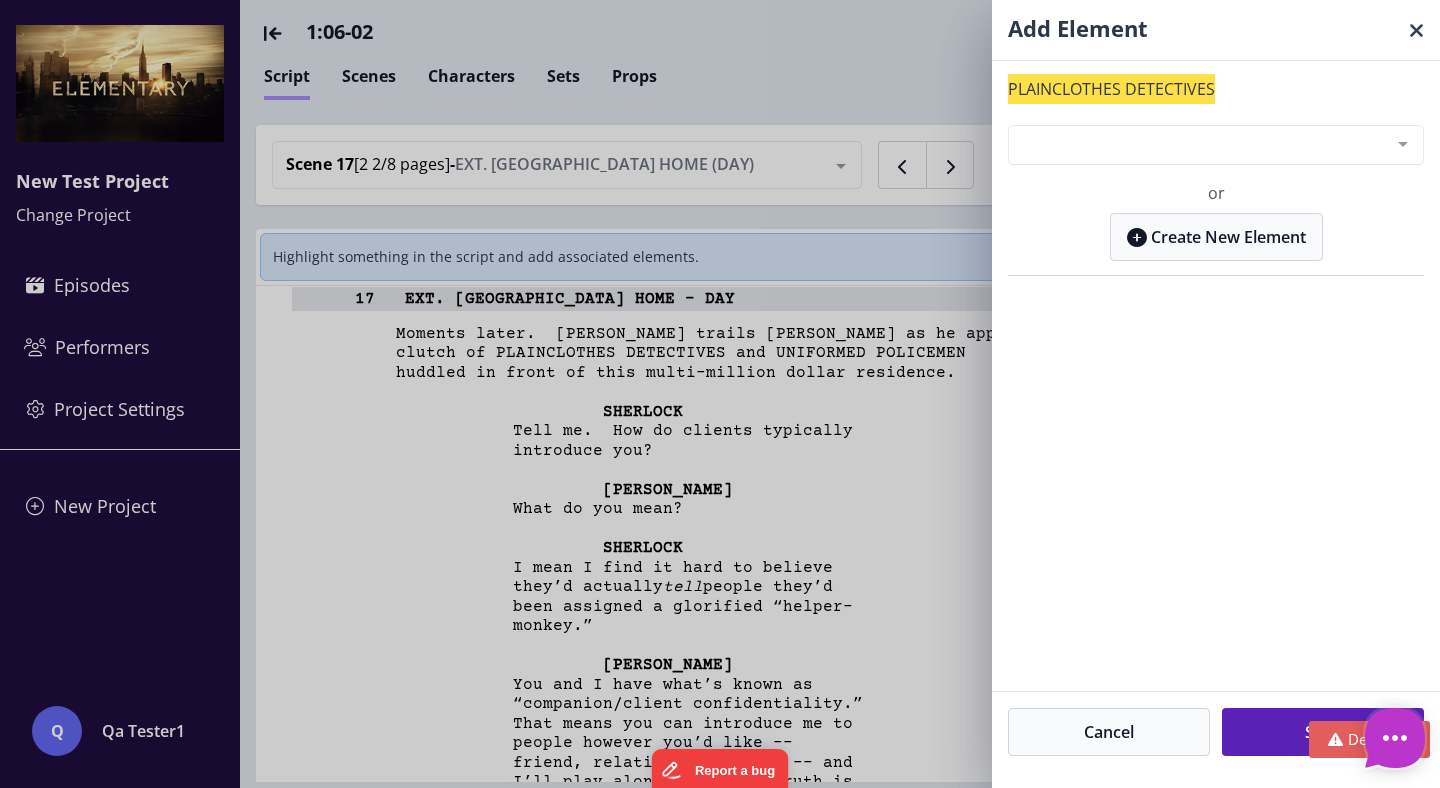 click on "Add Element
PLAINCLOTHES DETECTIVES
No elements found. Consider changing the search query.   Start typing to return a search result         or
Create New Element
No photos   Photos uploaded to this element will appear here.     Add Photos
Cancel
Save" at bounding box center (720, 394) 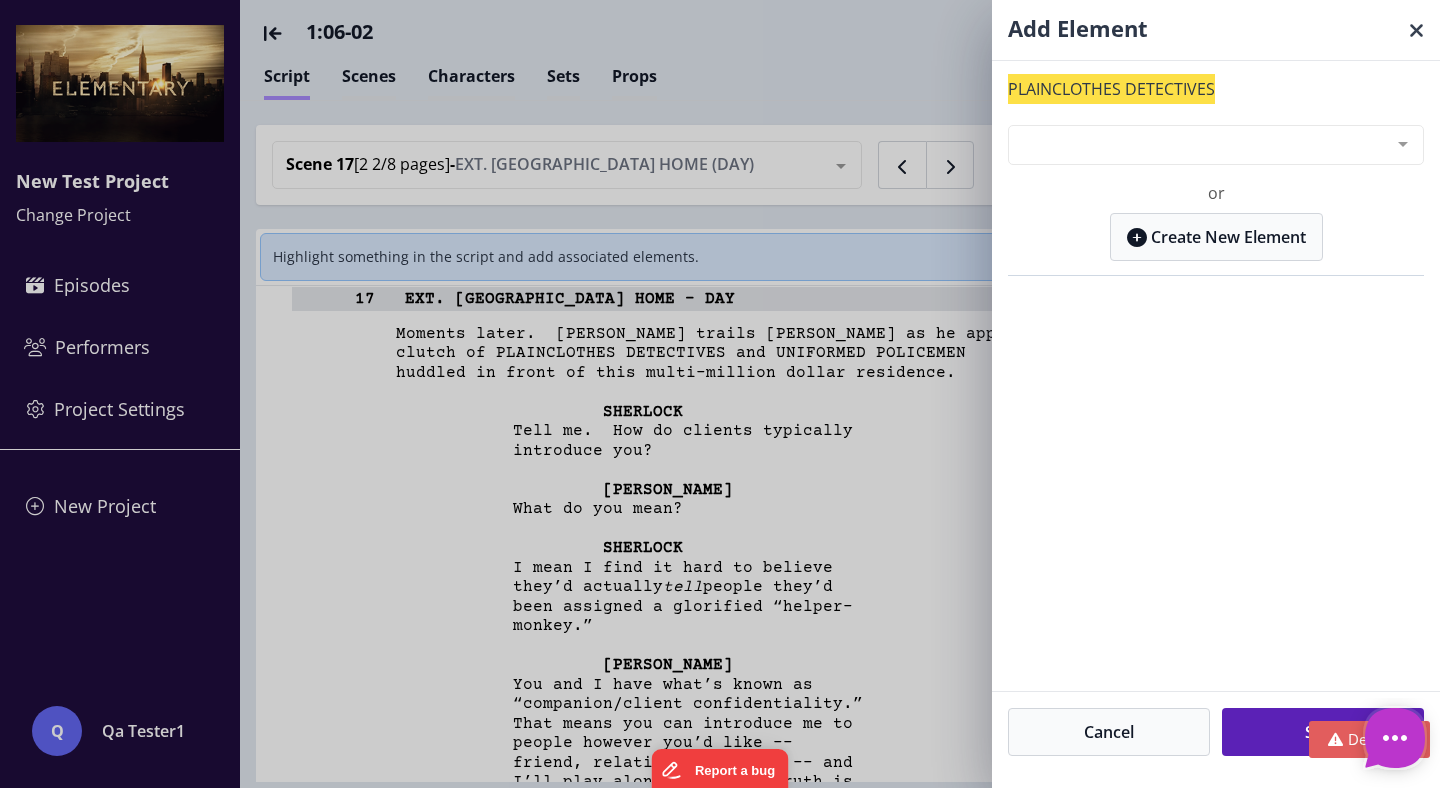 click on "Add Element
PLAINCLOTHES DETECTIVES
No elements found. Consider changing the search query.   Start typing to return a search result         or
Create New Element
No photos   Photos uploaded to this element will appear here.     Add Photos
Cancel
Save" at bounding box center (720, 394) 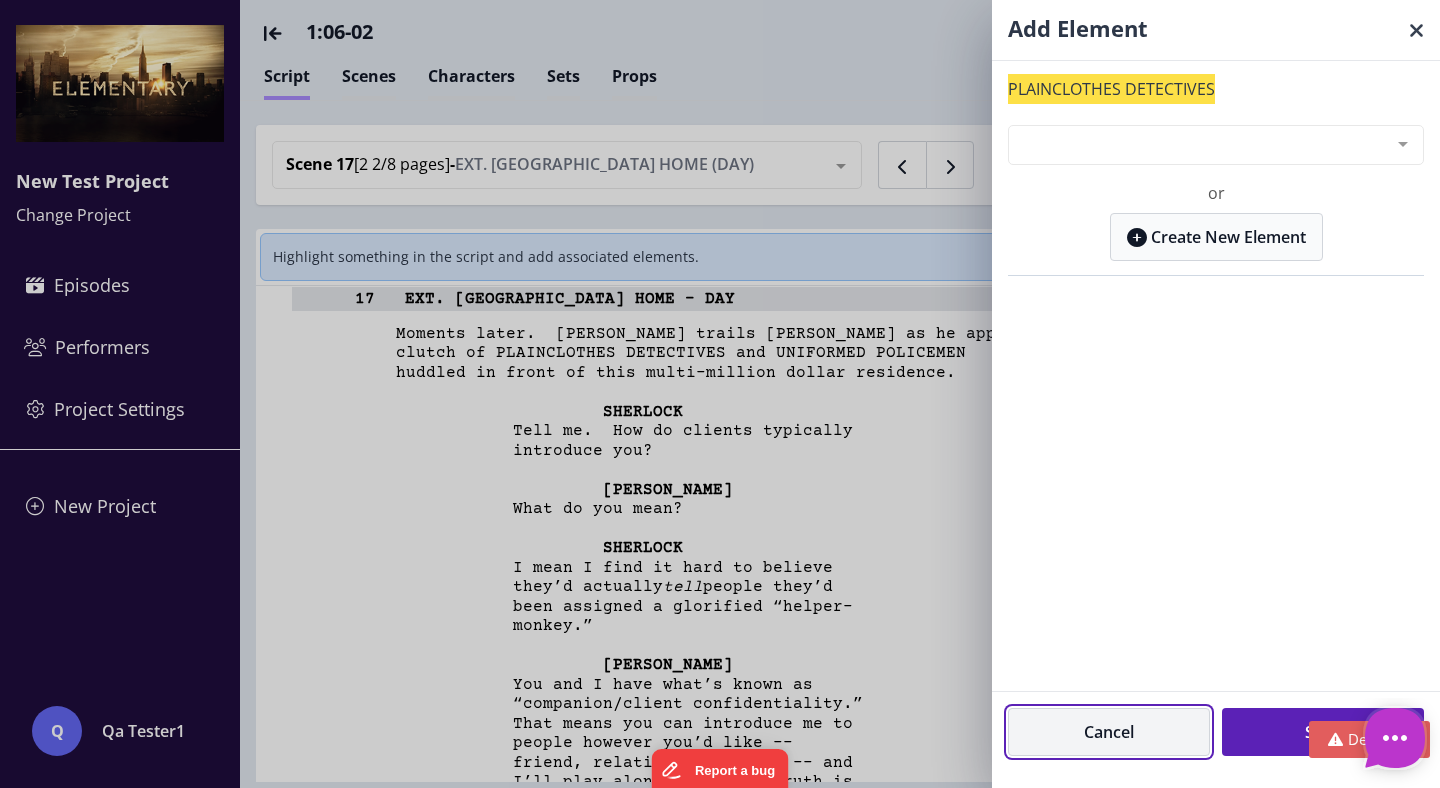 click on "Cancel" at bounding box center (1109, 732) 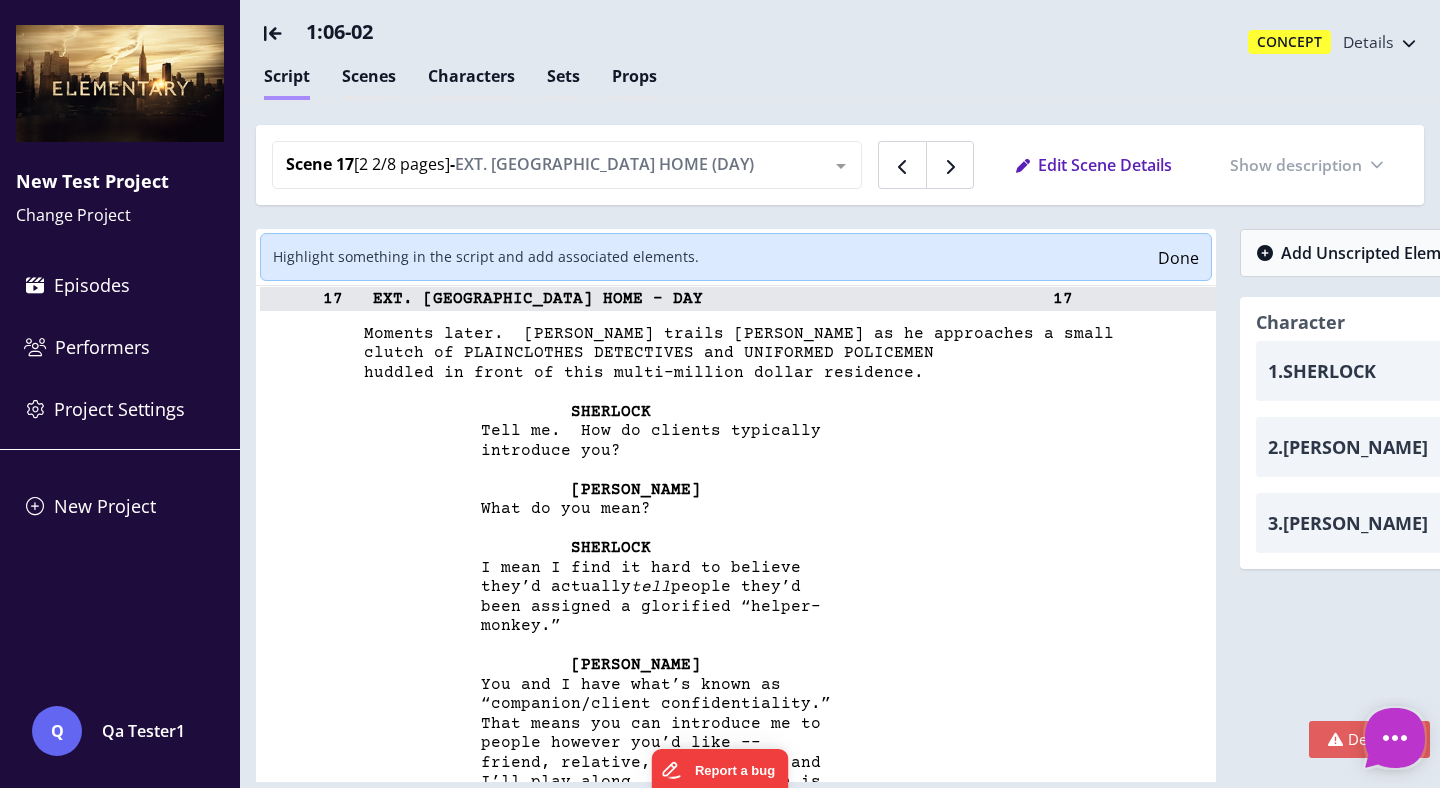 click on "1:
06-02
Concept   Details" at bounding box center [840, 32] 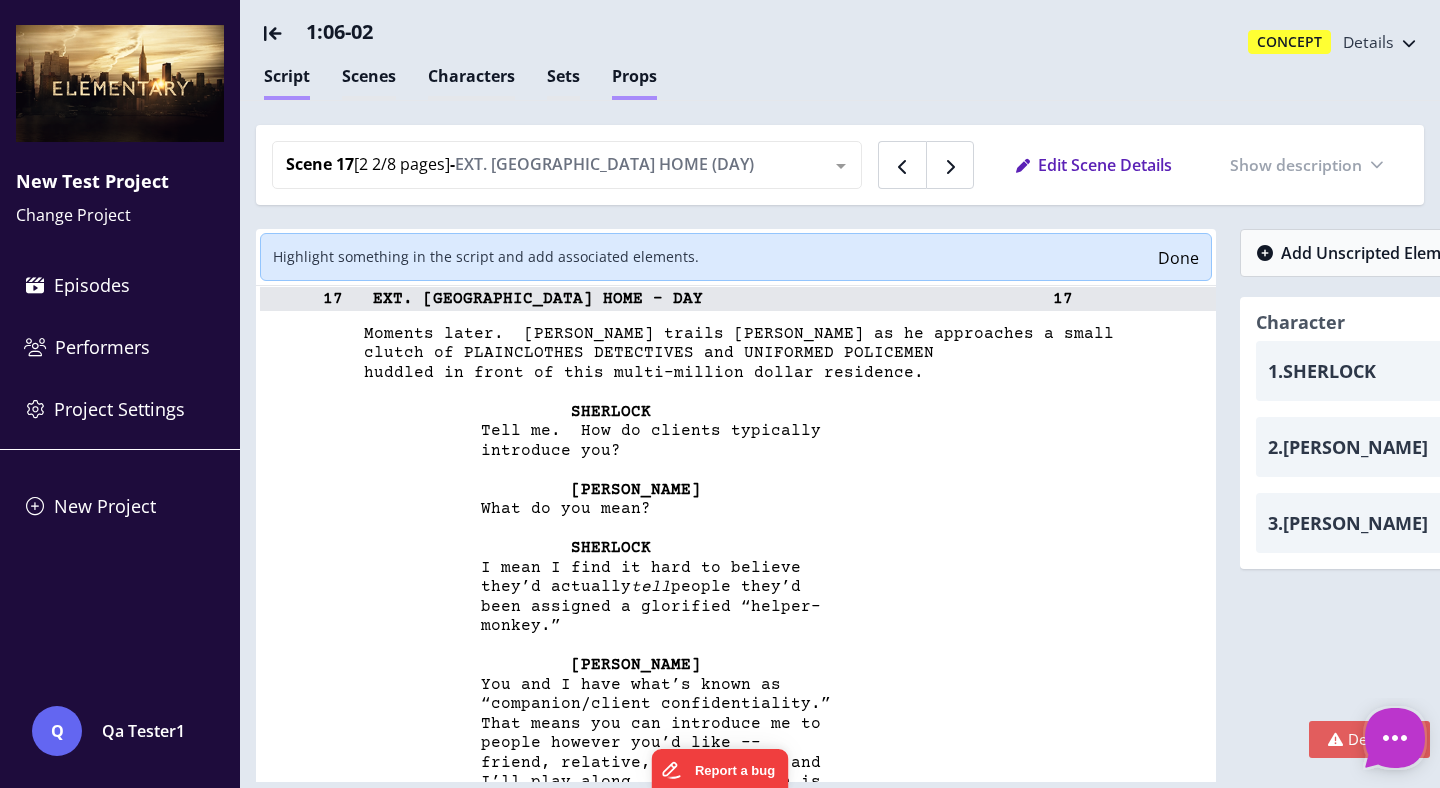 click on "Props" at bounding box center (634, 82) 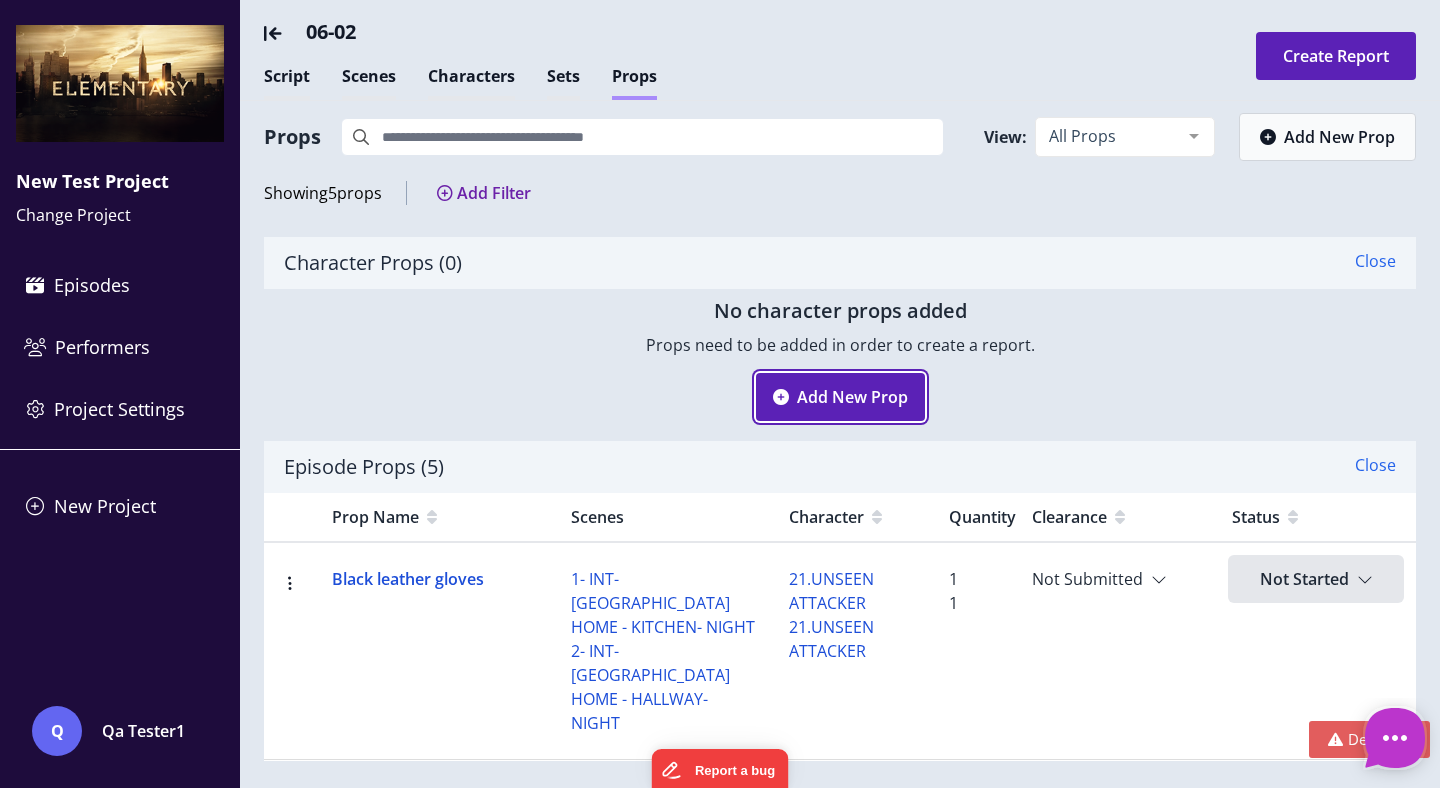 click on "Add New Prop" at bounding box center (840, 397) 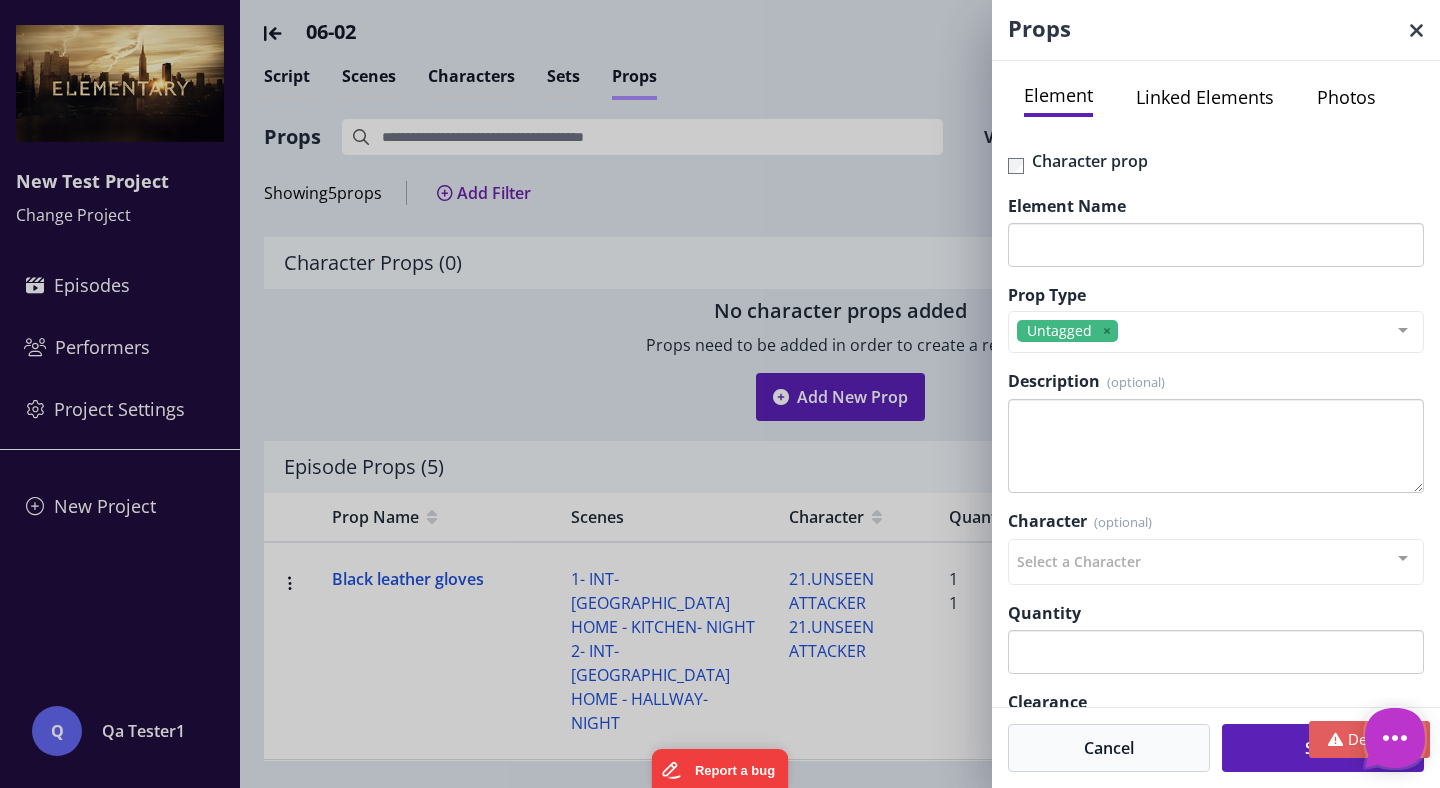 click on "Linked Elements" at bounding box center (1205, 97) 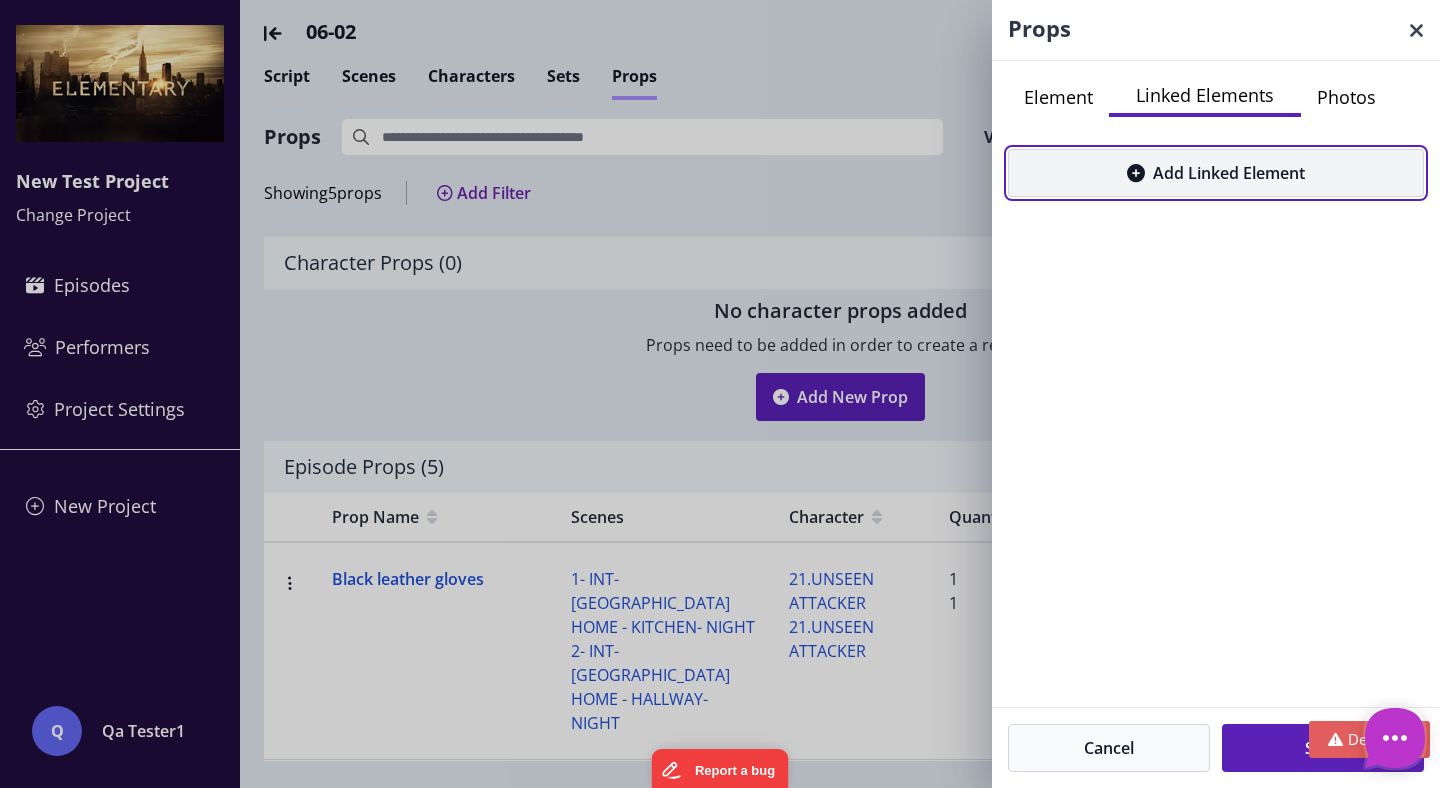 click on "Add Linked Element" at bounding box center (1216, 173) 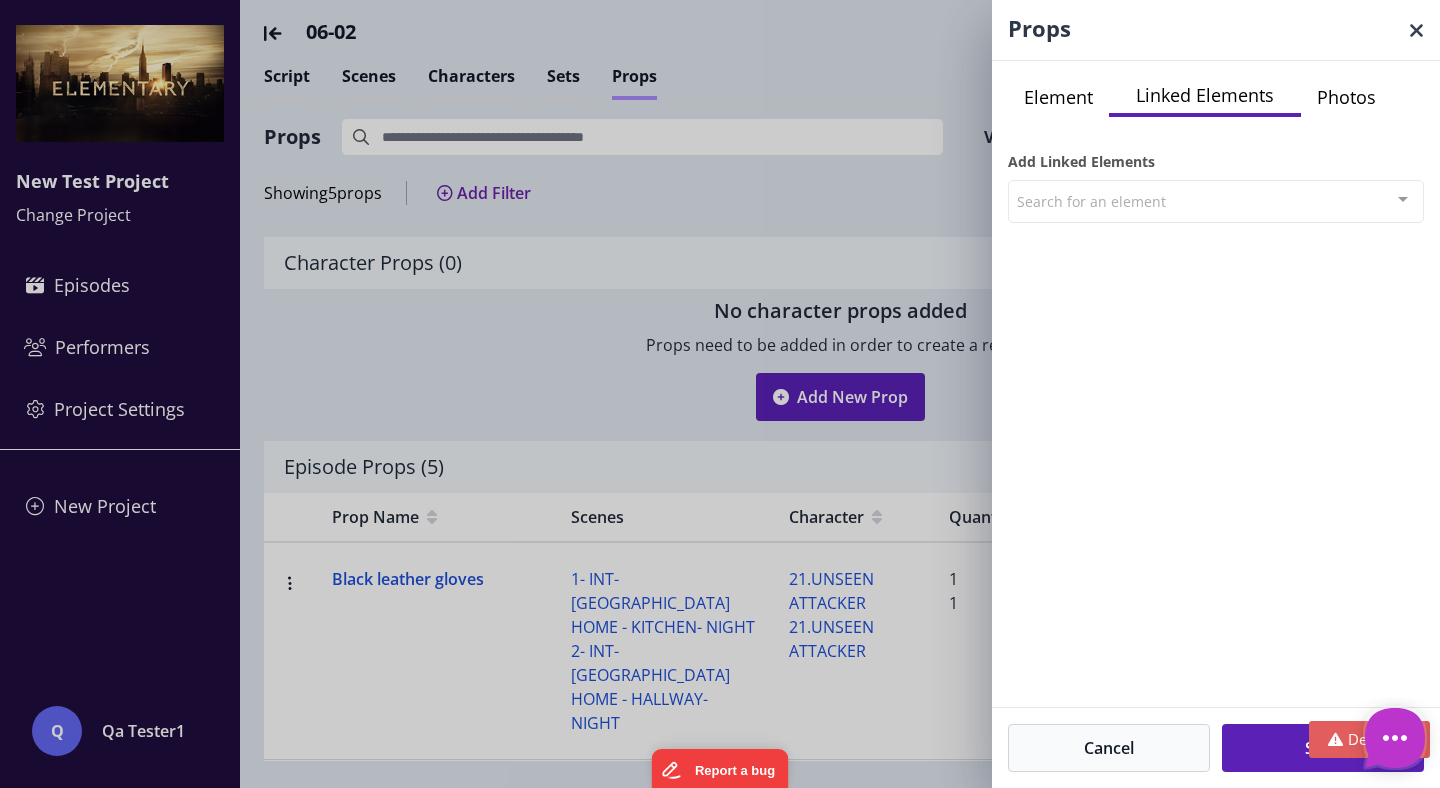 click on "Element" at bounding box center (1058, 97) 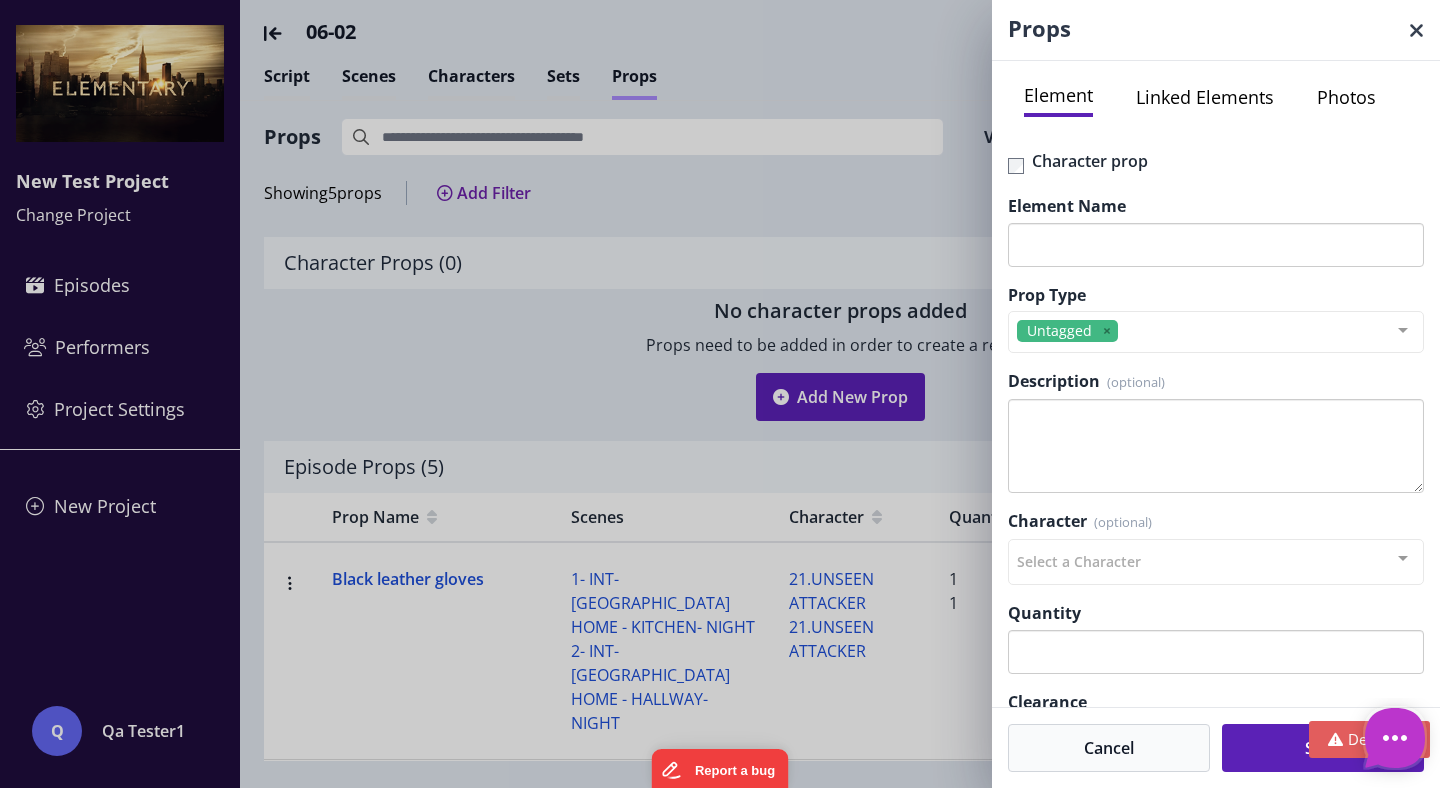 click on "Props           Element   Linked Elements   Photos           Character prop       Element Name             Prop Type      Untagged                   Animals   Background   Car   Food   Graphic   Hand prop   SFX   Stunt   Tech   Weapon     No elements found. Consider changing the search query.   List is empty.         Description           Character
Select a Character
TY   JOAN   INFOMERCIAL PITCHMAN   SHIRTLESS MAN   SHERLOCK   GREGSON   ABREU   MANTLO   HARRISON POLK   EILEEN RENFRO   PETER SALDUA   BASEBALL ANNOUNCER   REDHEADED WOMAN   UNSEEN ATTACKER       List is empty.         Quantity           Clearance                Not Submitted         N/A   Not Submitted   In Process   Not permitted   Clear to use   For background use only       List is empty.         Status                Not Started         Not Started   Ordered   Received   Received ON THE TRUCK   Received ON SET CART   Received IN STORAGE       List is empty.             Character prop" at bounding box center [720, 394] 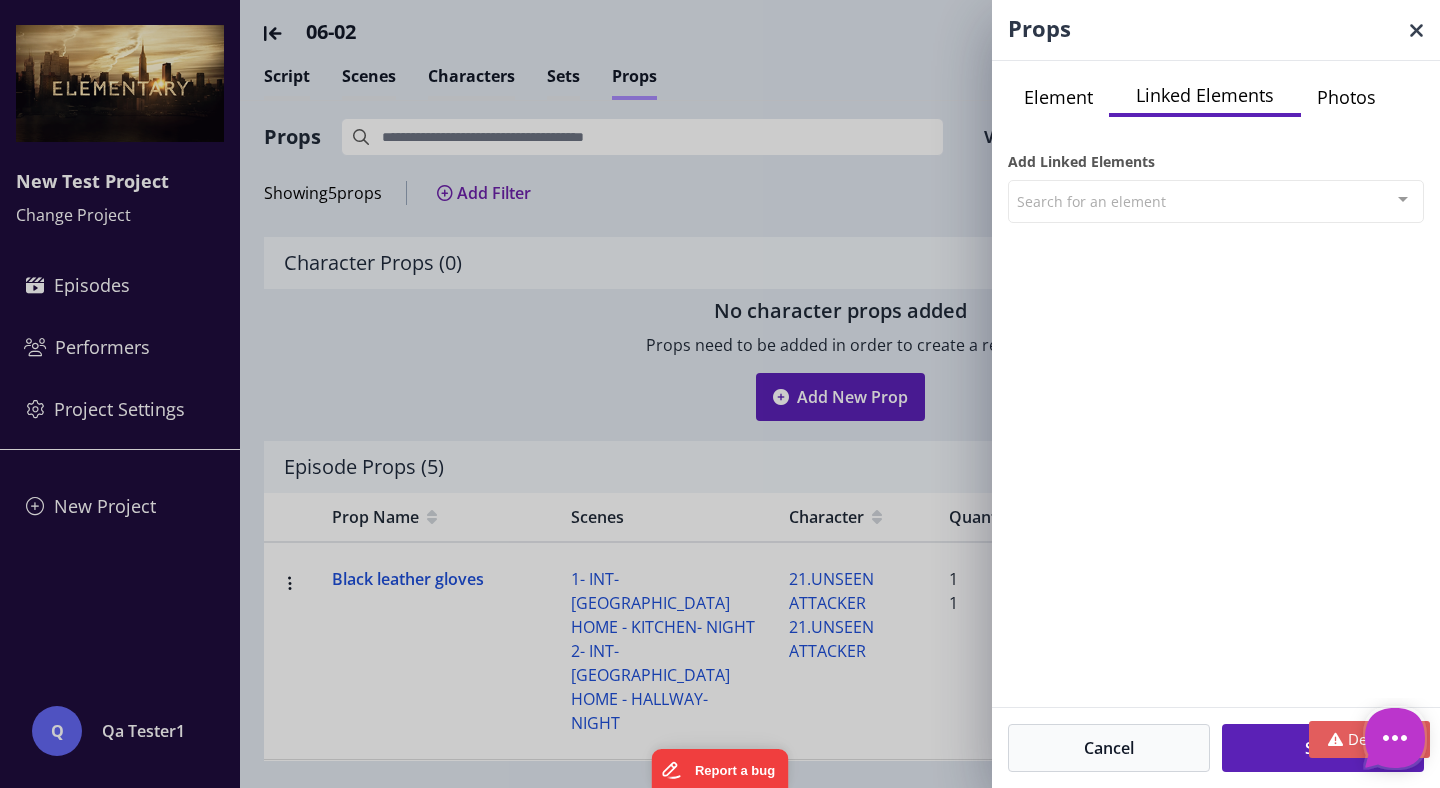 click on "Element" at bounding box center (1058, 97) 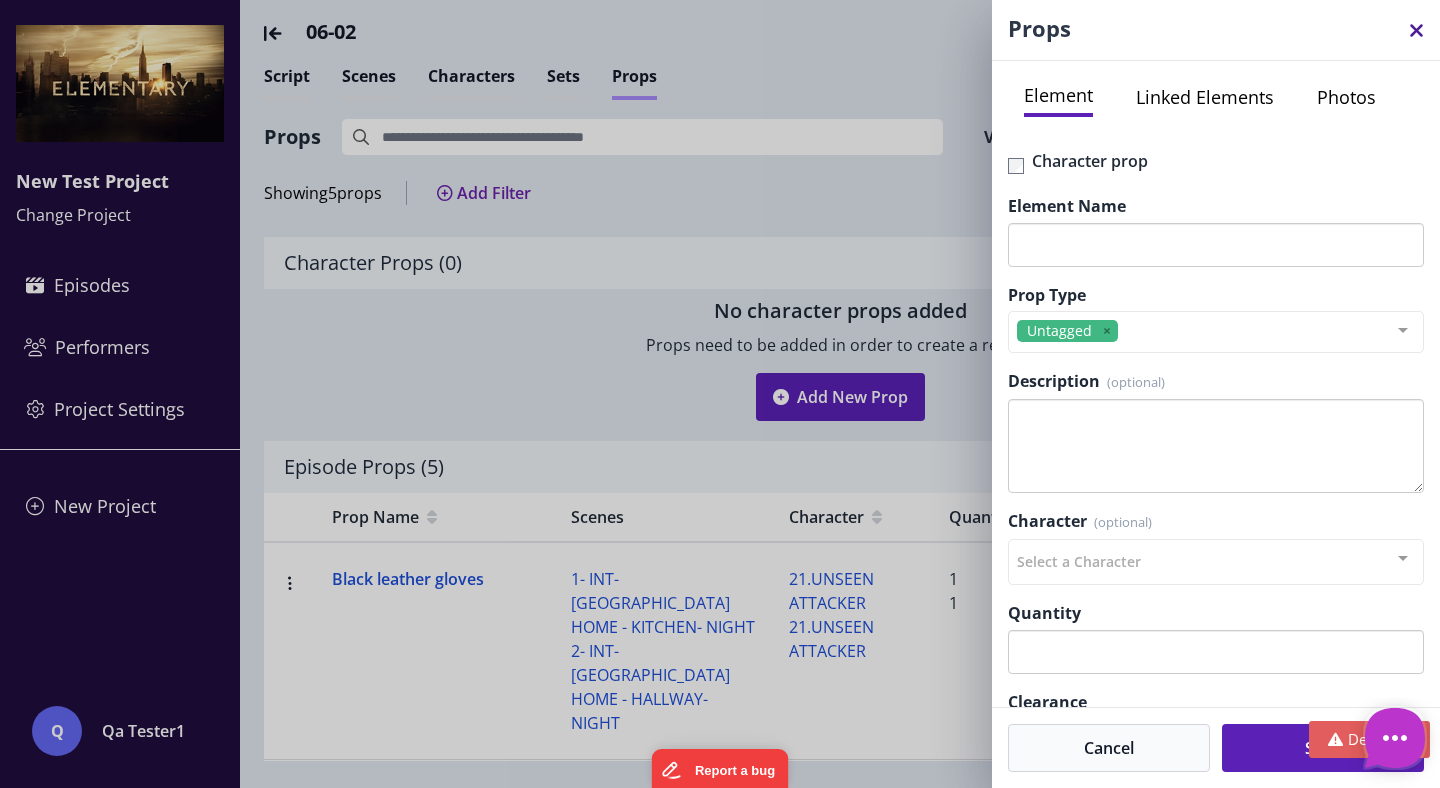 click at bounding box center [1416, 30] 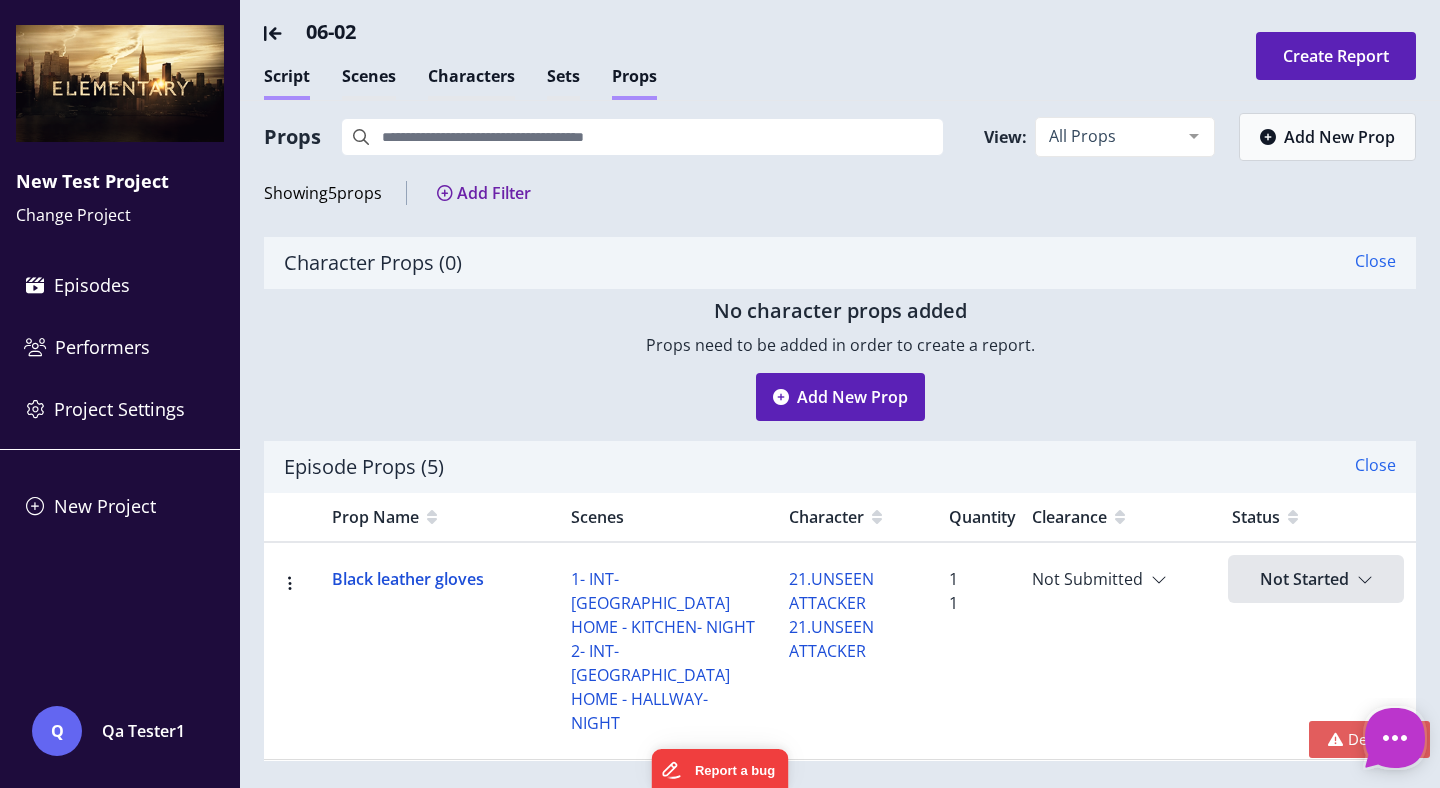 click on "Script" at bounding box center [287, 82] 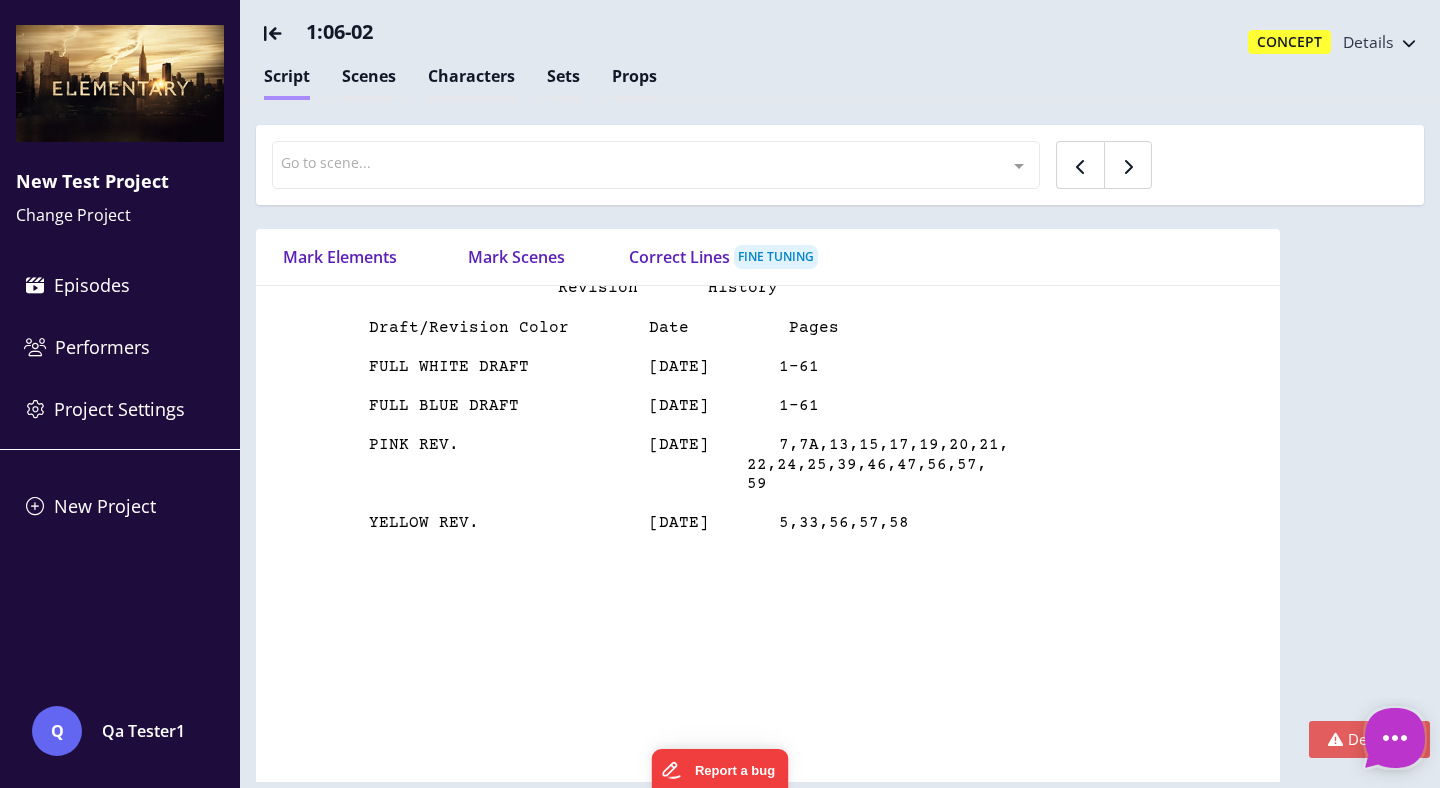 scroll, scrollTop: 1554, scrollLeft: 0, axis: vertical 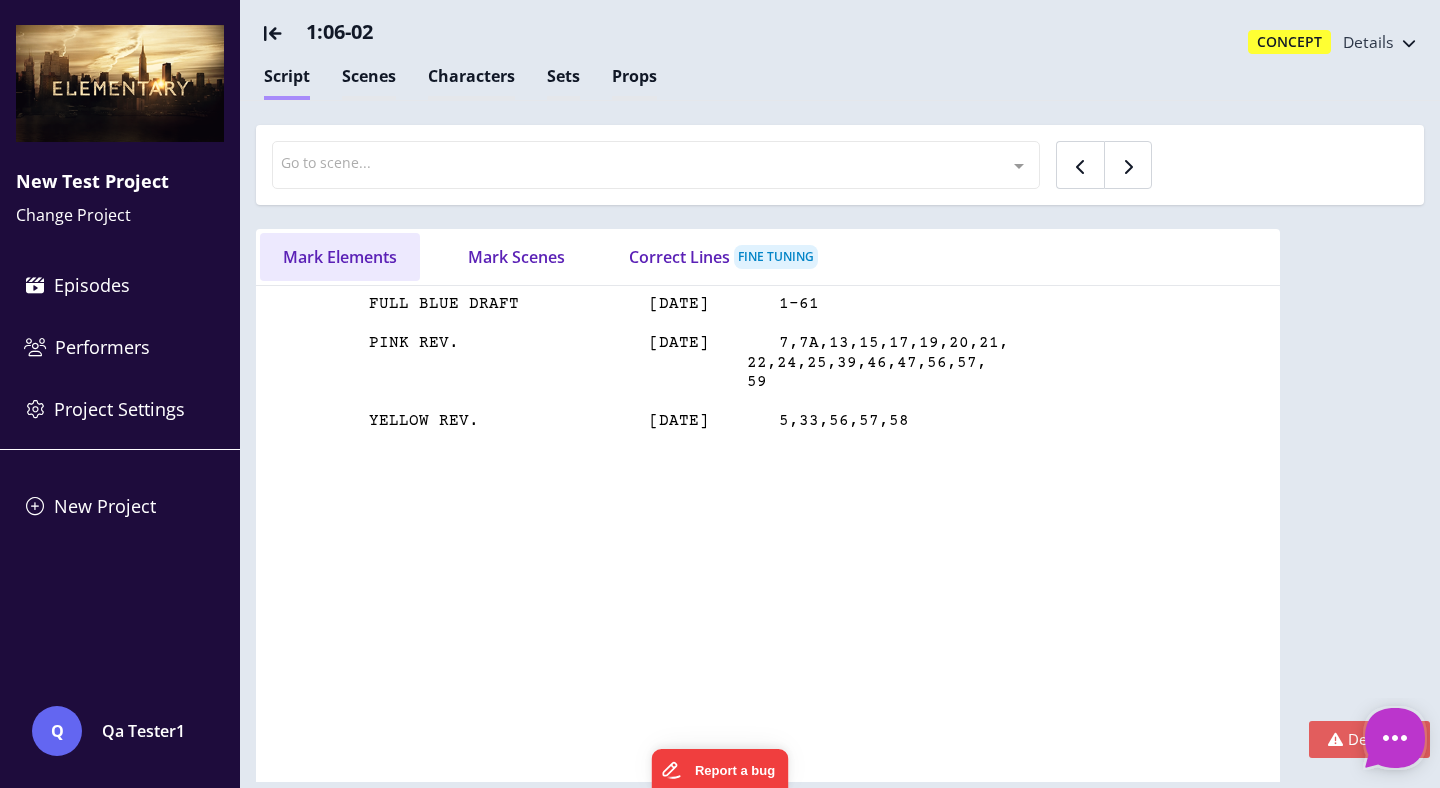 click on "Mark Elements" at bounding box center (340, 257) 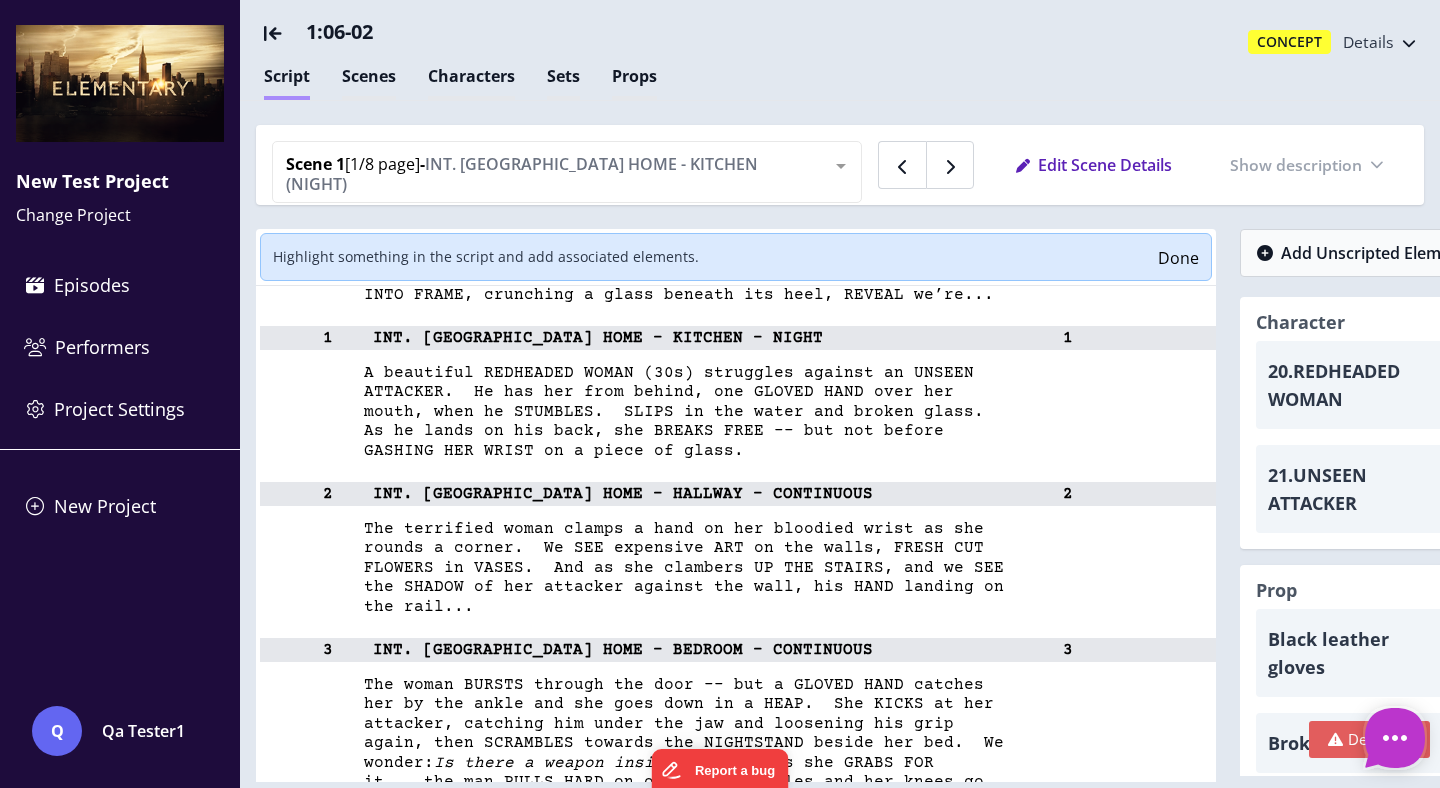 scroll, scrollTop: 5210, scrollLeft: 0, axis: vertical 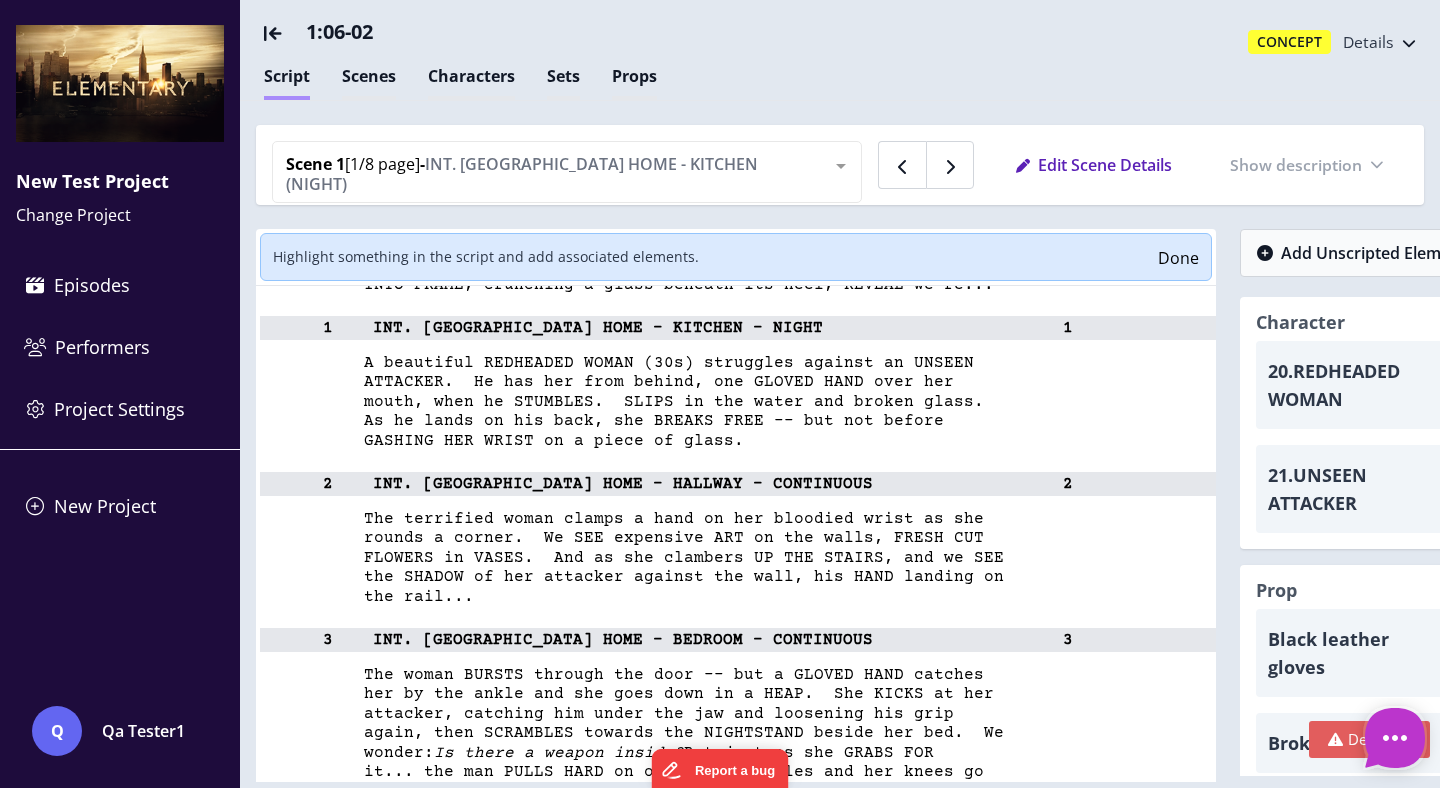 click on "ATTACKER.  He has her from behind, one GLOVED HAND over her" at bounding box center [605, 382] 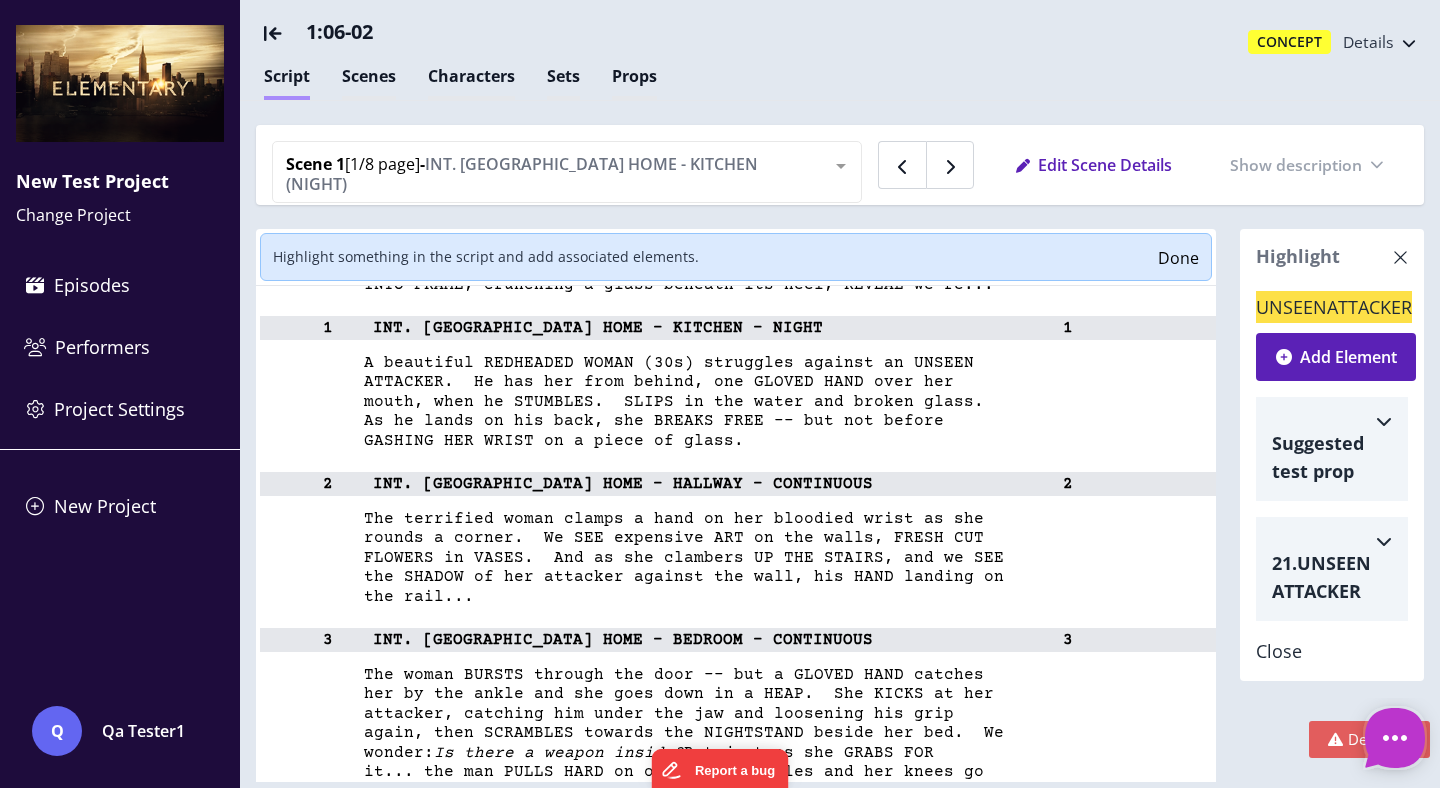 click at bounding box center [1332, 421] 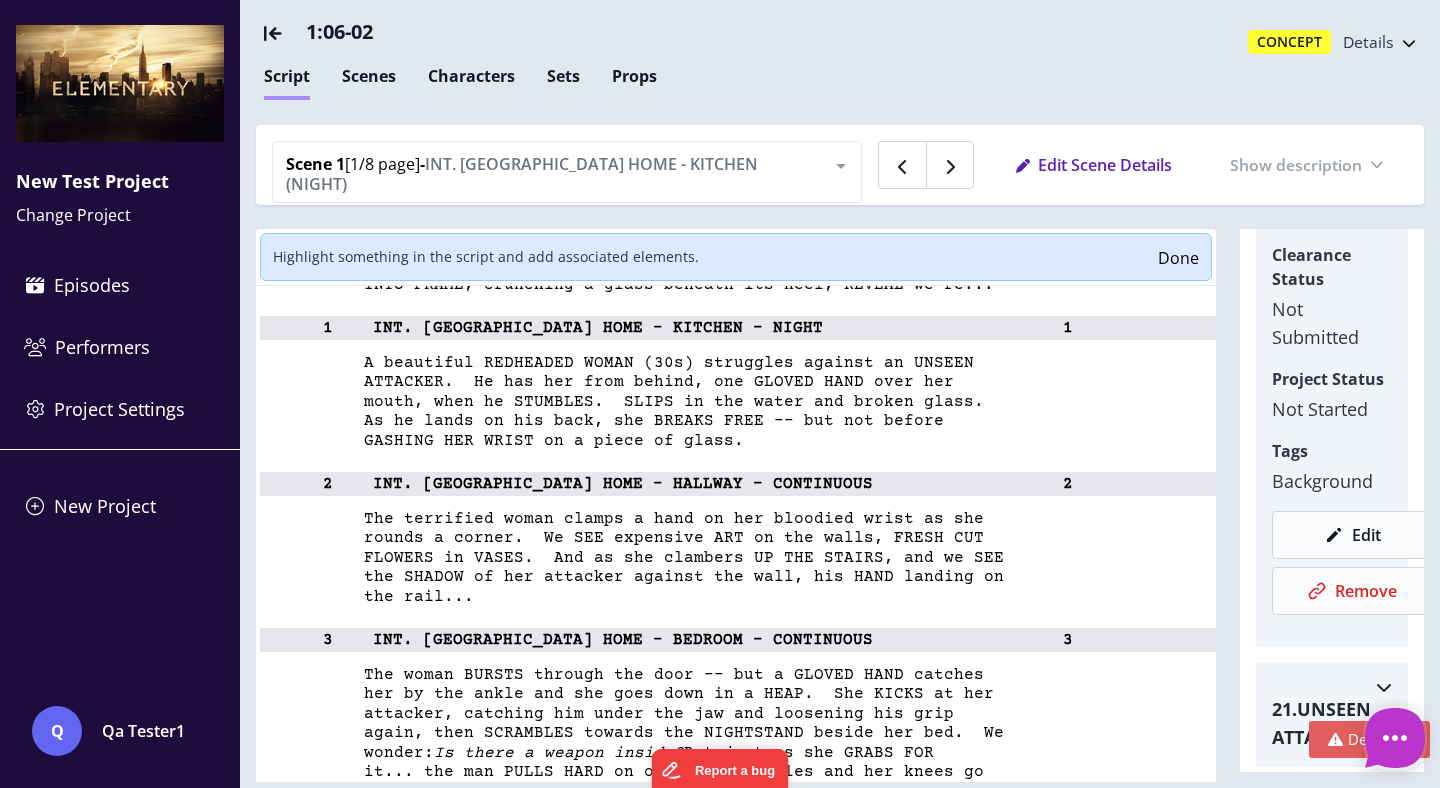 scroll, scrollTop: 313, scrollLeft: 0, axis: vertical 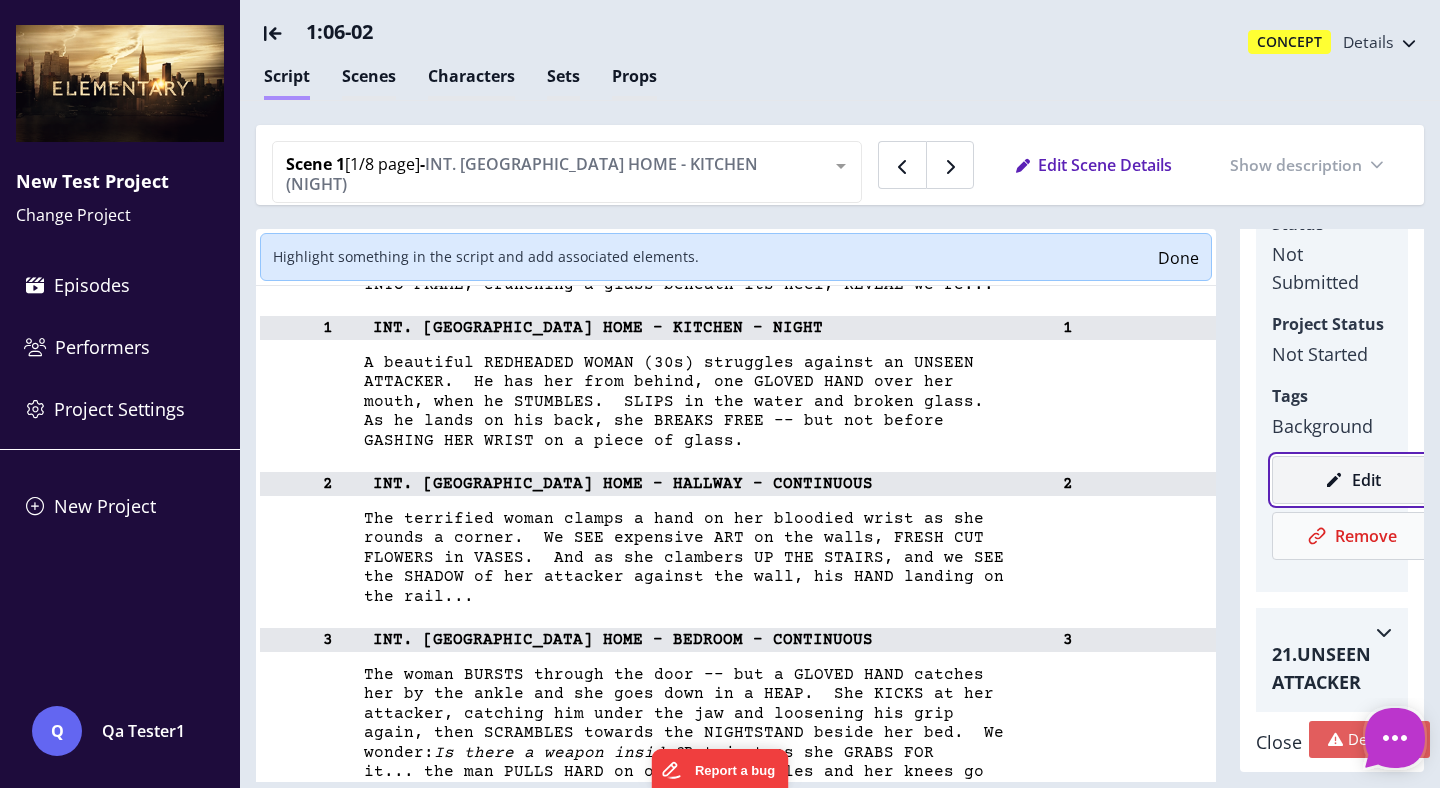 click on "Edit" at bounding box center [1352, 480] 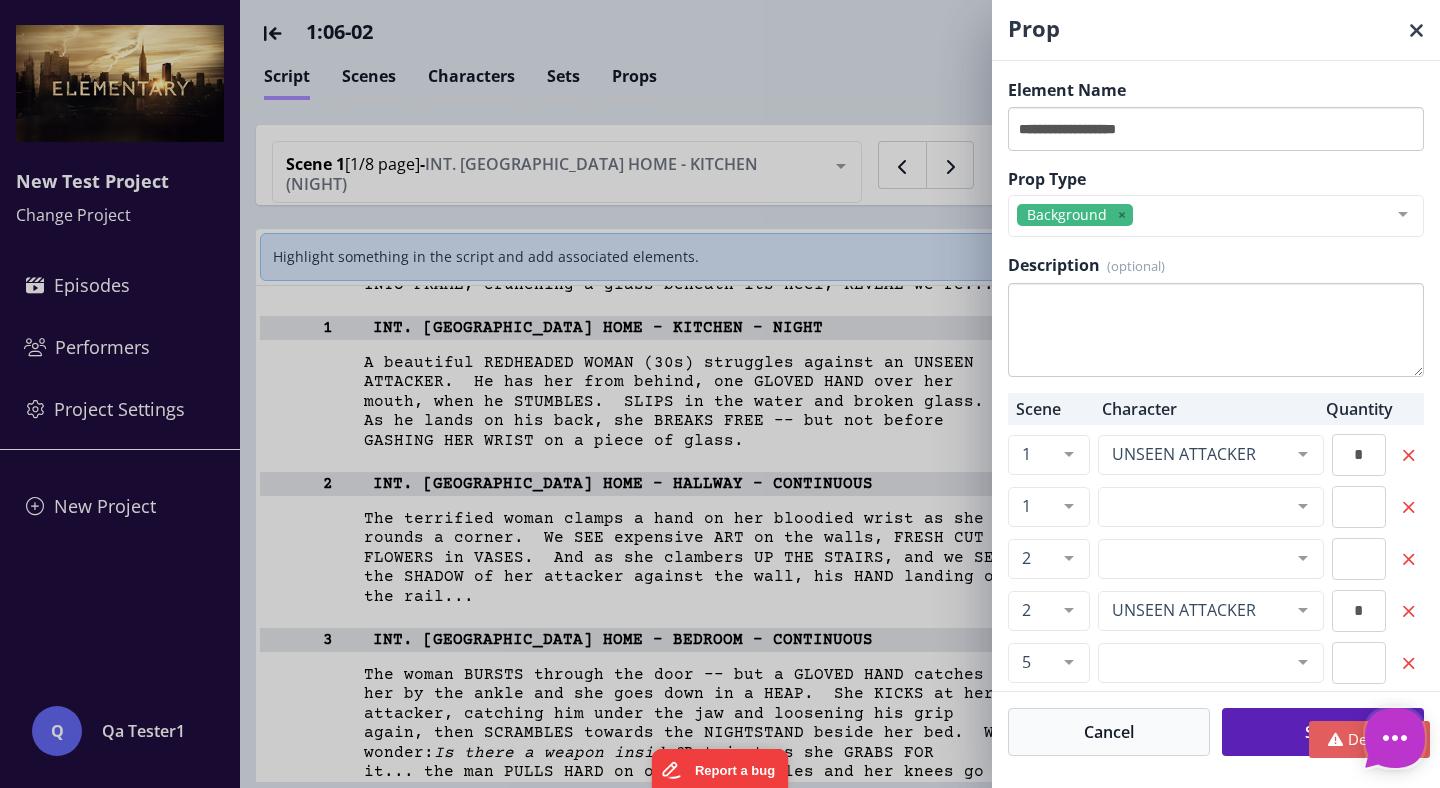 scroll, scrollTop: 0, scrollLeft: 0, axis: both 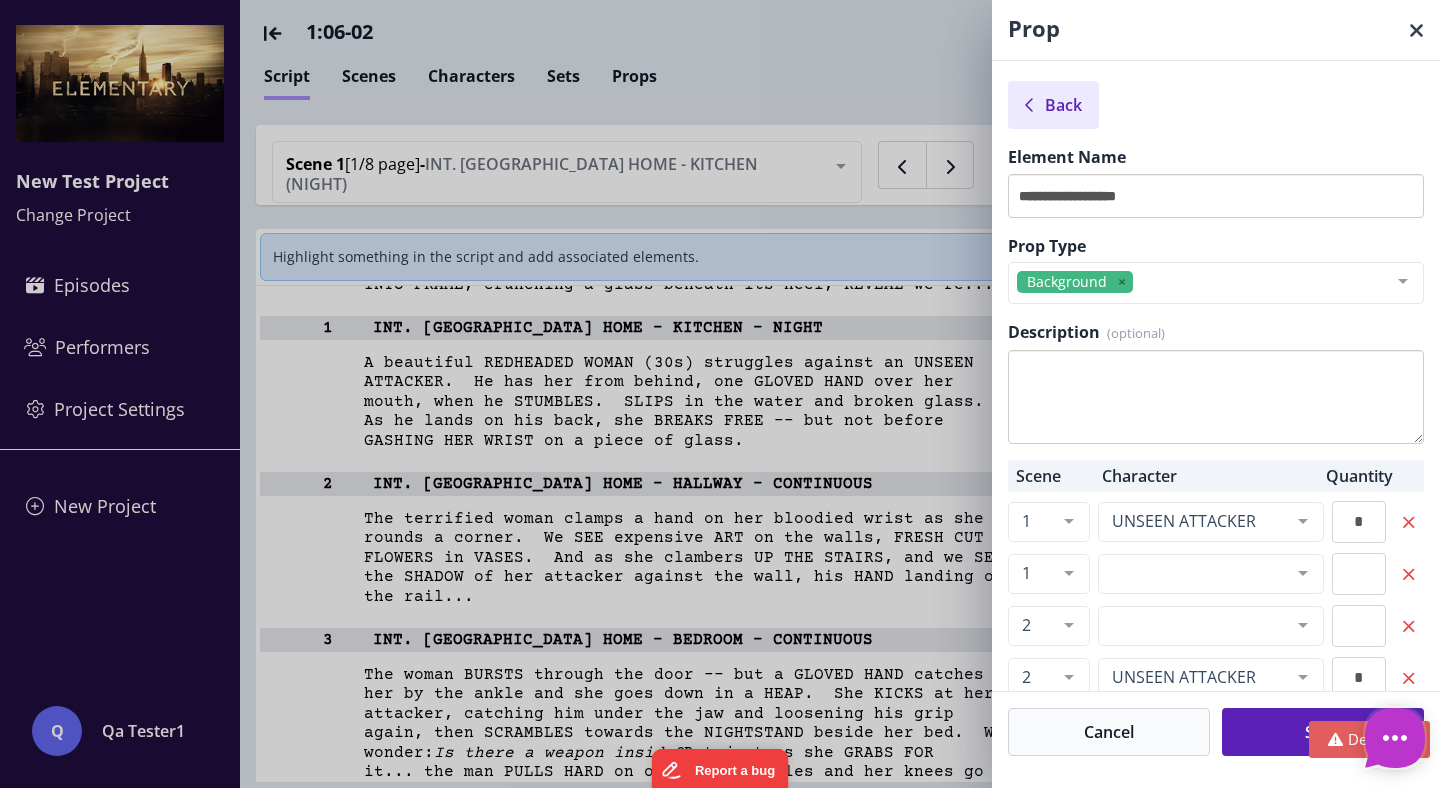 click at bounding box center (1035, 105) 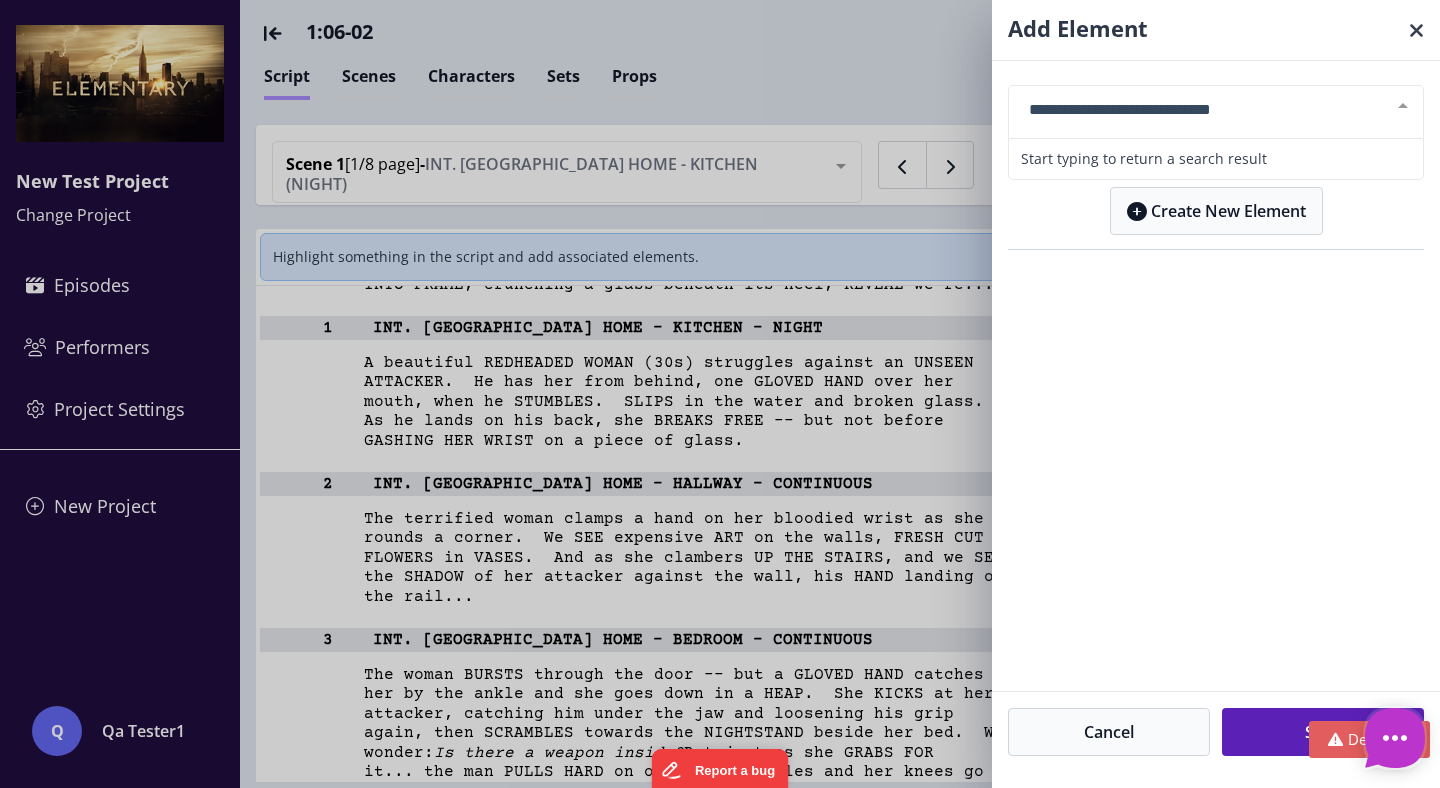 click on "Add Element                                           No elements found. Consider changing the search query.   Start typing to return a search result         or
Create New Element
Cancel
Save" at bounding box center [720, 394] 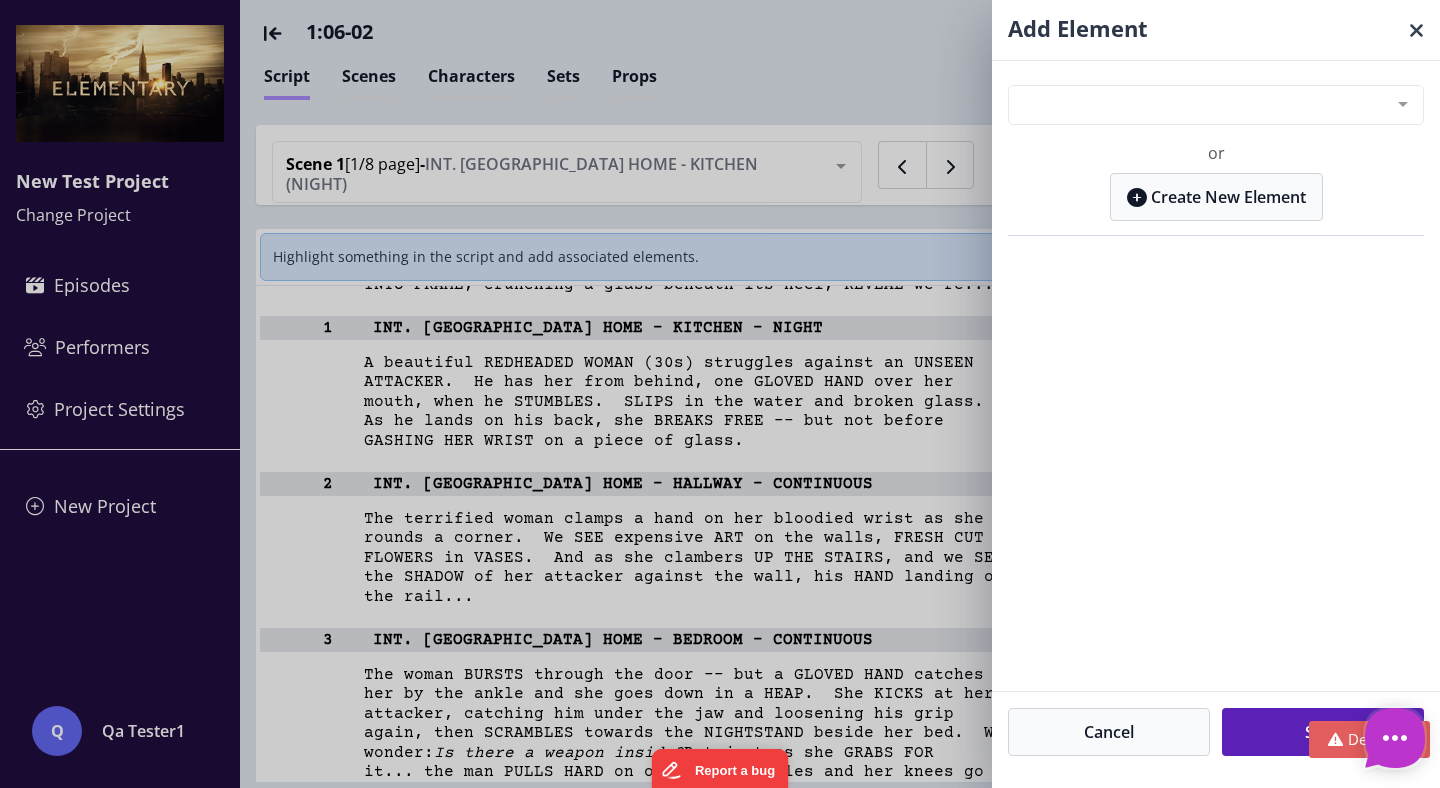 click on "Add Element                                             No elements found. Consider changing the search query.   Start typing to return a search result         or
Create New Element
Cancel
Save" at bounding box center (720, 394) 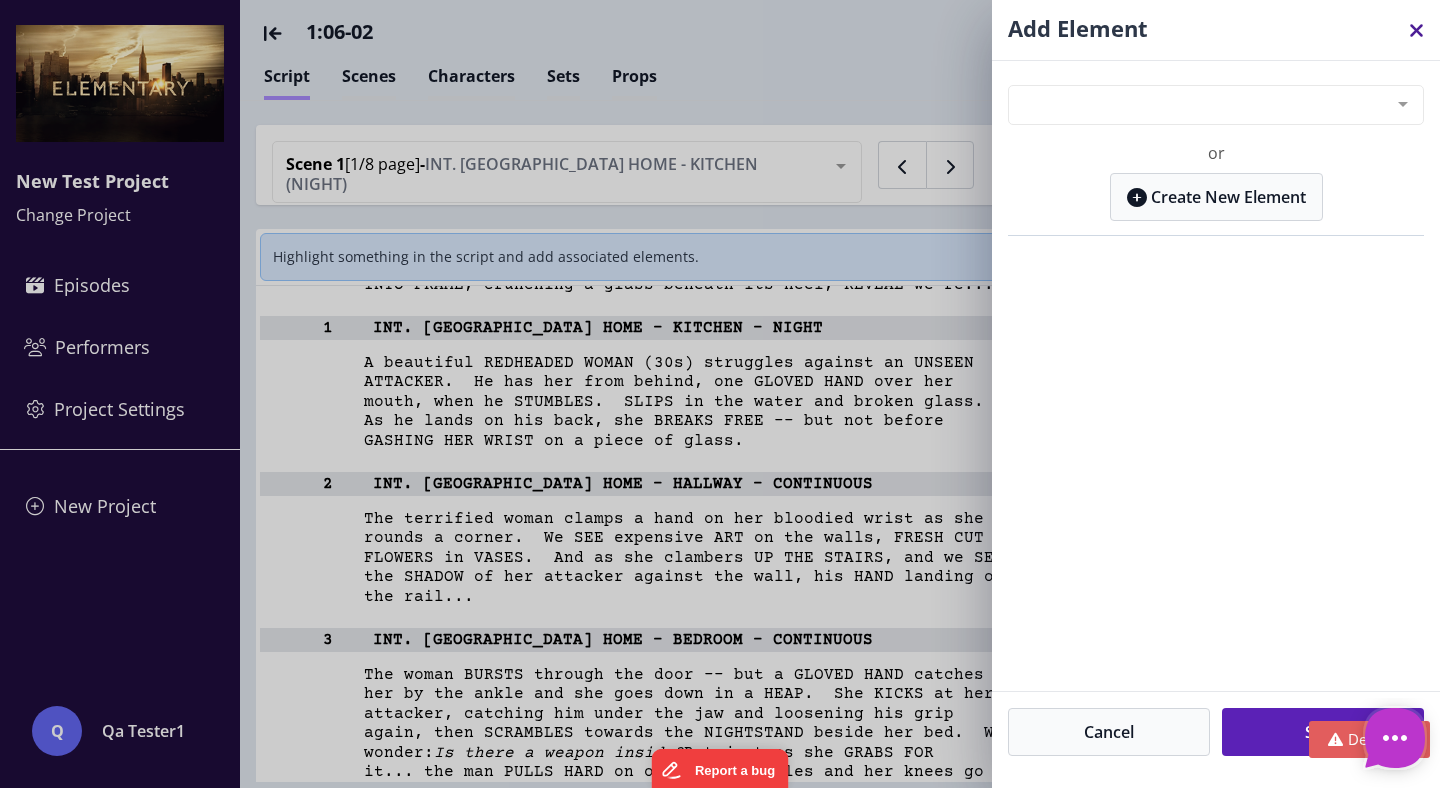 click at bounding box center [1416, 30] 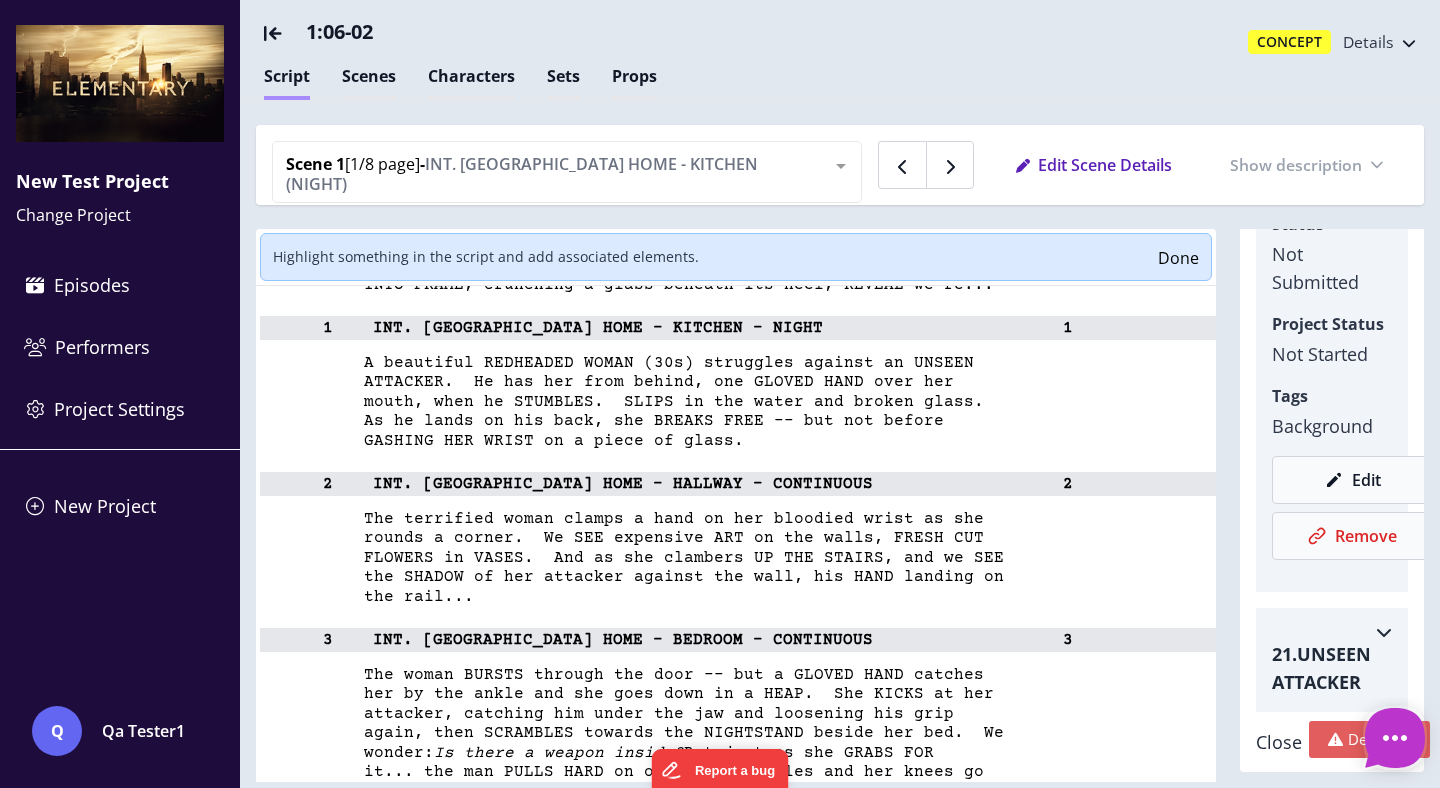 click at bounding box center [285, 32] 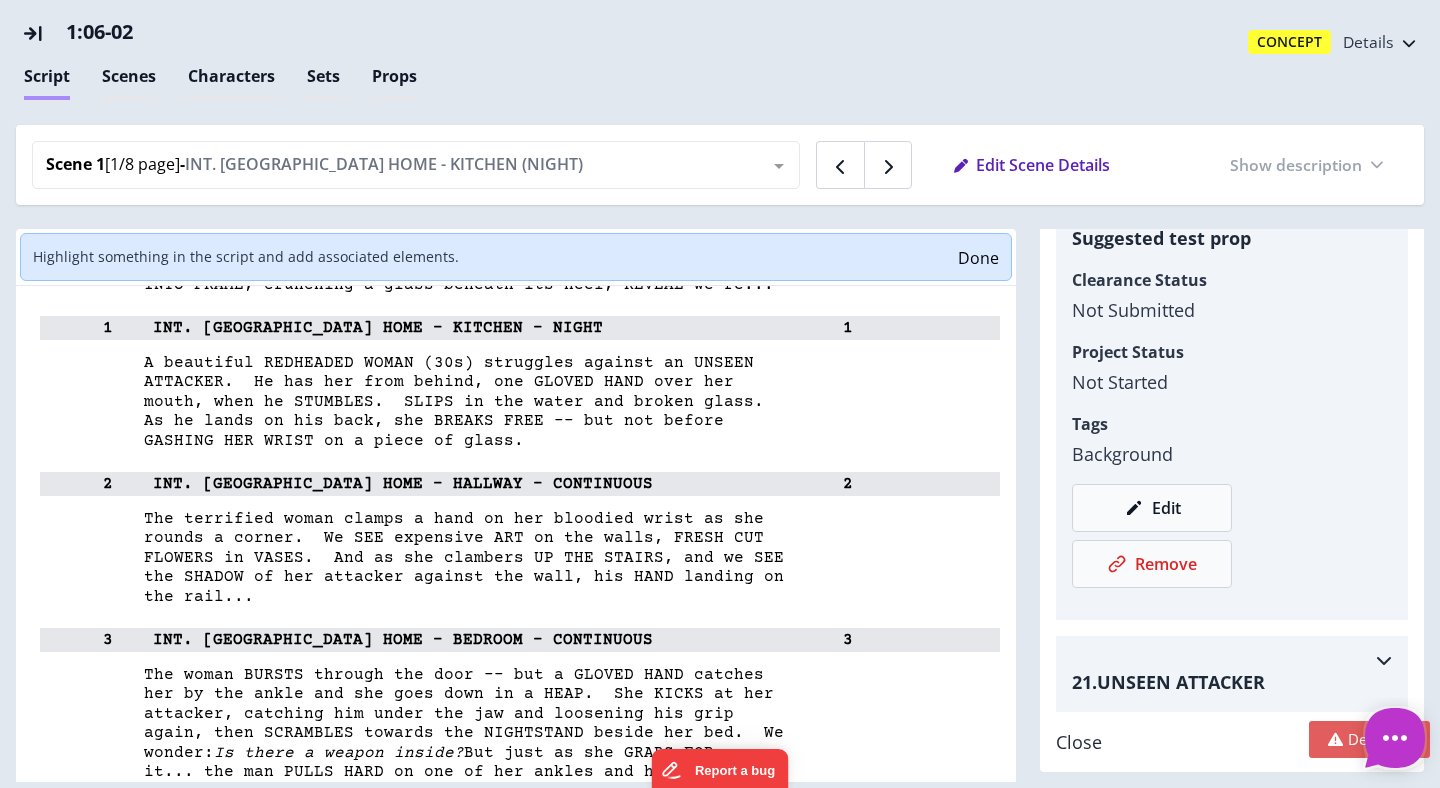 scroll, scrollTop: 205, scrollLeft: 0, axis: vertical 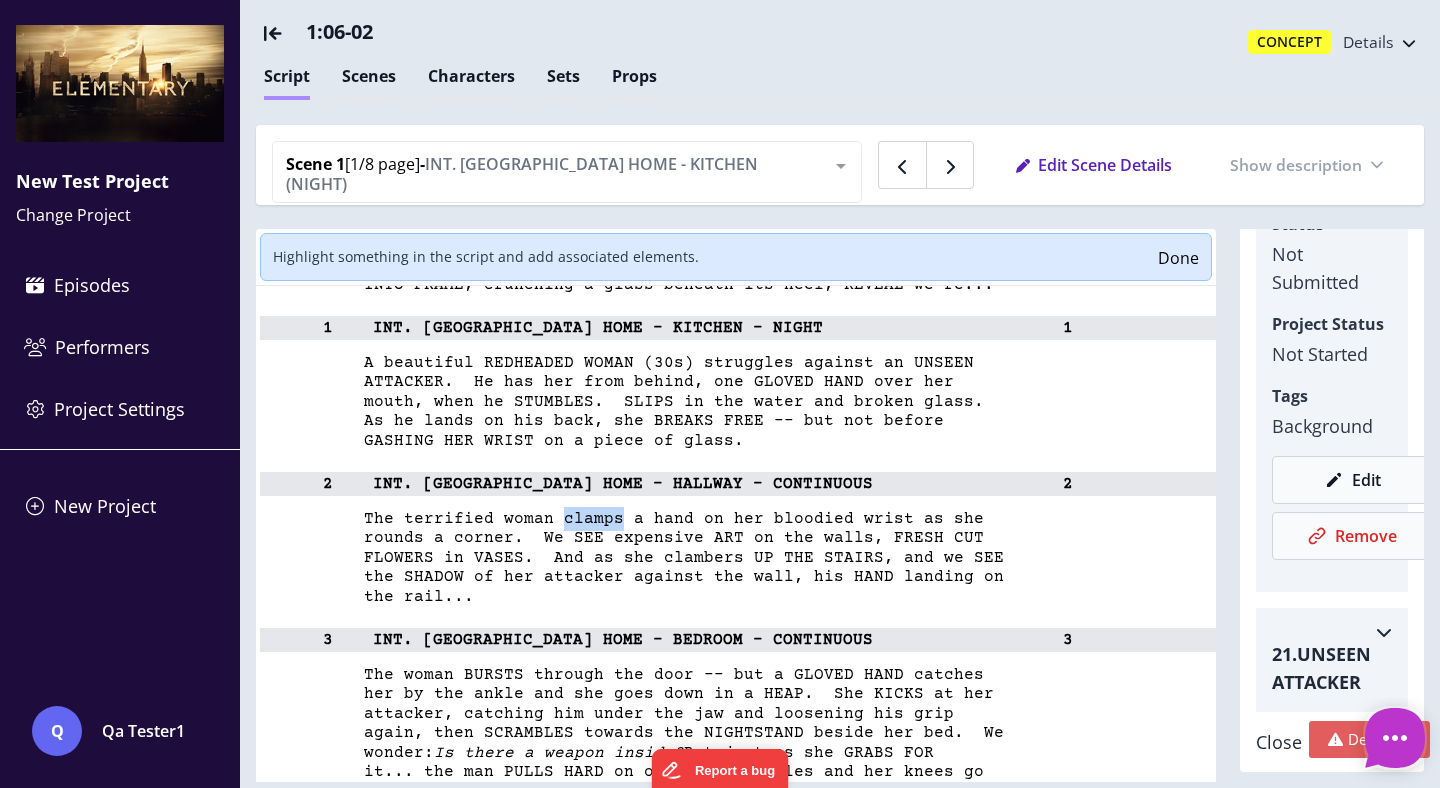 drag, startPoint x: 560, startPoint y: 515, endPoint x: 611, endPoint y: 515, distance: 51 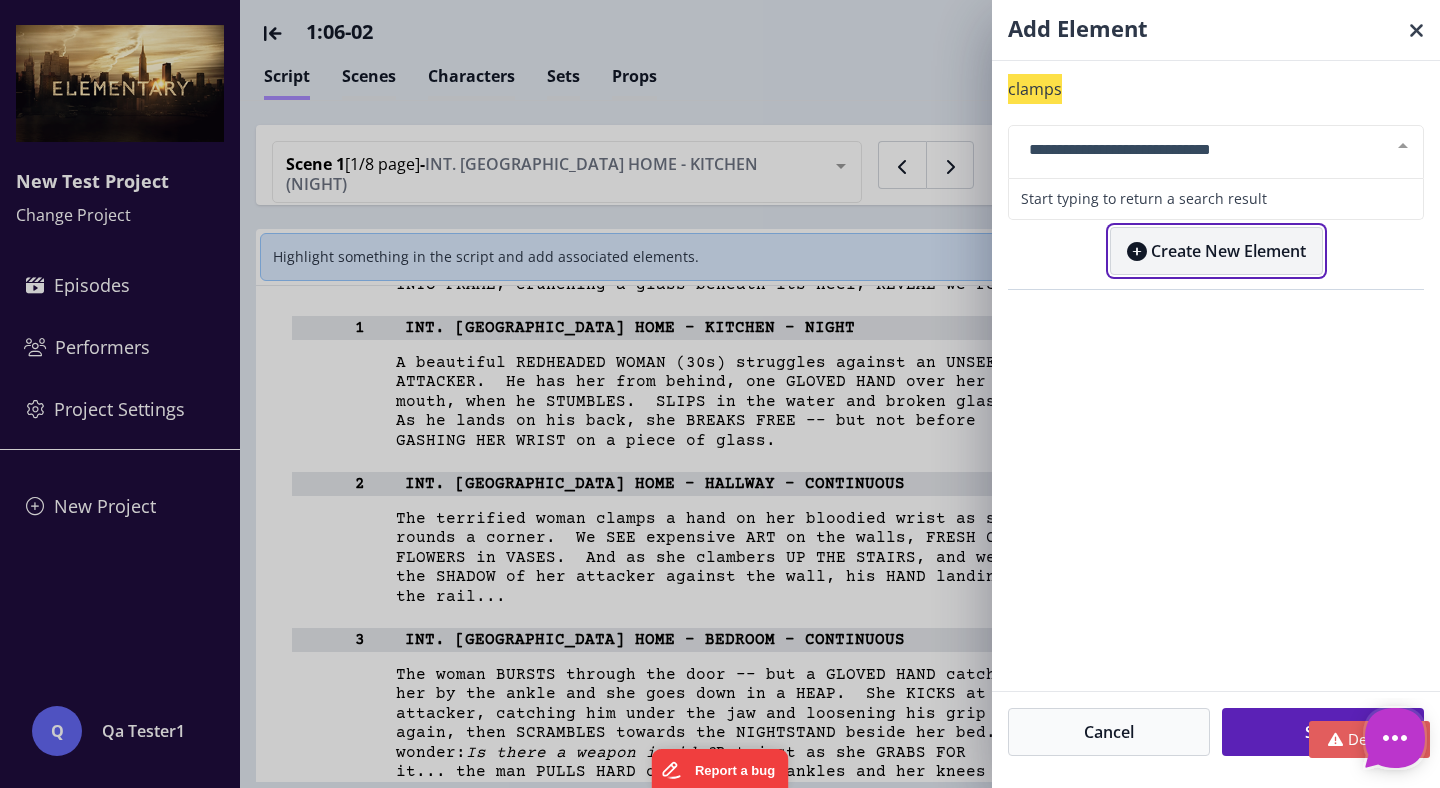 click on "Create New Element" at bounding box center [1216, 251] 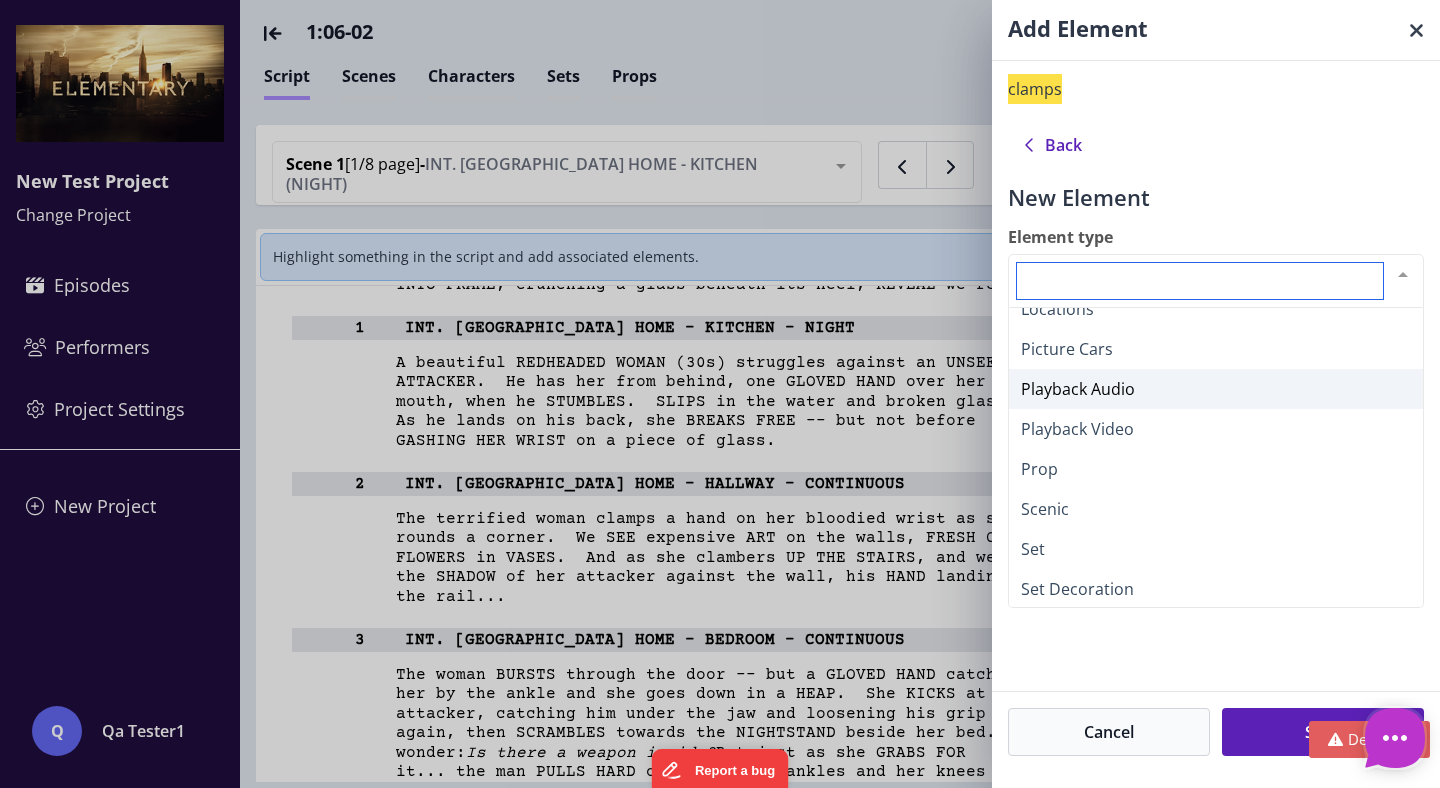 scroll, scrollTop: 445, scrollLeft: 0, axis: vertical 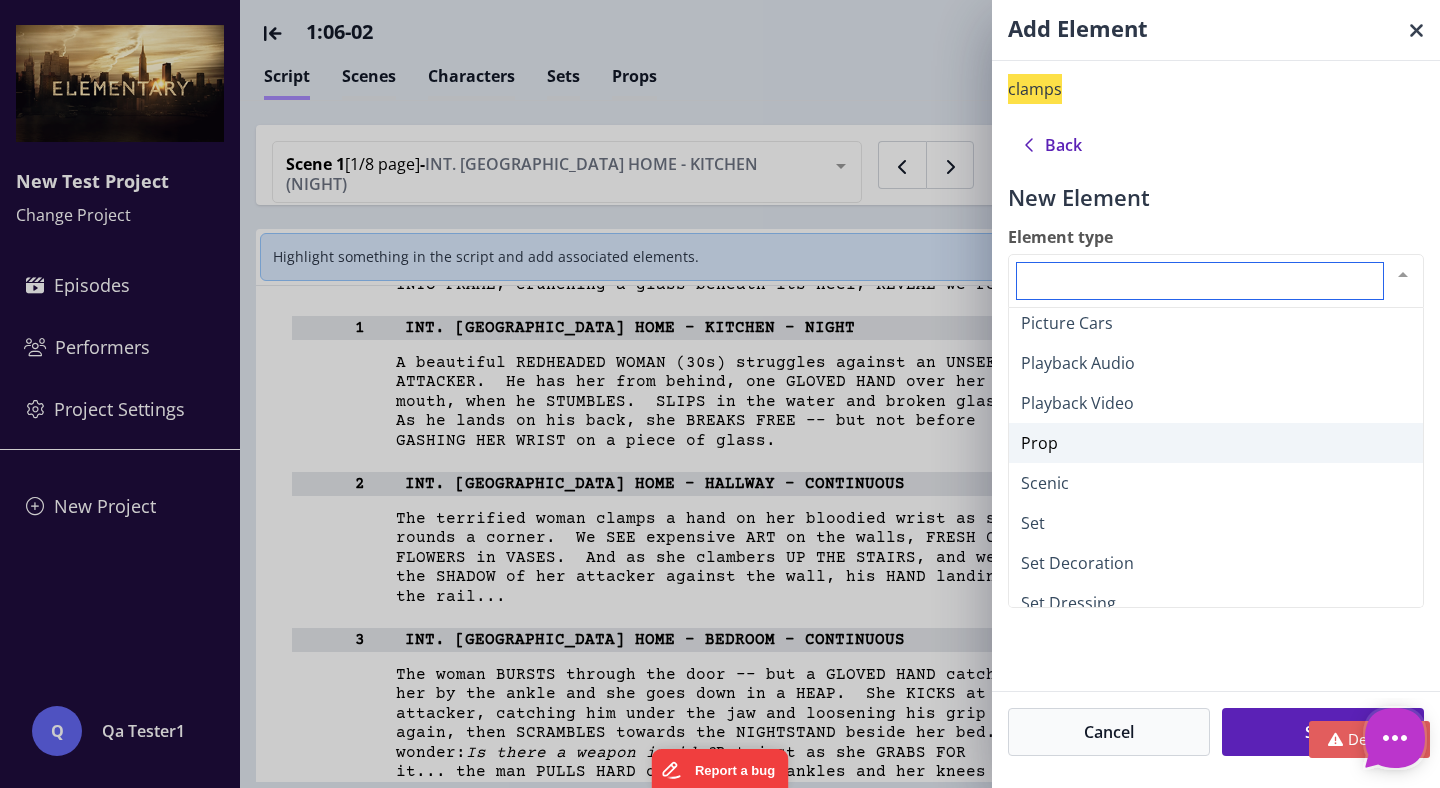 click on "Prop" at bounding box center (1216, 443) 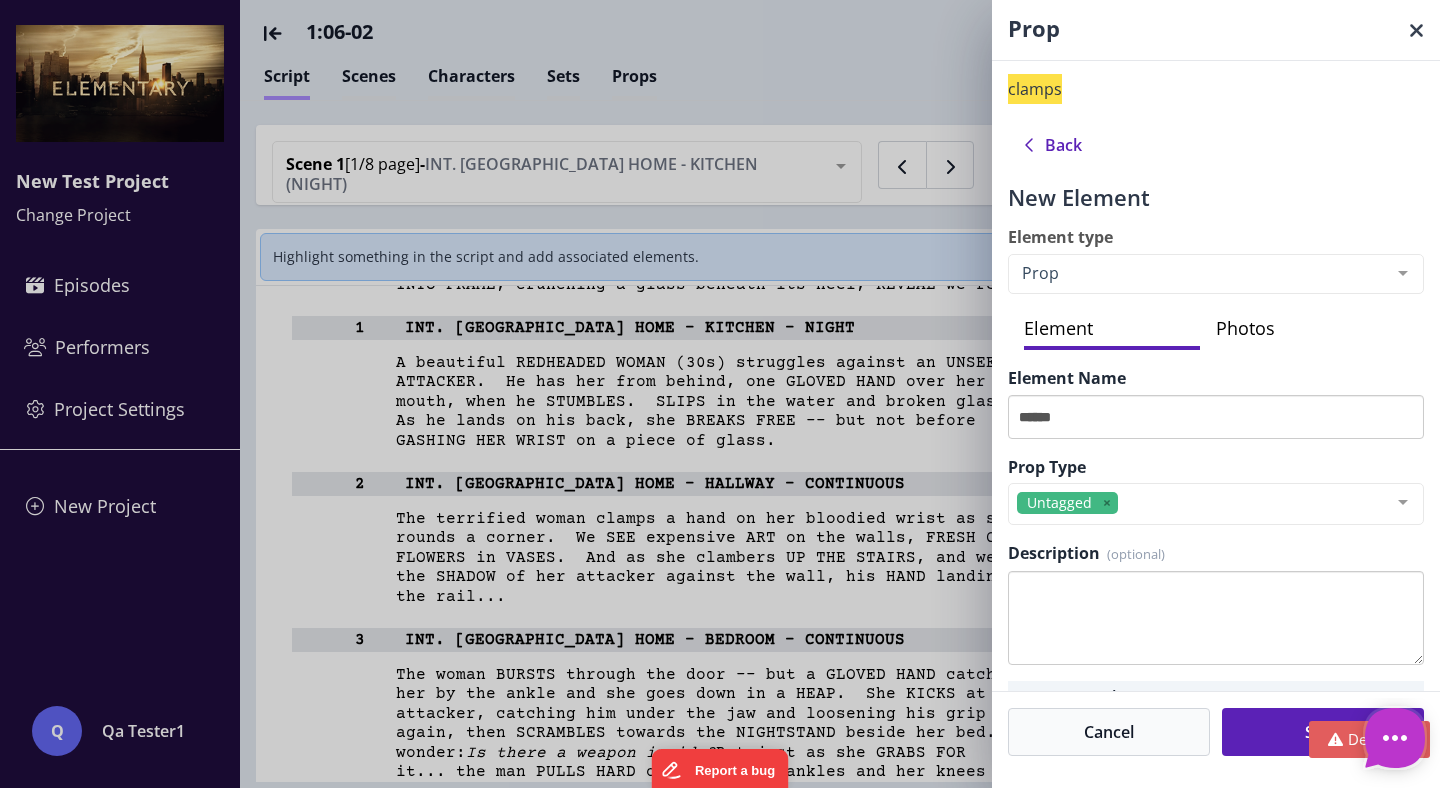 click on "Prop
clamps
Back         New Element       Element type                Prop         Additional Equipment   Additional Labor   Animal   Background   Character   Construction   Costume   Graphic   Greens   Hair and Makeup   Locations   Picture Cars   Playback Audio   Playback Video   Prop   Scenic   Set   Set Decoration   Set Dressing   Shop Electric   Special Effects   Special Effects Makeup   Stills   Stunt   VFX       List is empty.           Element     Photos       Element Name     ******         Prop Type      Untagged                   Animals   Background   Car   Food   Graphic   Hand prop   SFX   Stunt   Tech   Weapon     No elements found. Consider changing the search query.   List is empty.         Description             Scene   Character   Quantity                1         1   2   3   4   5   6   7   8   9   10   11   12   13   14   15   16   17   18   19   20   21   22   23   24   25   26   27   28   29   30   31   A32   32   33   34   35   36   37" at bounding box center [720, 394] 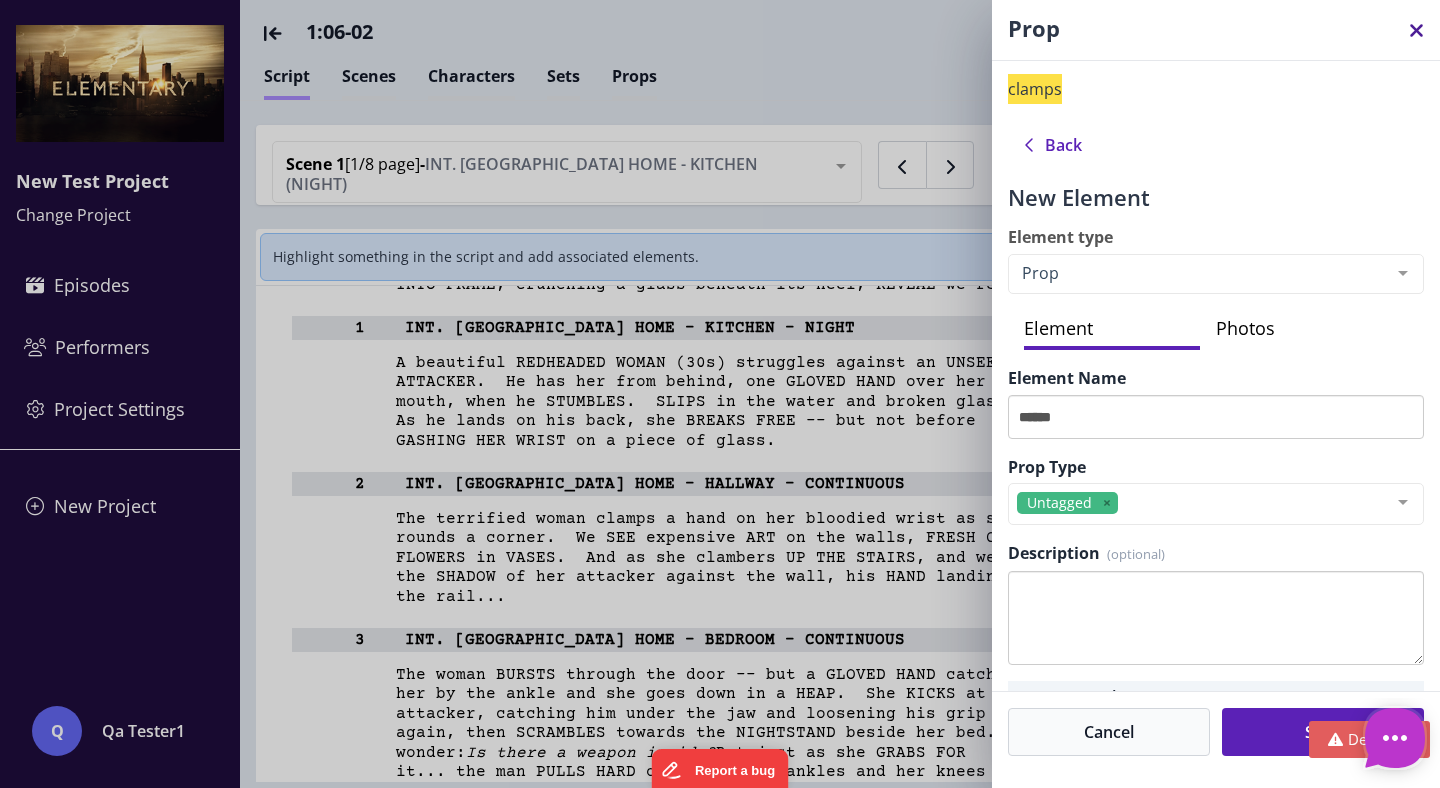 click at bounding box center (1416, 30) 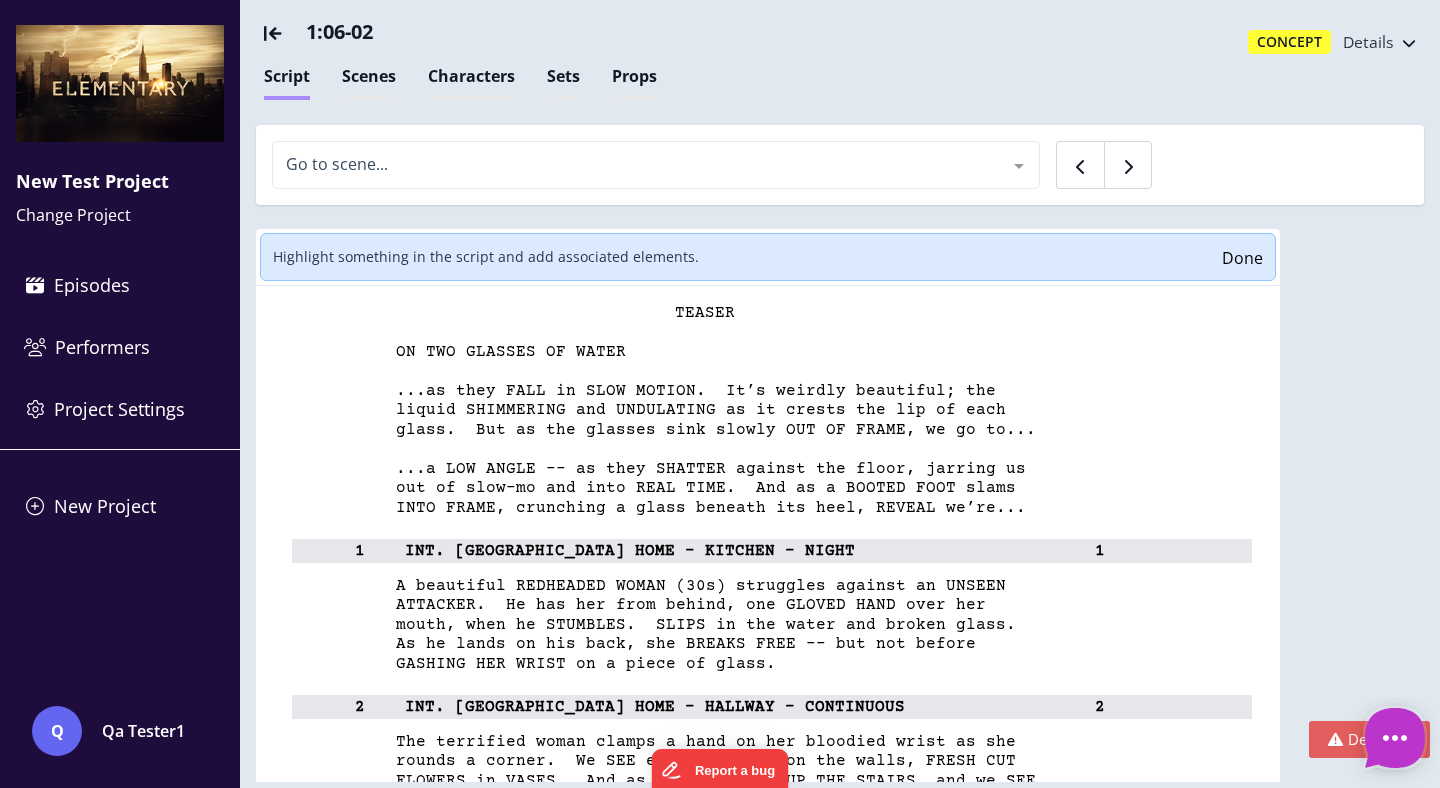 scroll, scrollTop: 5047, scrollLeft: 0, axis: vertical 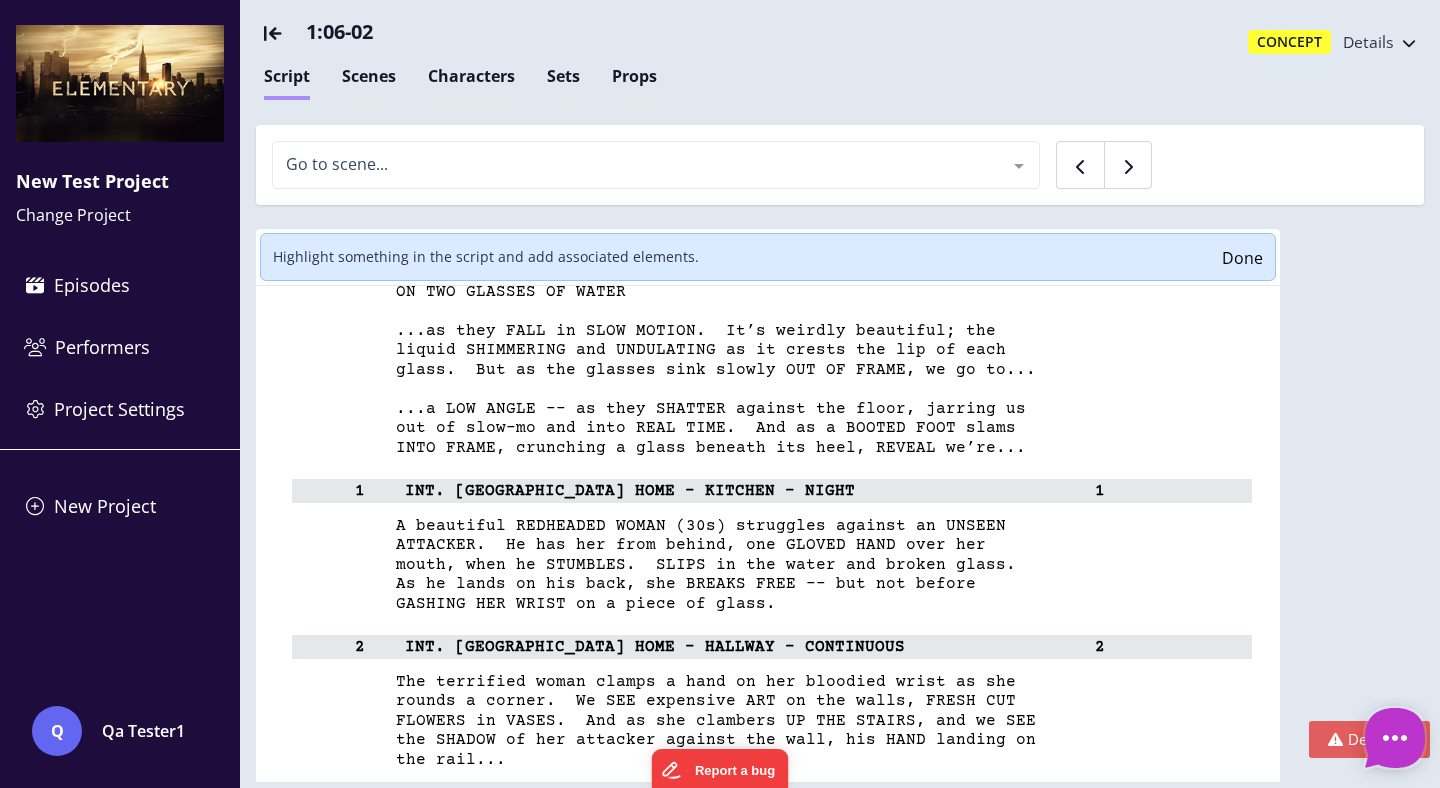 click on "ATTACKER.  He has her from behind, one GLOVED HAND over her" at bounding box center (637, 545) 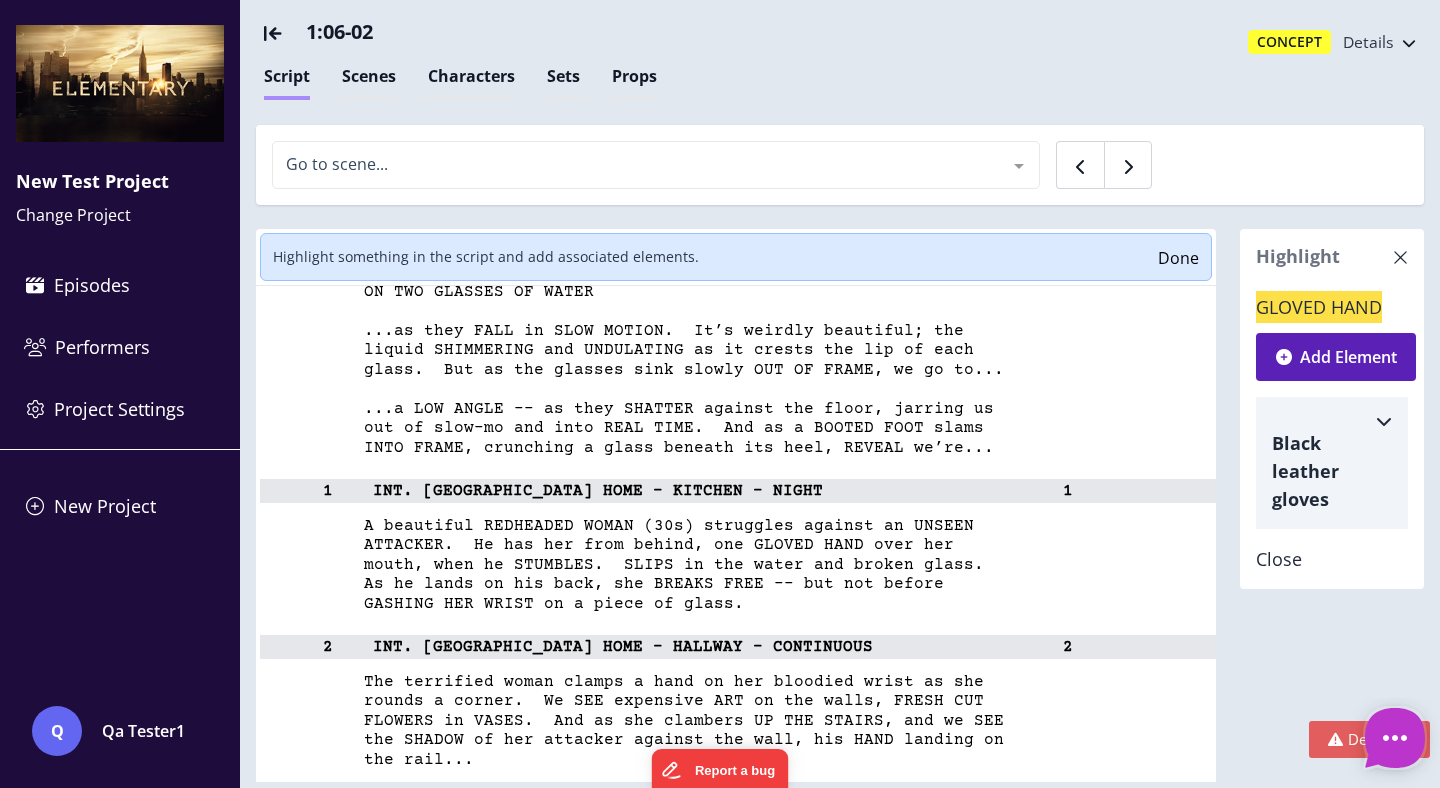 click at bounding box center (1384, 421) 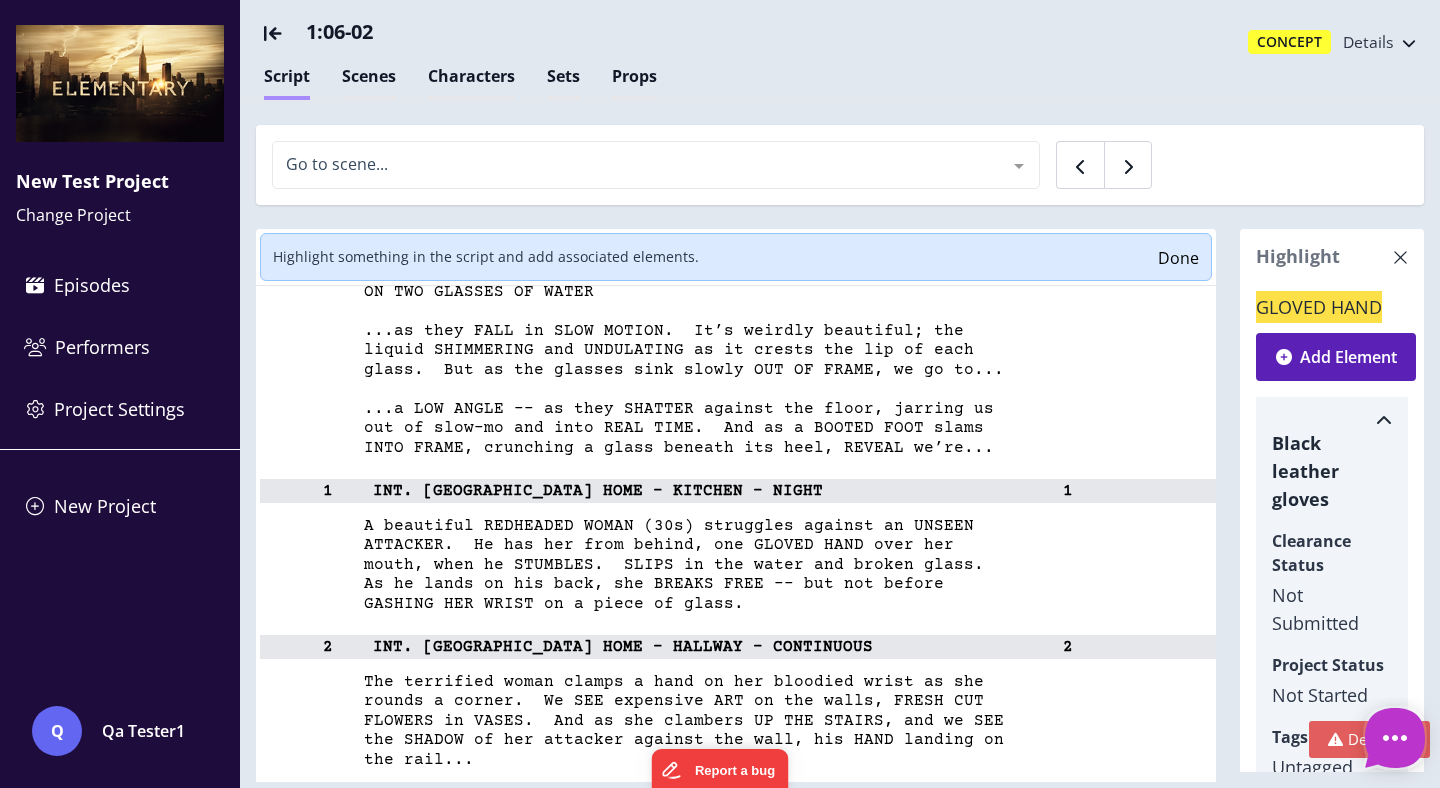scroll, scrollTop: 193, scrollLeft: 0, axis: vertical 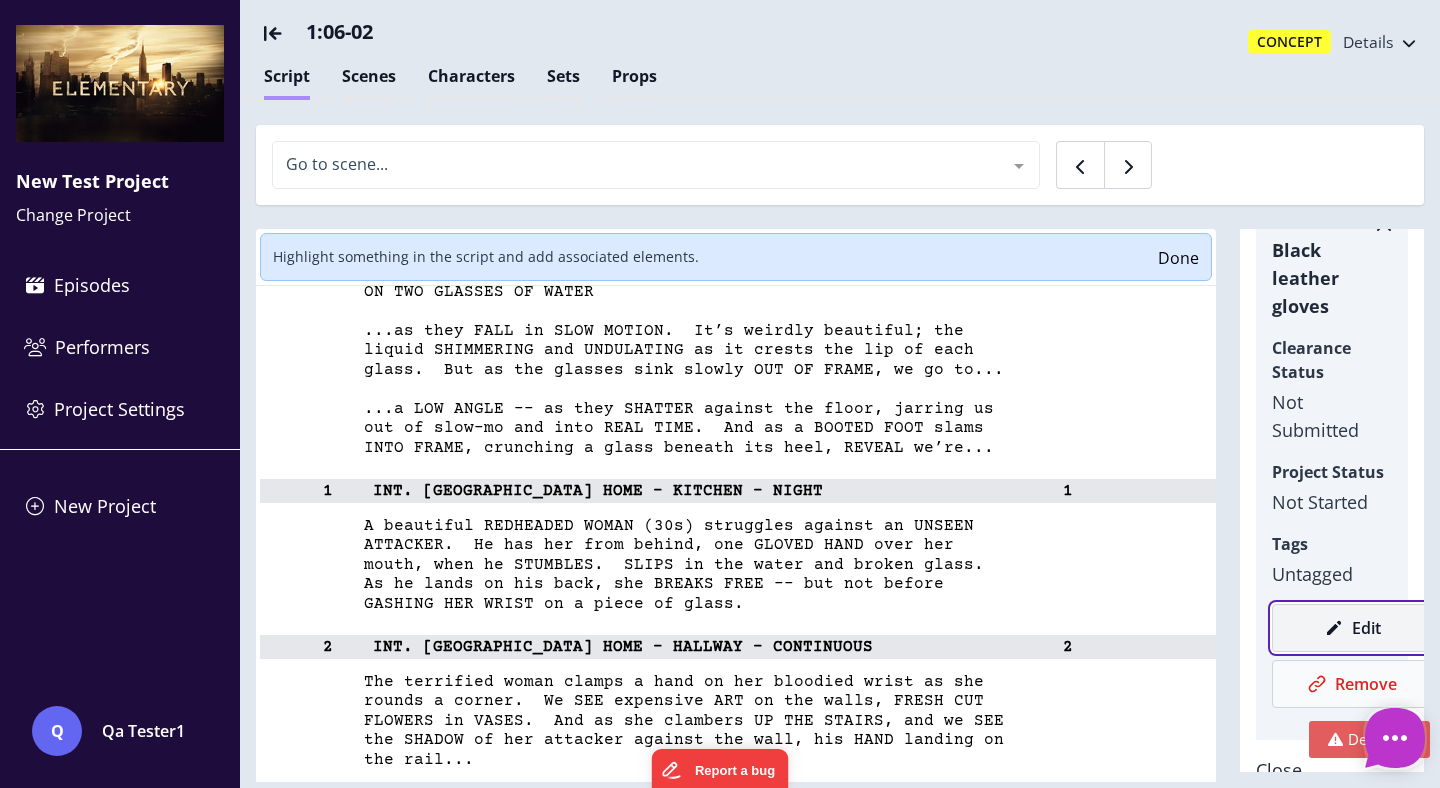 click on "Edit" at bounding box center [1352, 628] 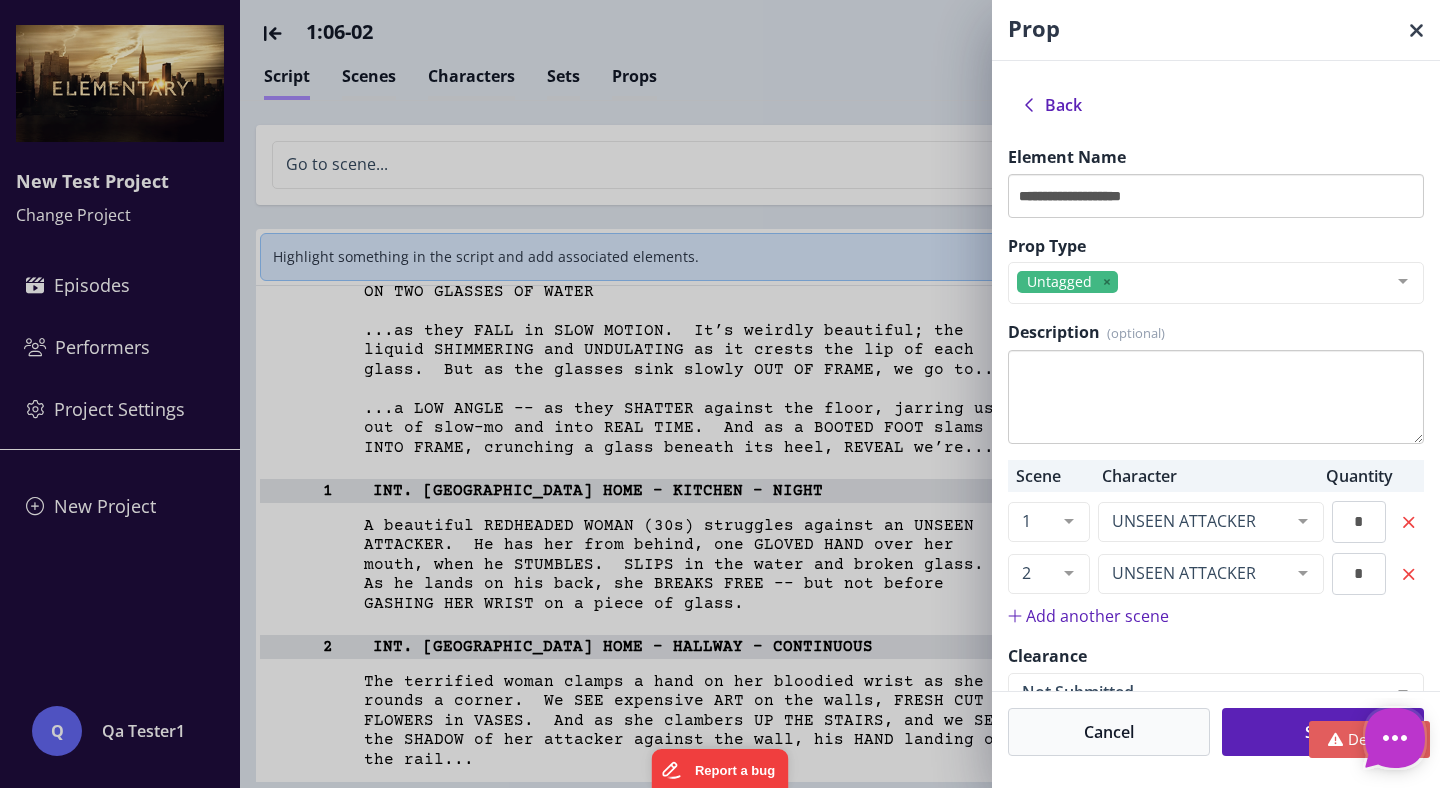 click on "Prop" at bounding box center (1216, 30) 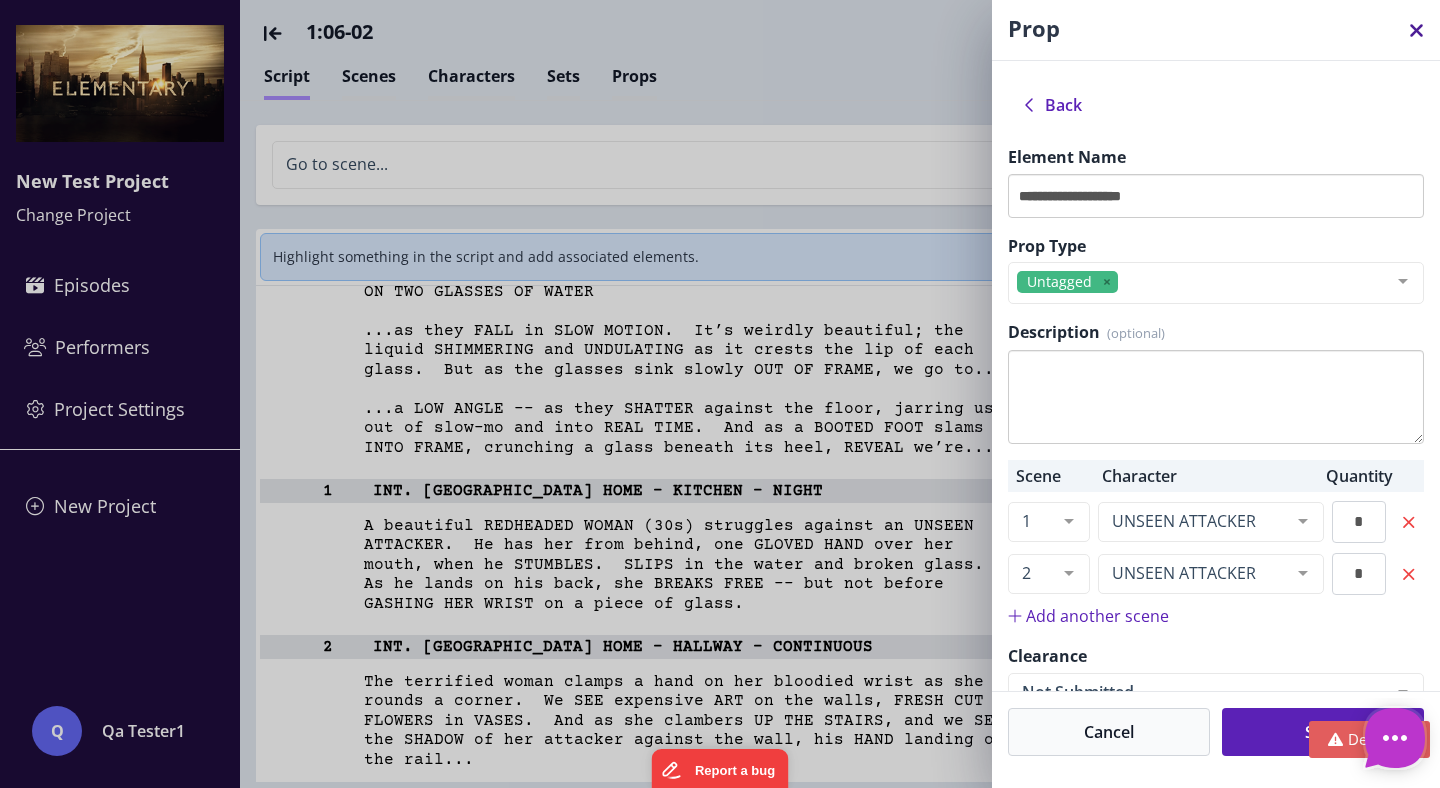 click at bounding box center [1416, 30] 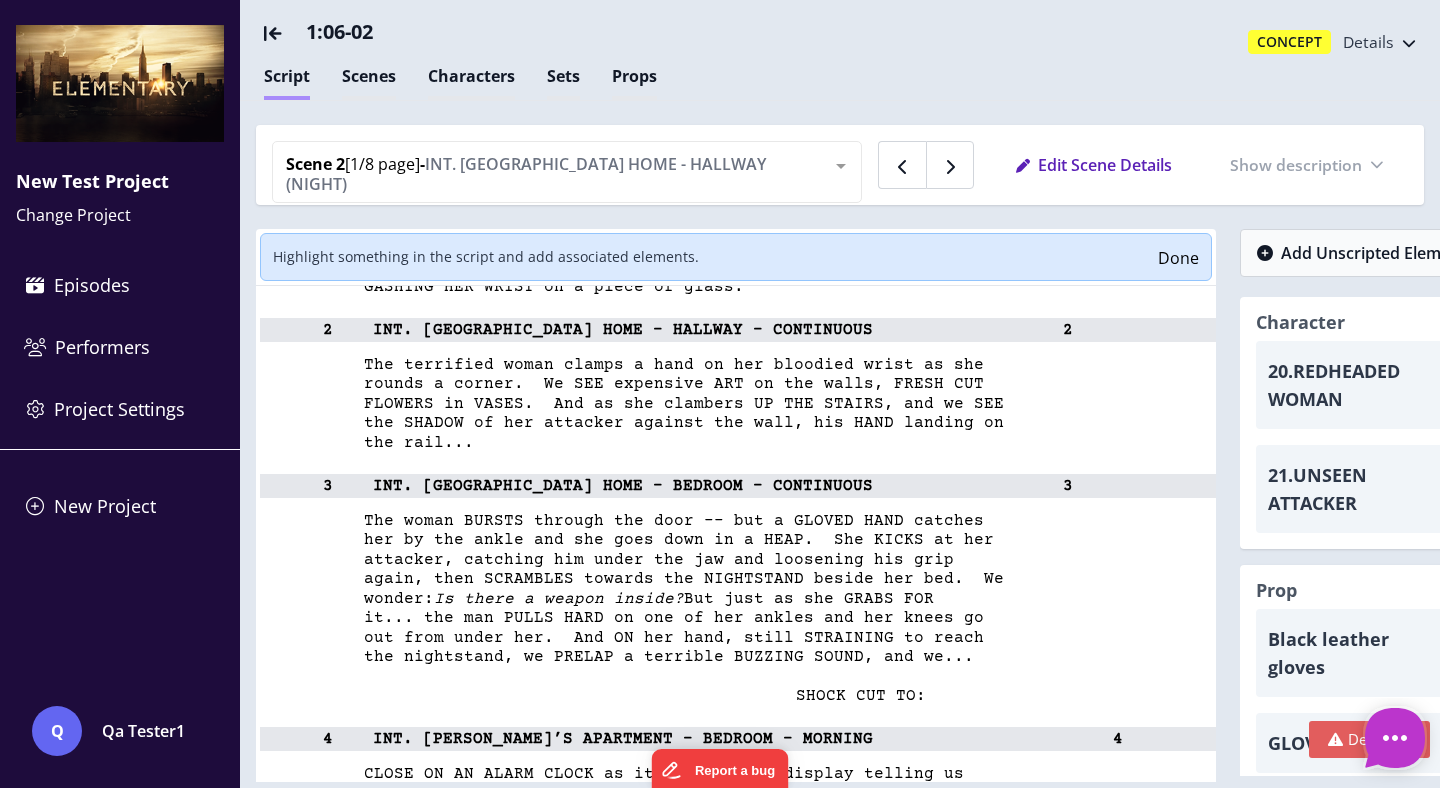 scroll, scrollTop: 5389, scrollLeft: 0, axis: vertical 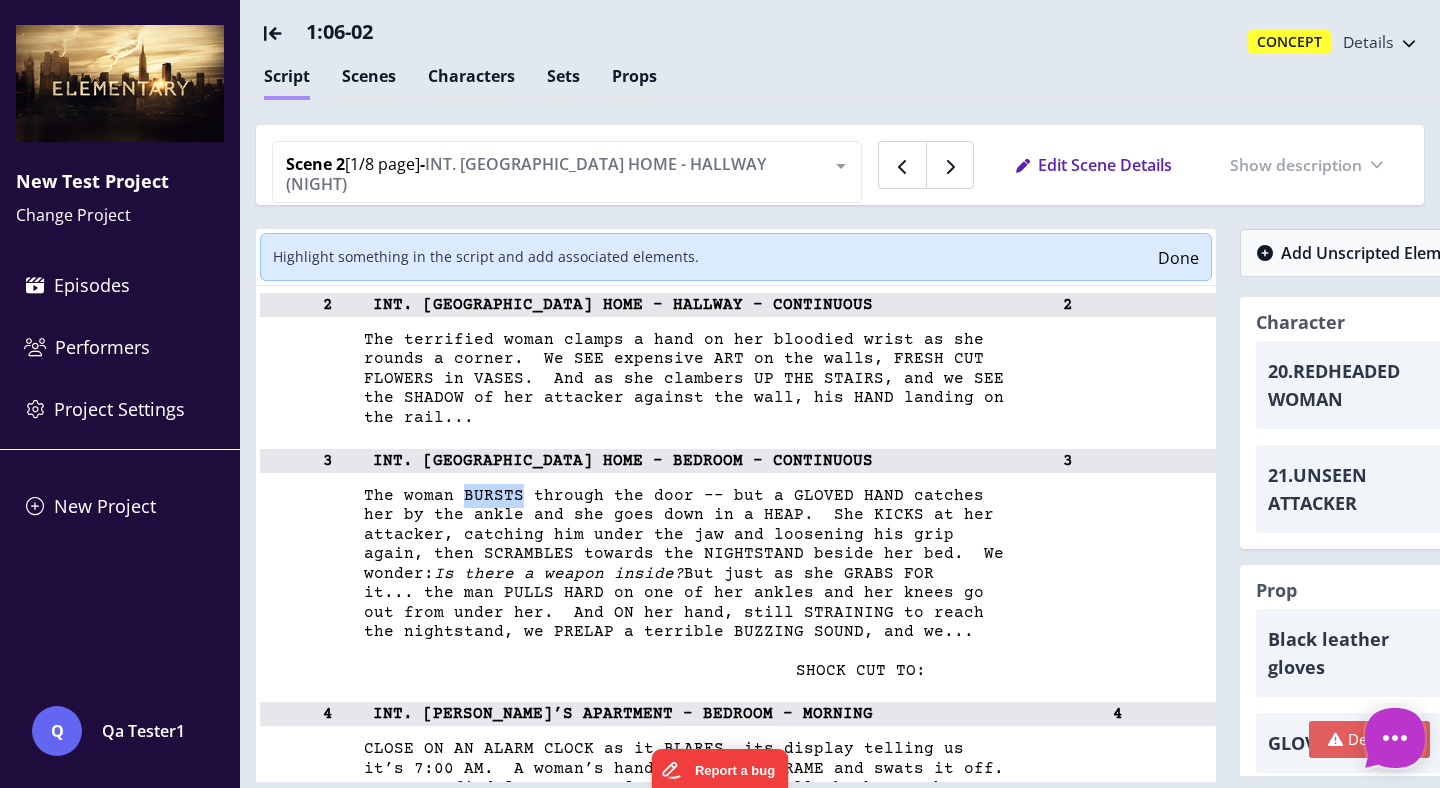drag, startPoint x: 460, startPoint y: 490, endPoint x: 515, endPoint y: 489, distance: 55.00909 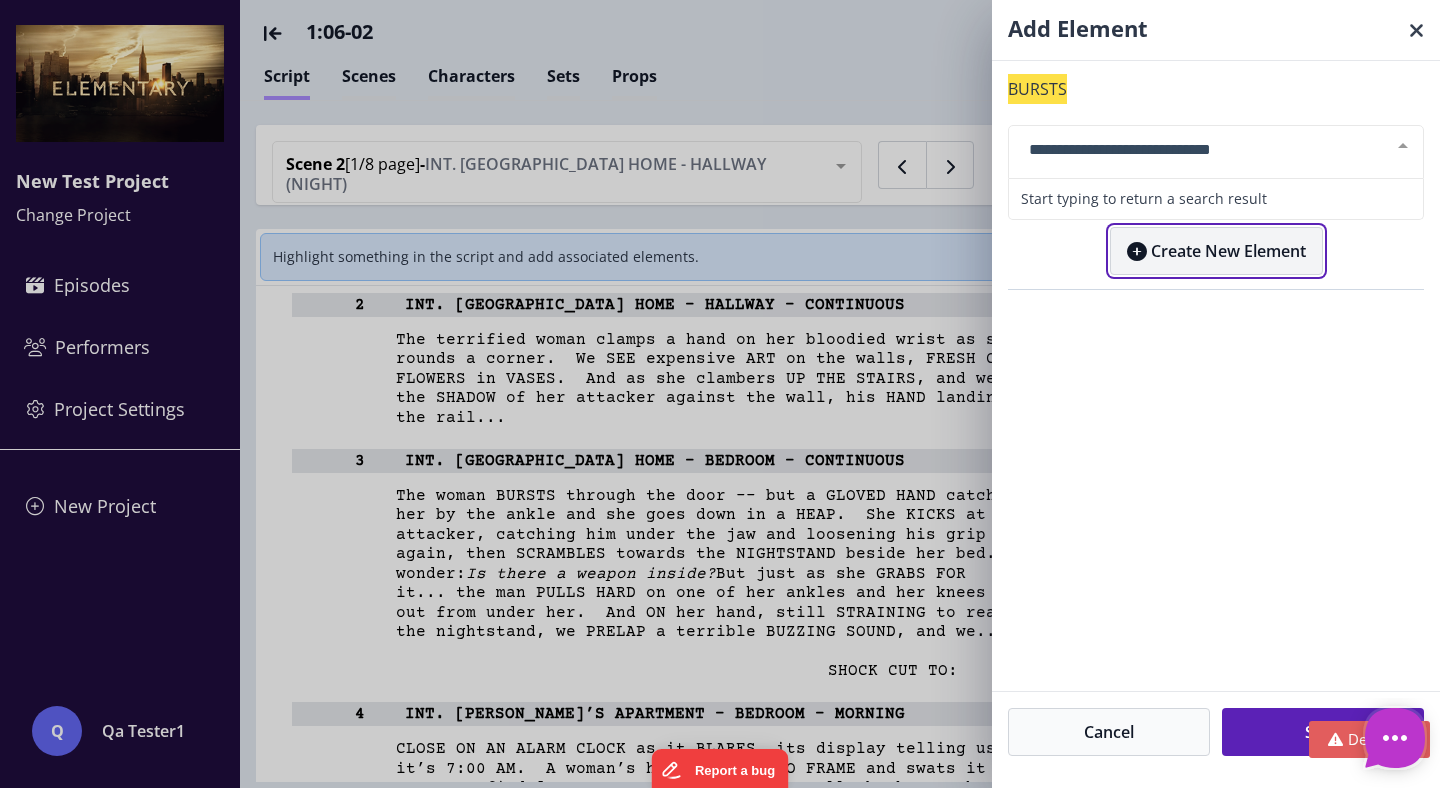 click on "Create New Element" at bounding box center (1216, 251) 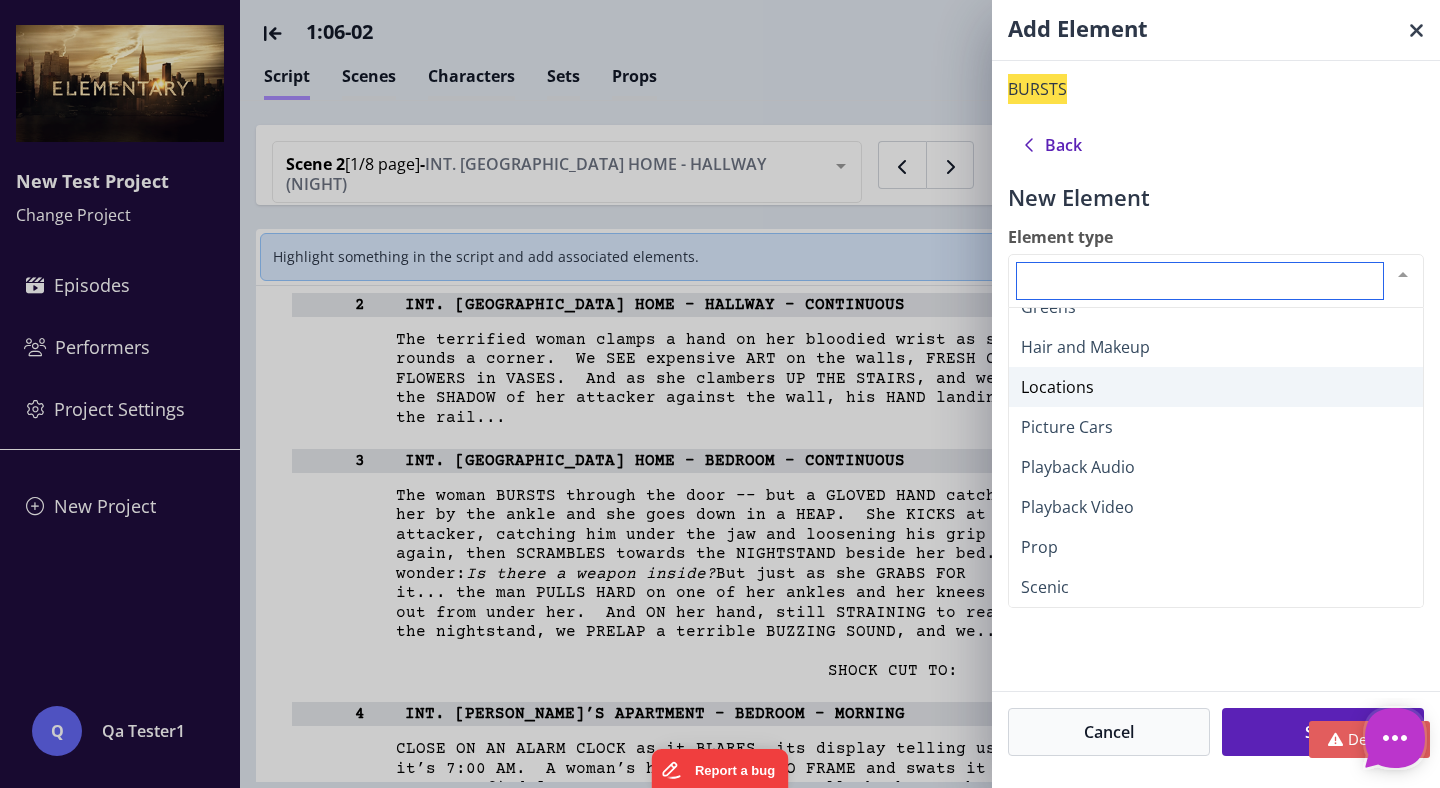 scroll, scrollTop: 347, scrollLeft: 0, axis: vertical 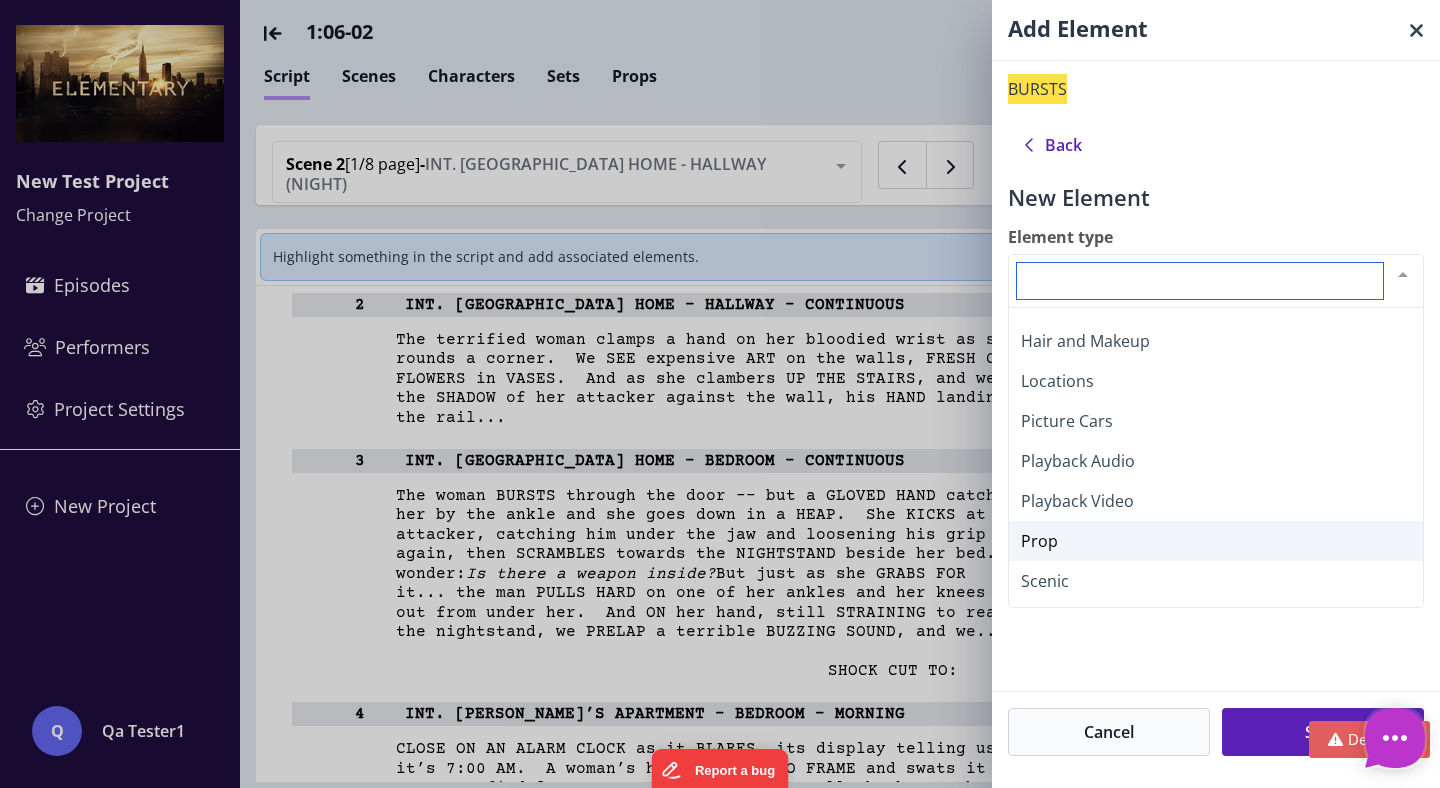 click on "Prop" at bounding box center [1216, 541] 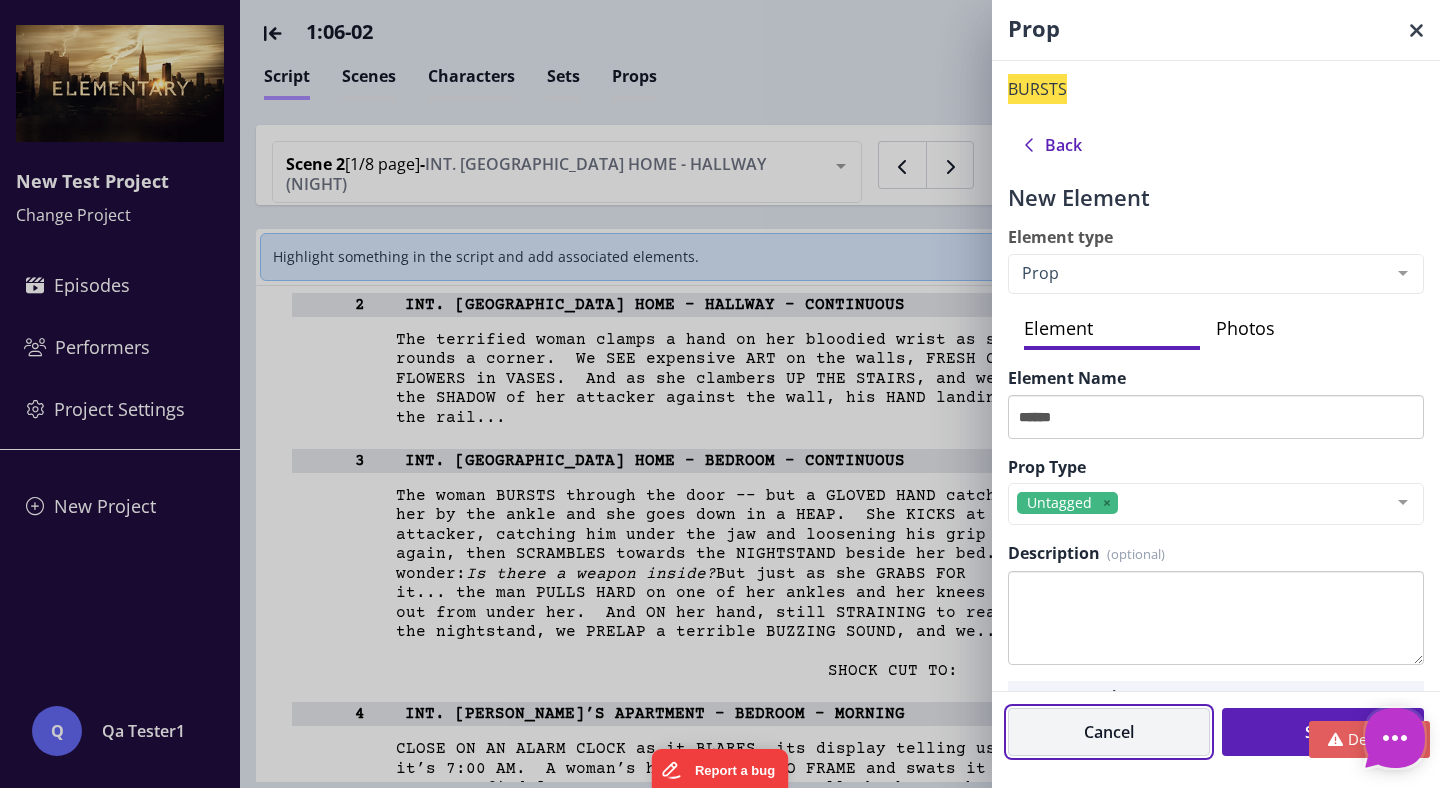 click on "Cancel" at bounding box center (1109, 732) 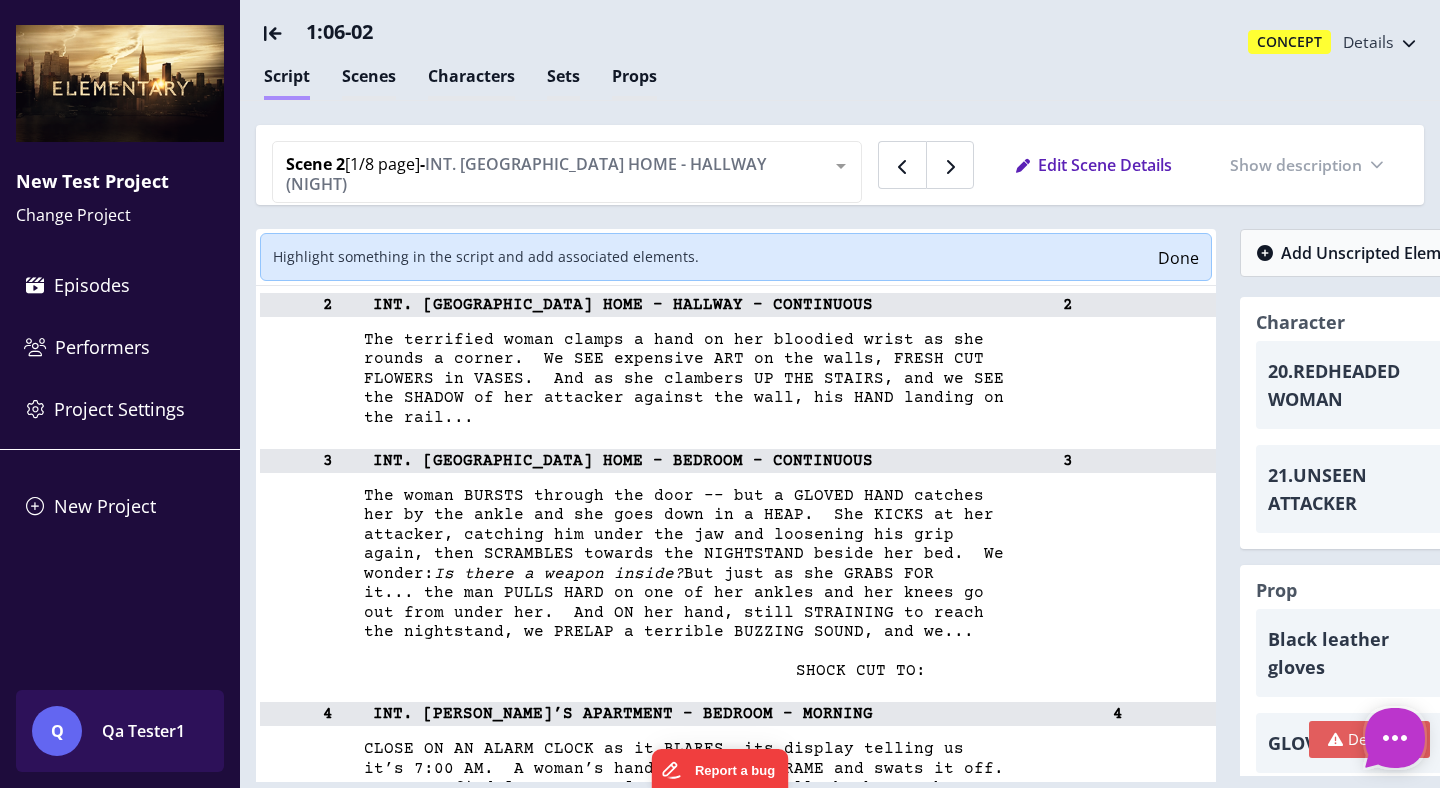 click on "Qa  Tester1" at bounding box center (167, 731) 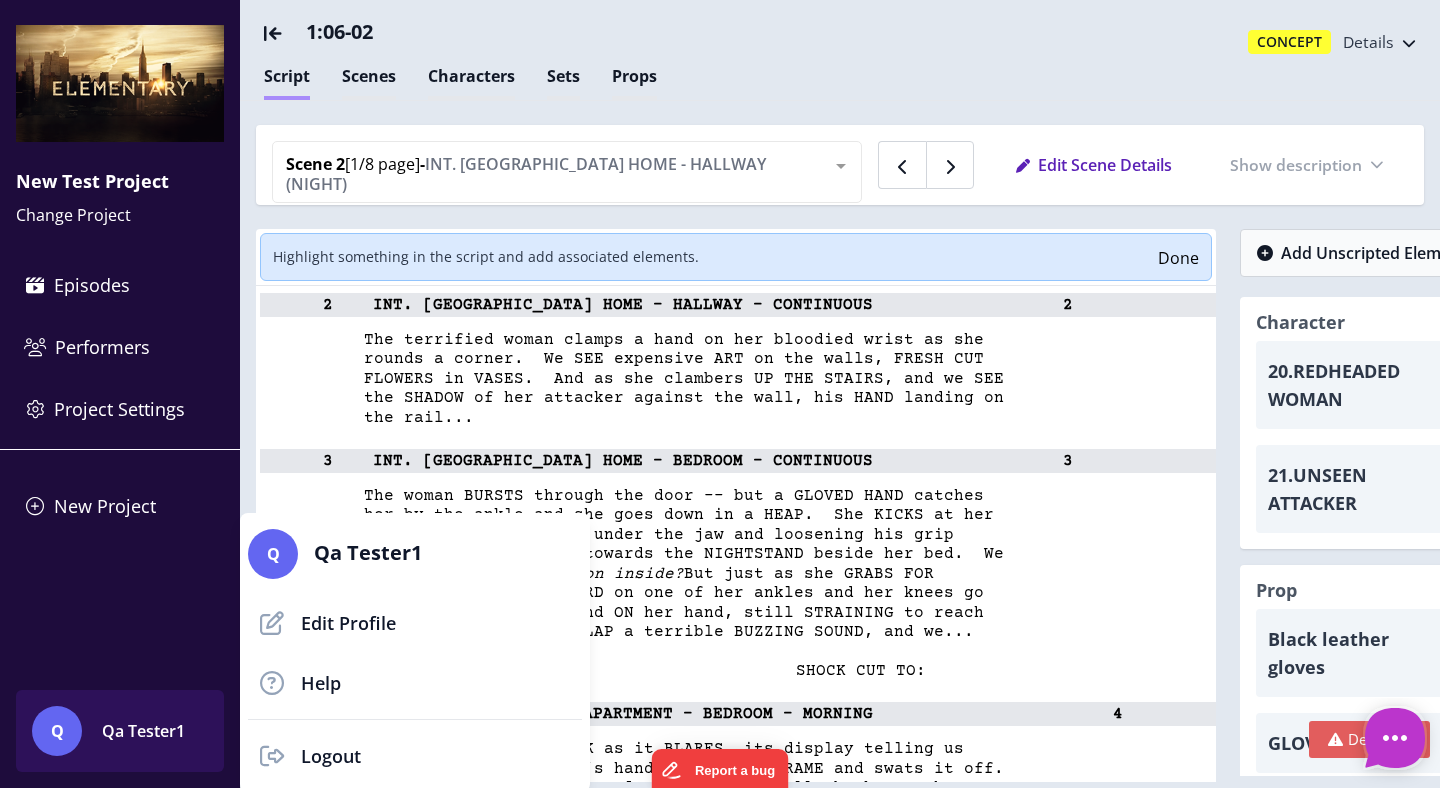 type on "*" 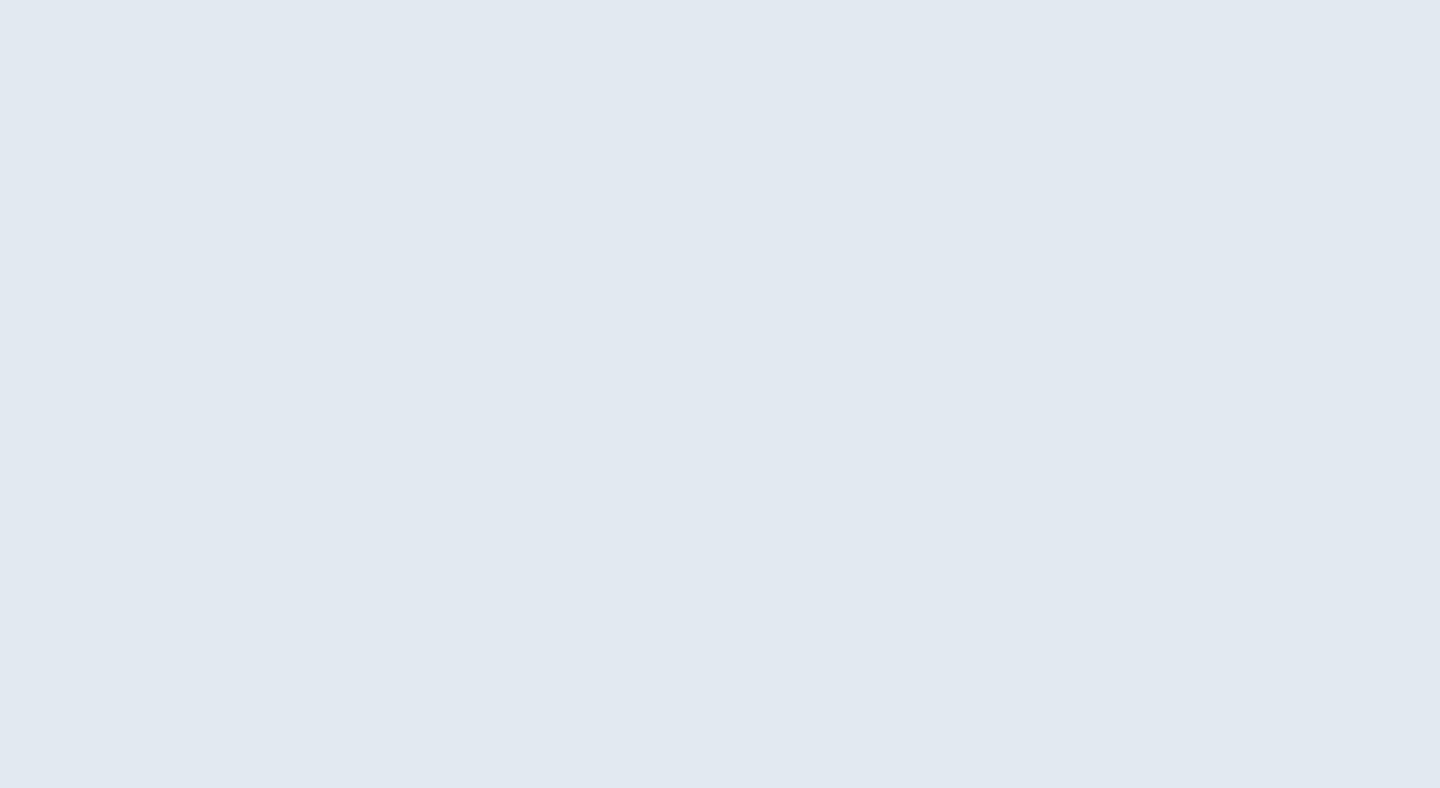 scroll, scrollTop: 0, scrollLeft: 0, axis: both 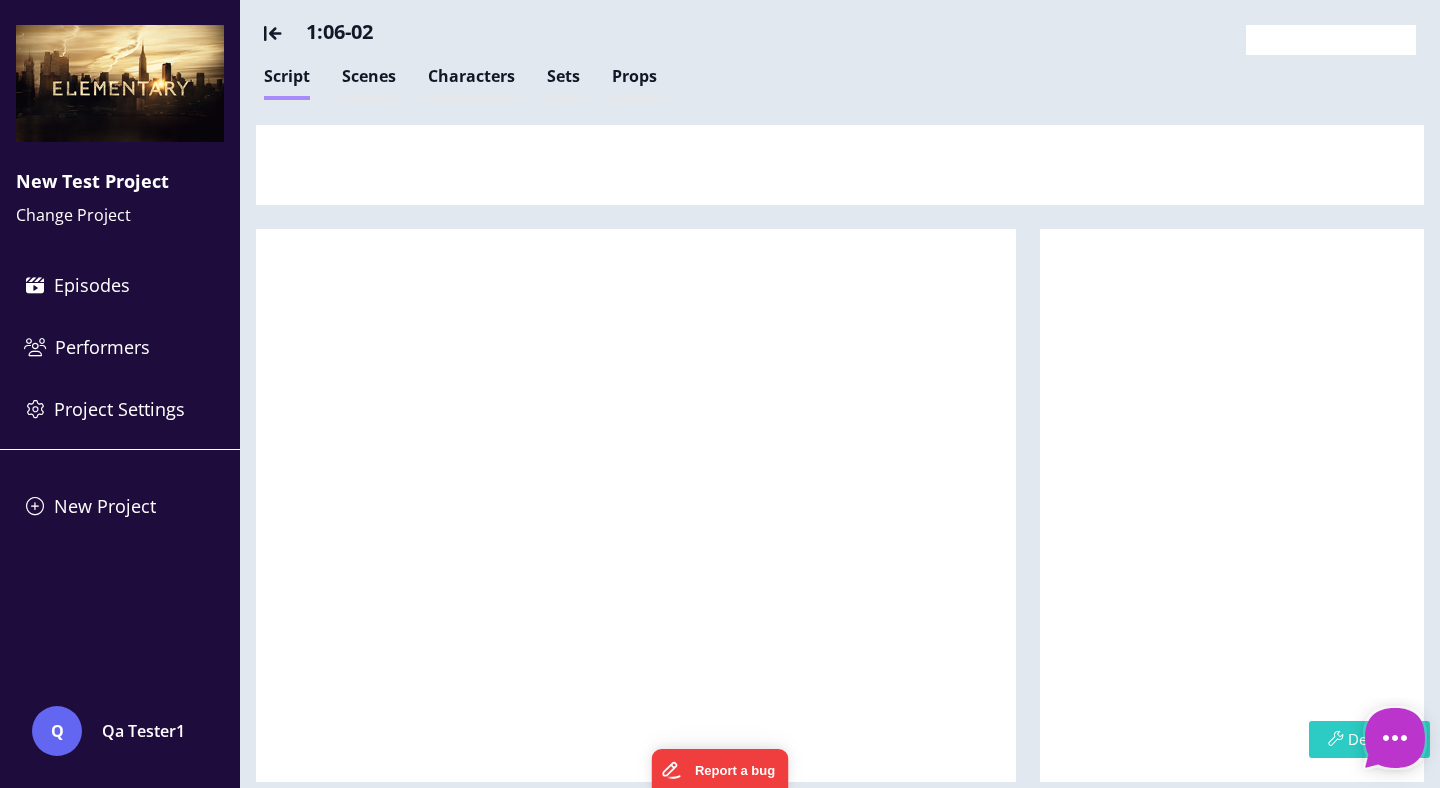 click at bounding box center [1335, 738] 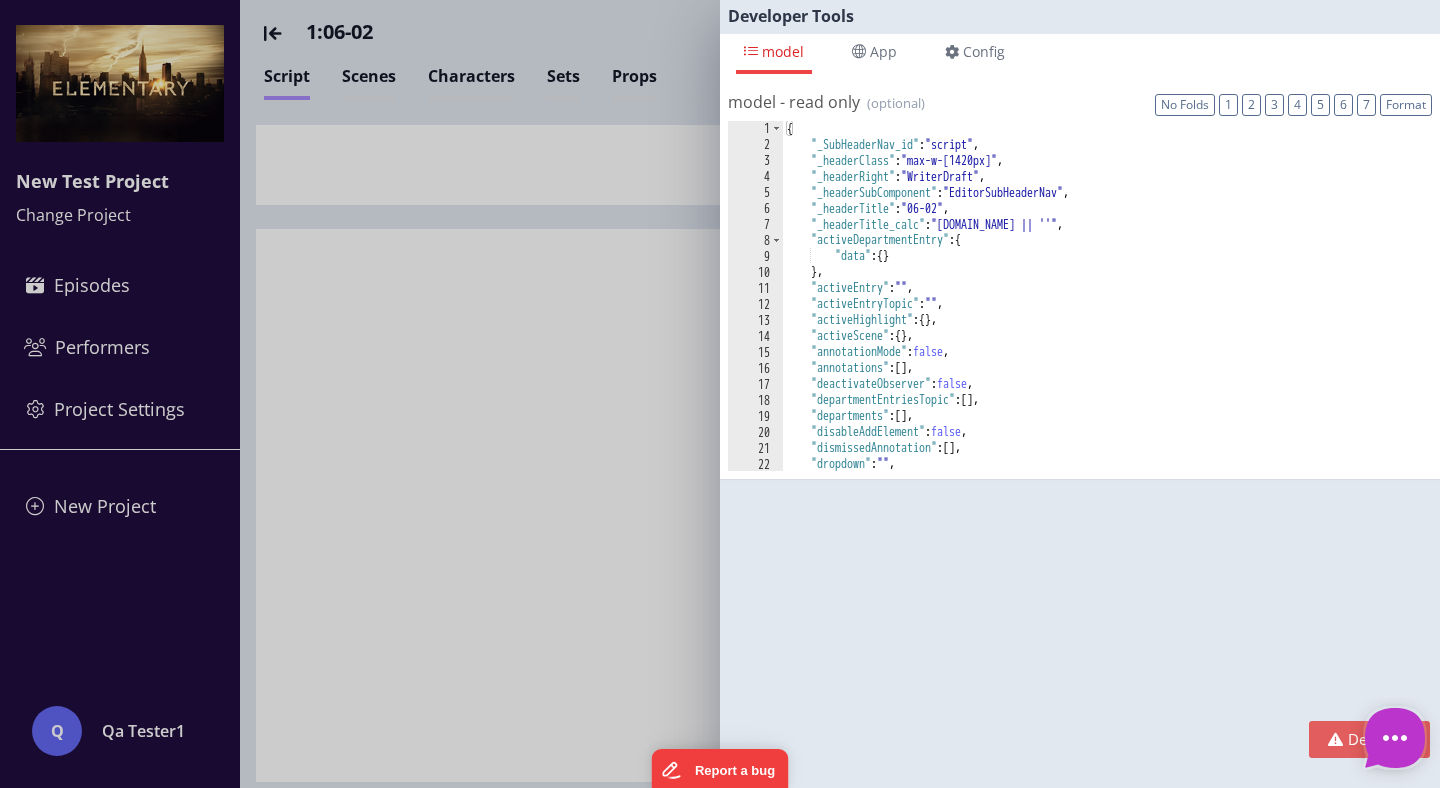 type on "*" 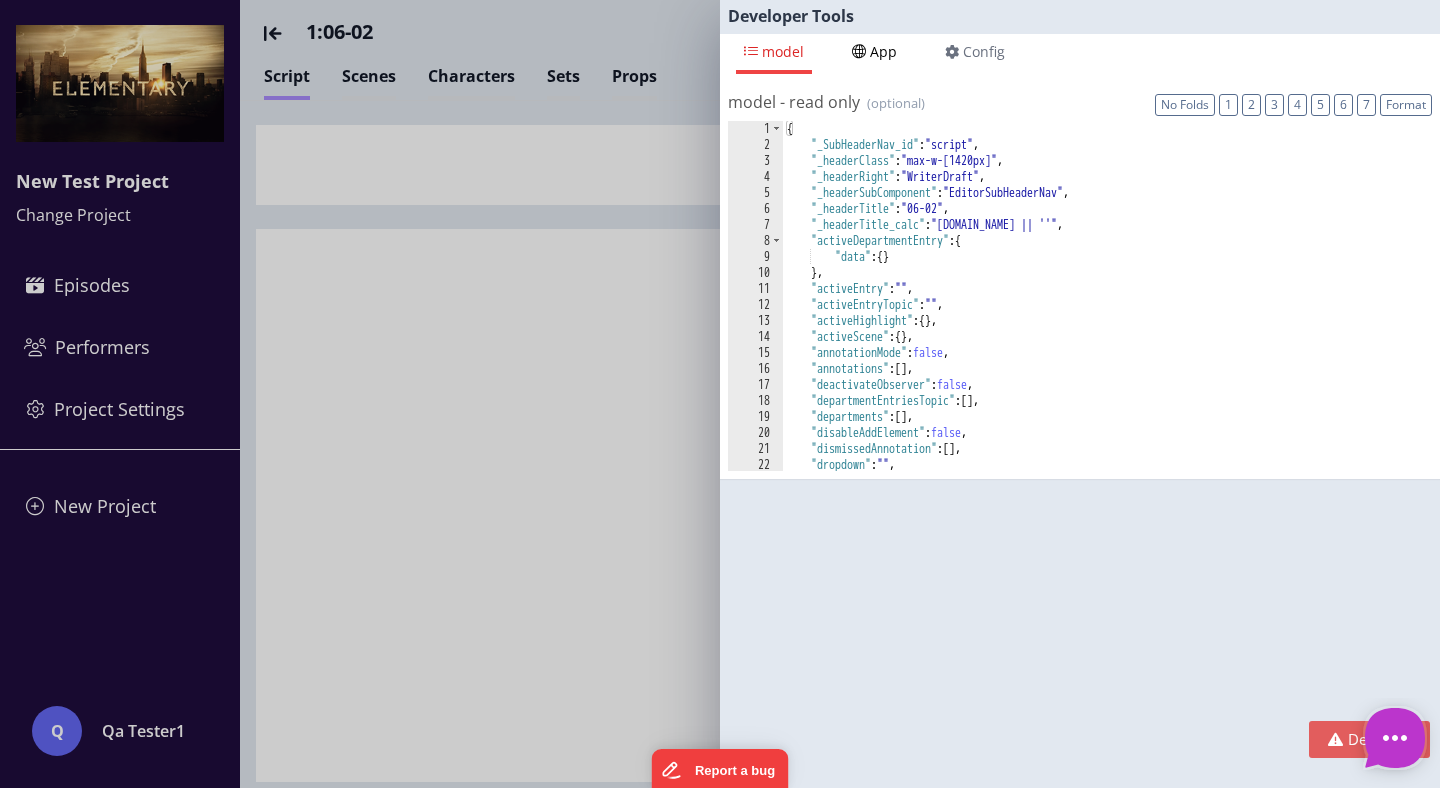 click on "App" at bounding box center (883, 51) 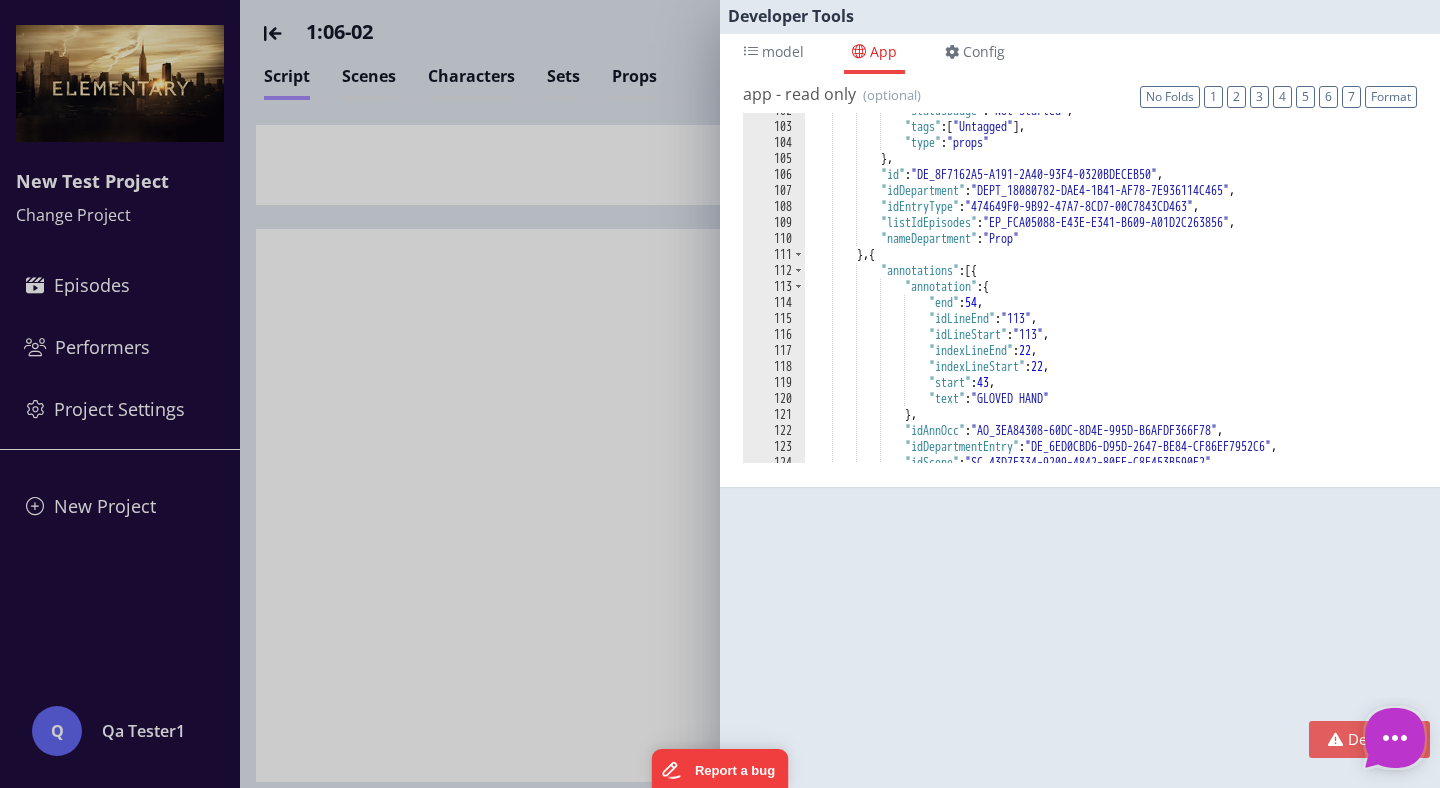 scroll, scrollTop: 1723, scrollLeft: 0, axis: vertical 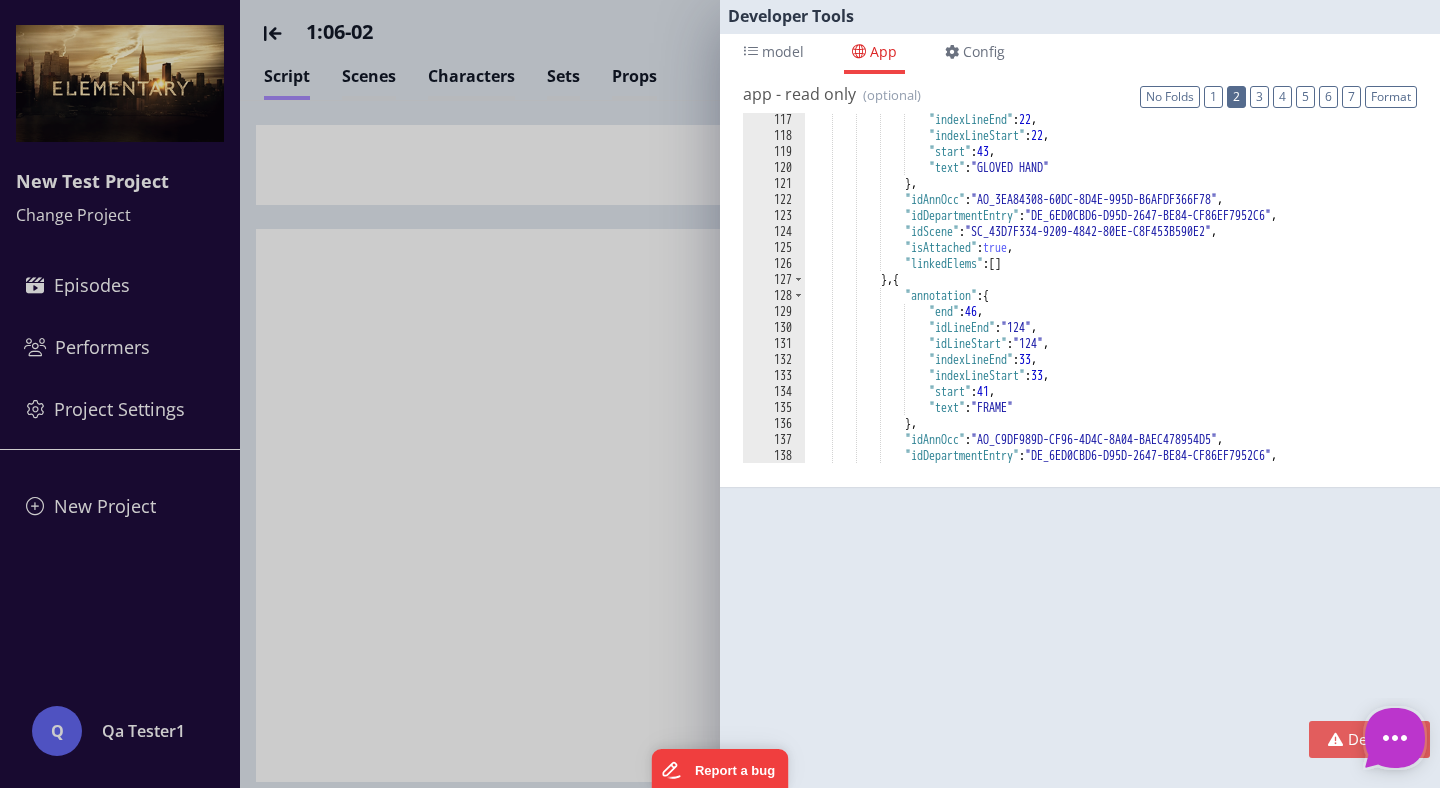 click on "2" at bounding box center [1236, 97] 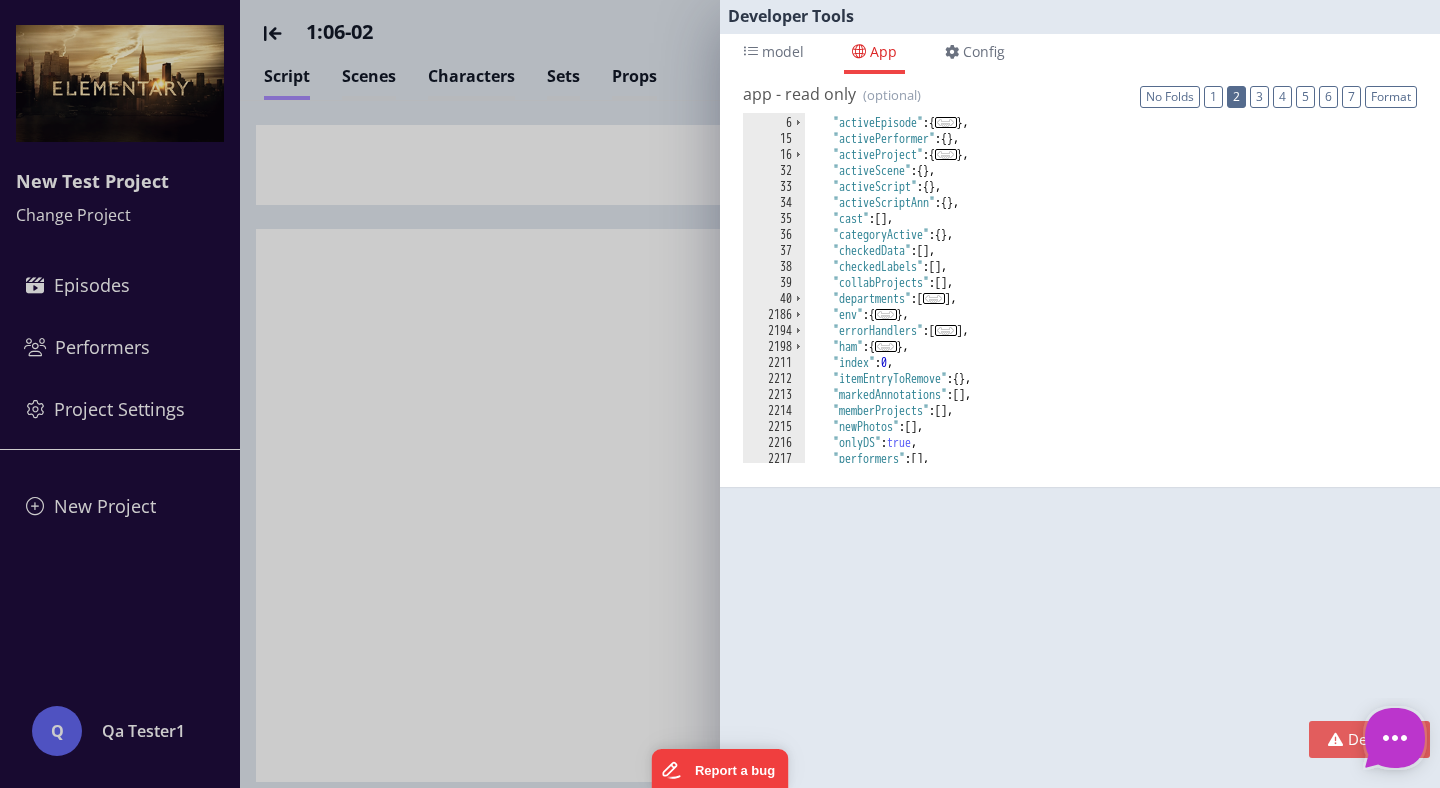 scroll, scrollTop: 30, scrollLeft: 0, axis: vertical 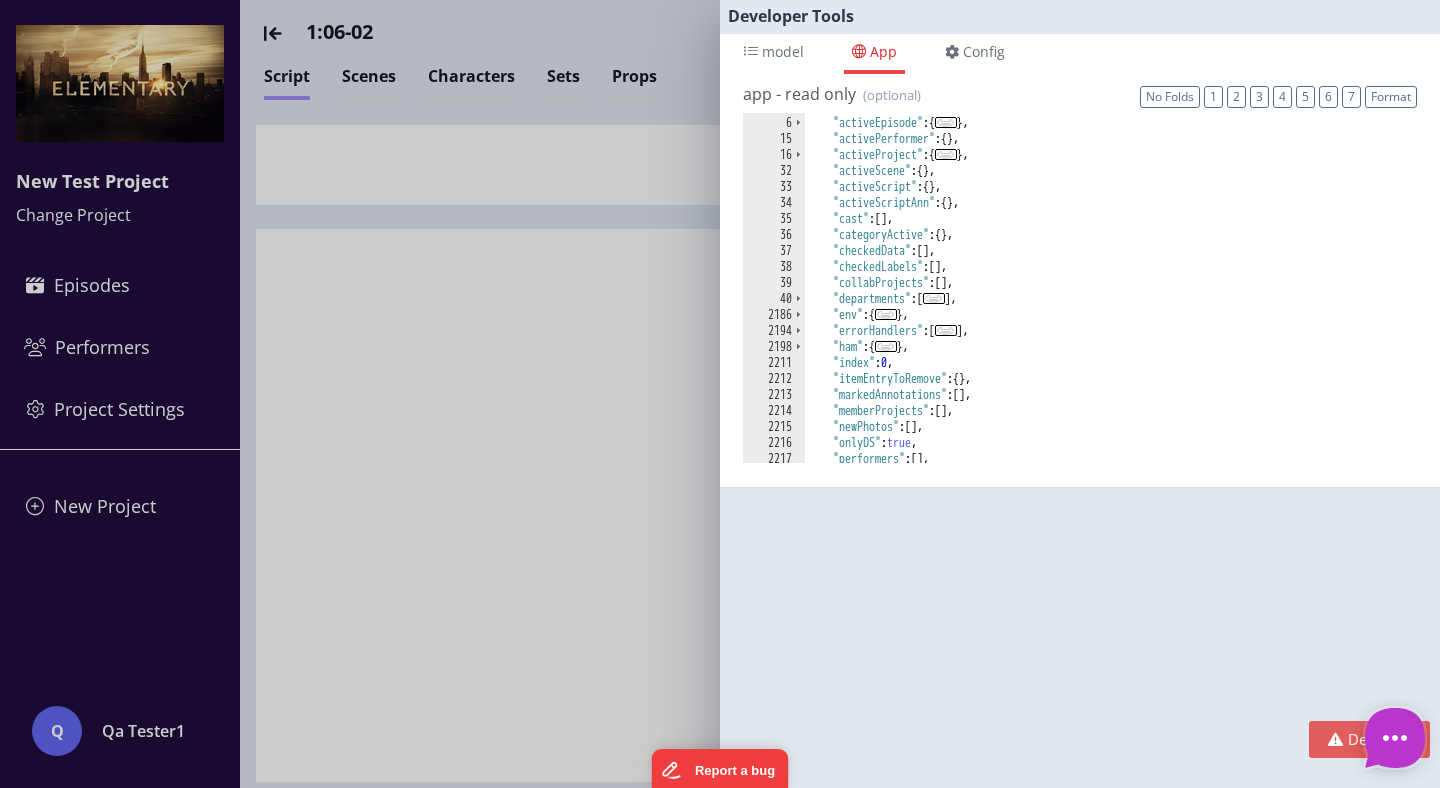 click on "..." at bounding box center (886, 346) 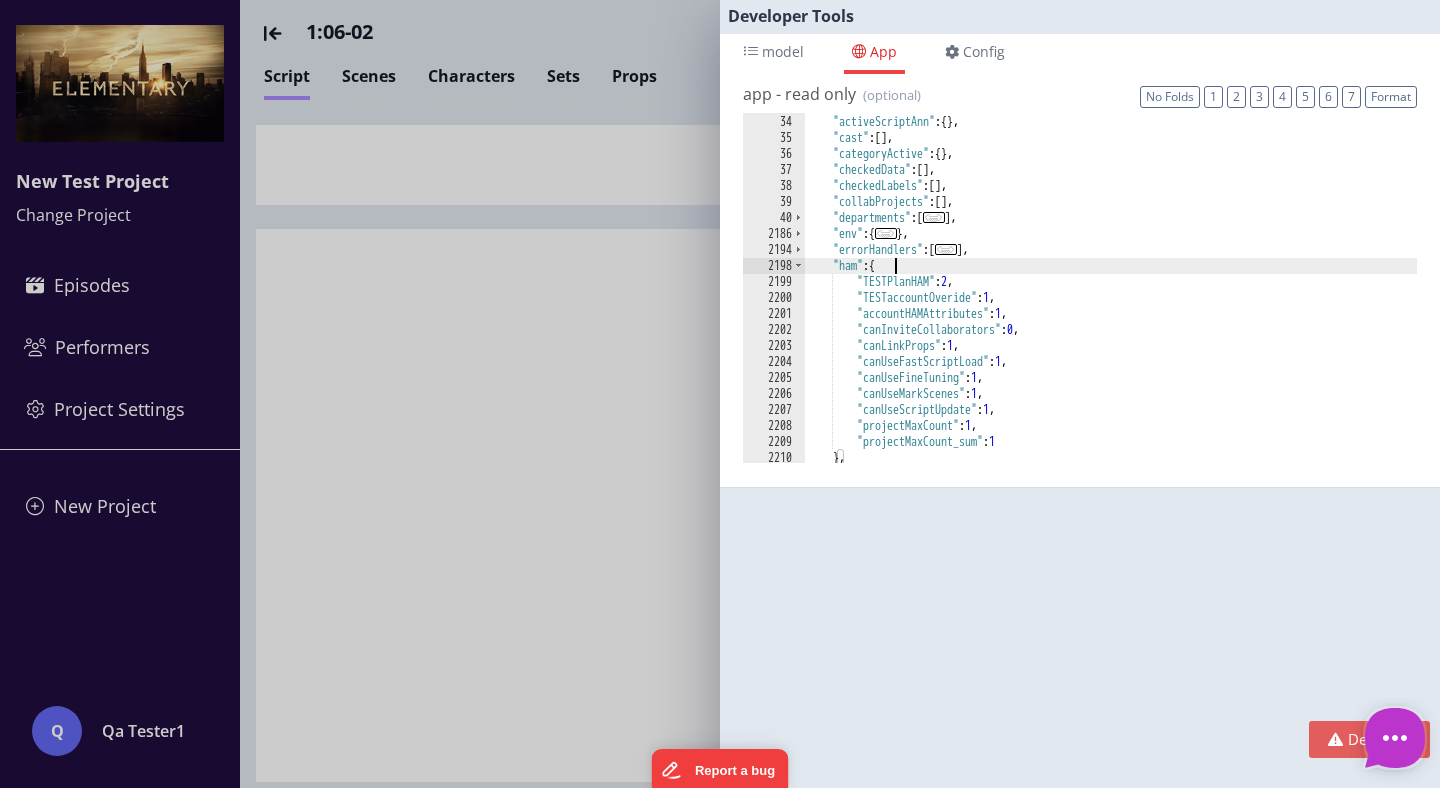 scroll, scrollTop: 111, scrollLeft: 0, axis: vertical 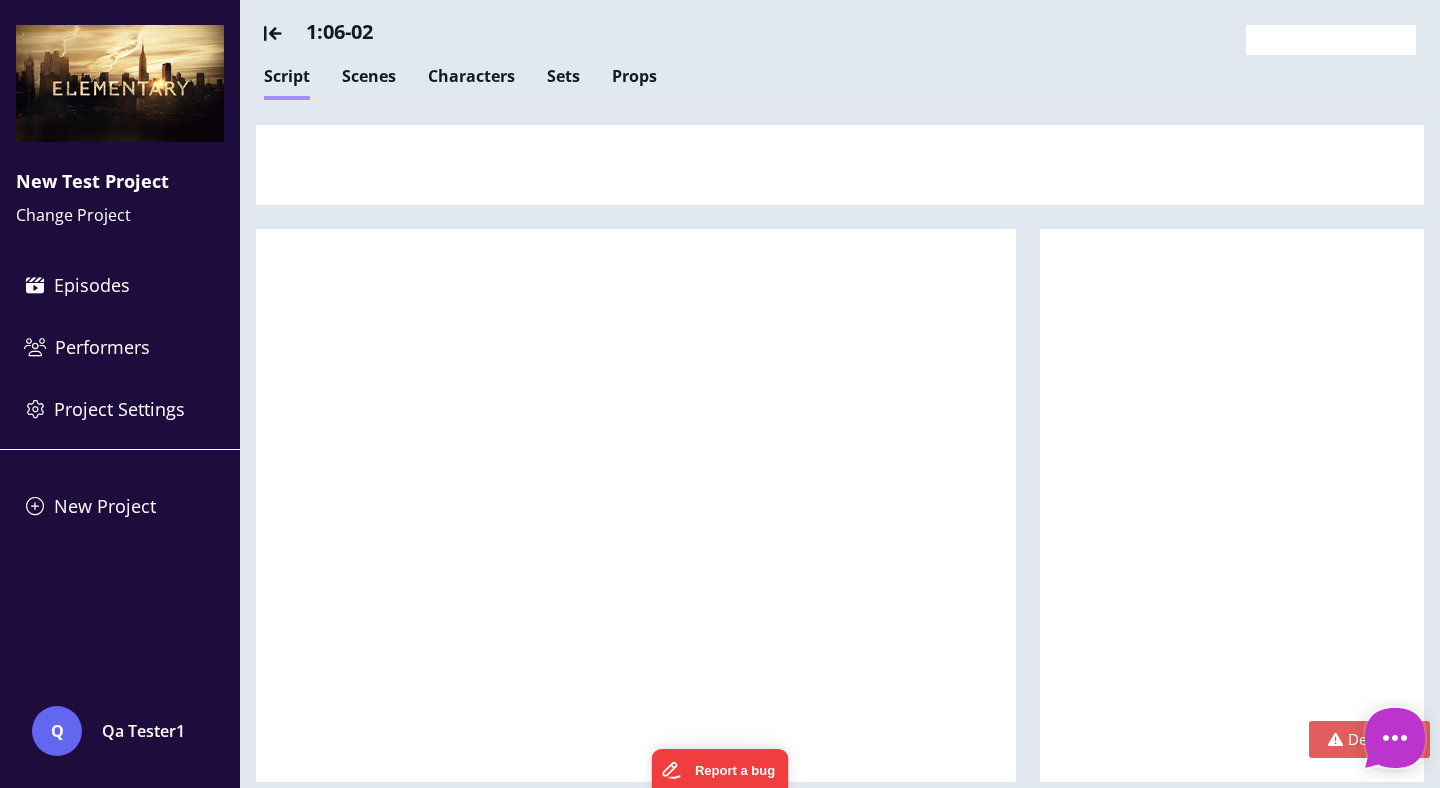 click on "Developer Tools
model
App
Params
Log (1)
Misc
Windows
Config
model - read only     Format
7
6
5
4
3
2
1
No Folds
app - read only     Format
7
6
5
4
3
2
1
No Folds
params     {}                       state.wndw" at bounding box center (720, 394) 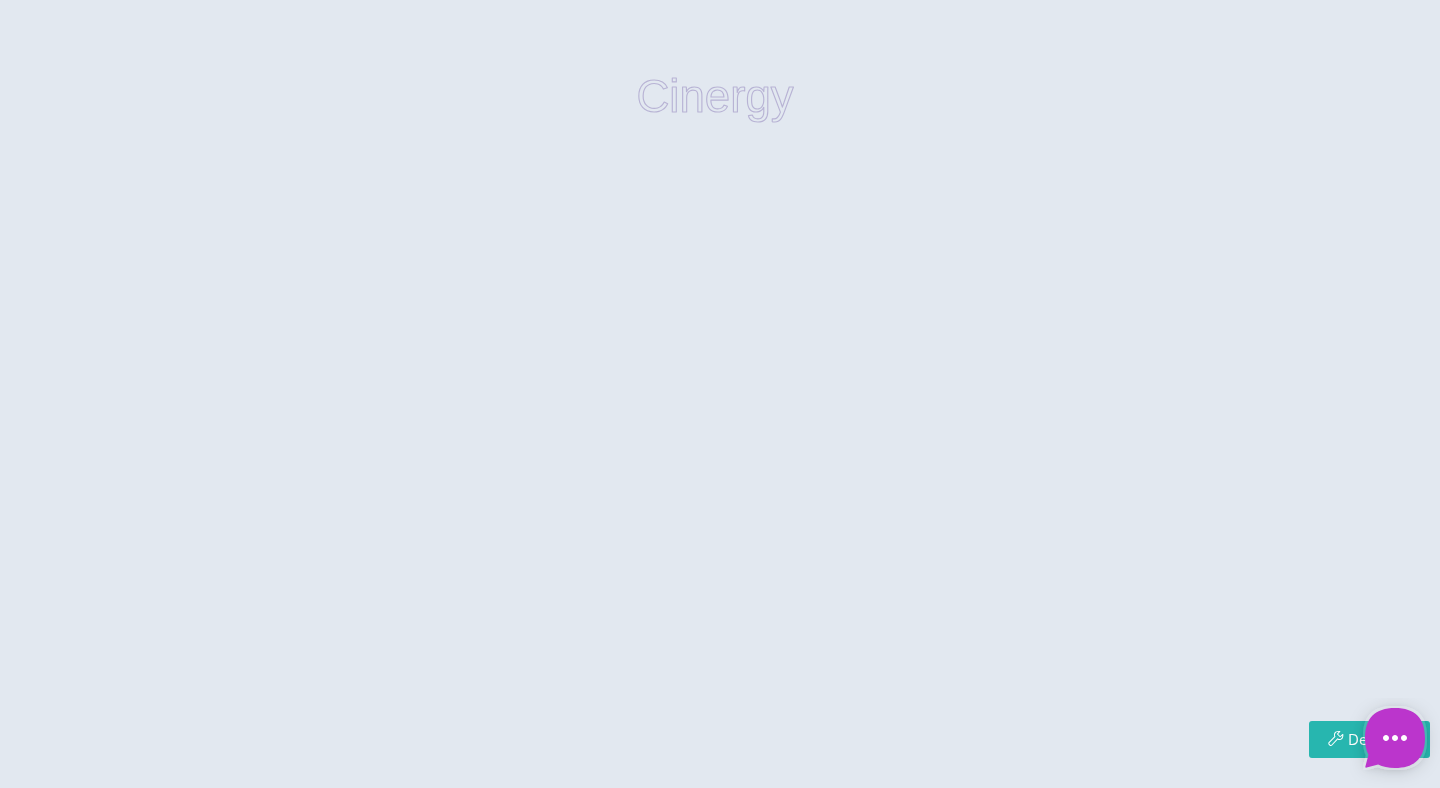 scroll, scrollTop: 0, scrollLeft: 0, axis: both 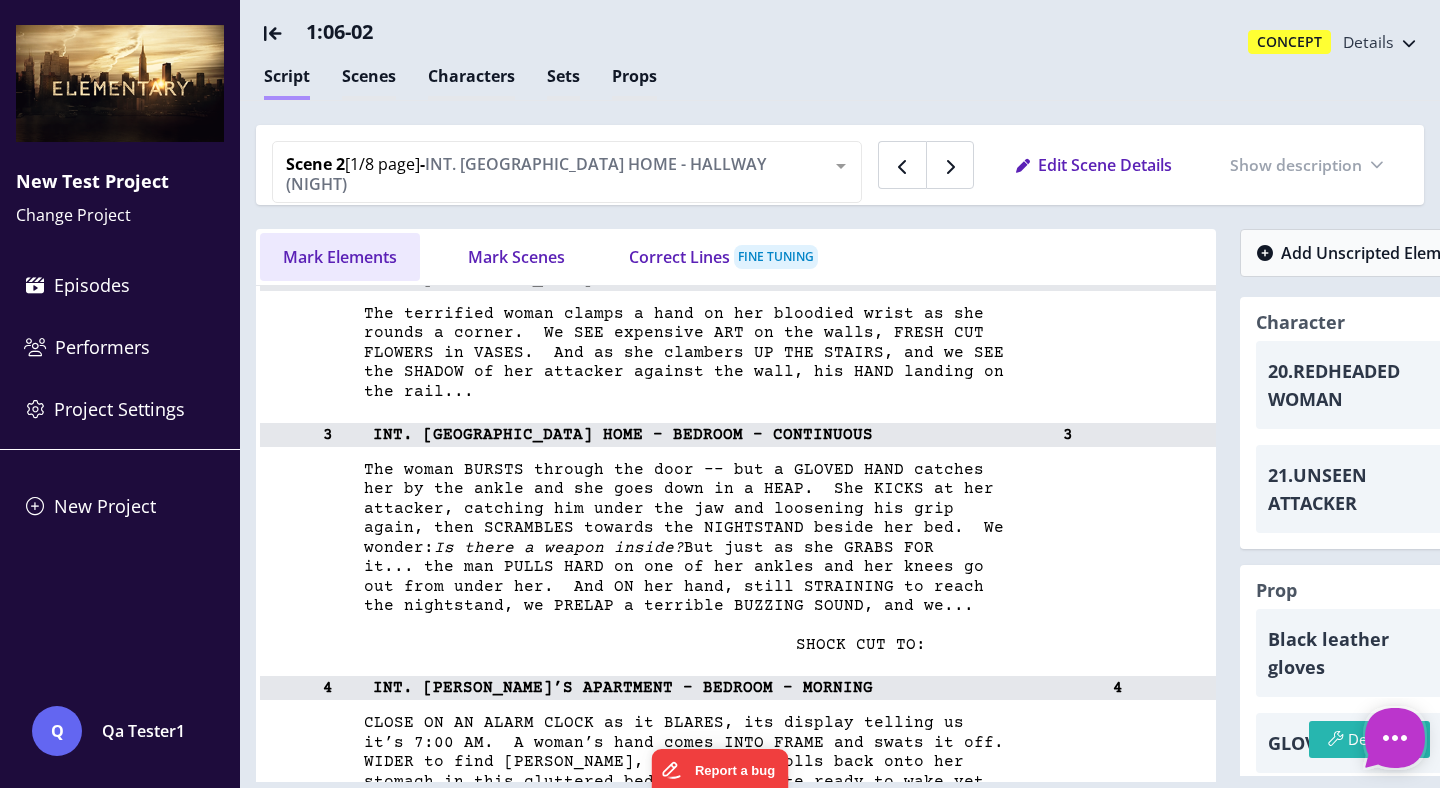 click on "Mark Elements" at bounding box center [340, 257] 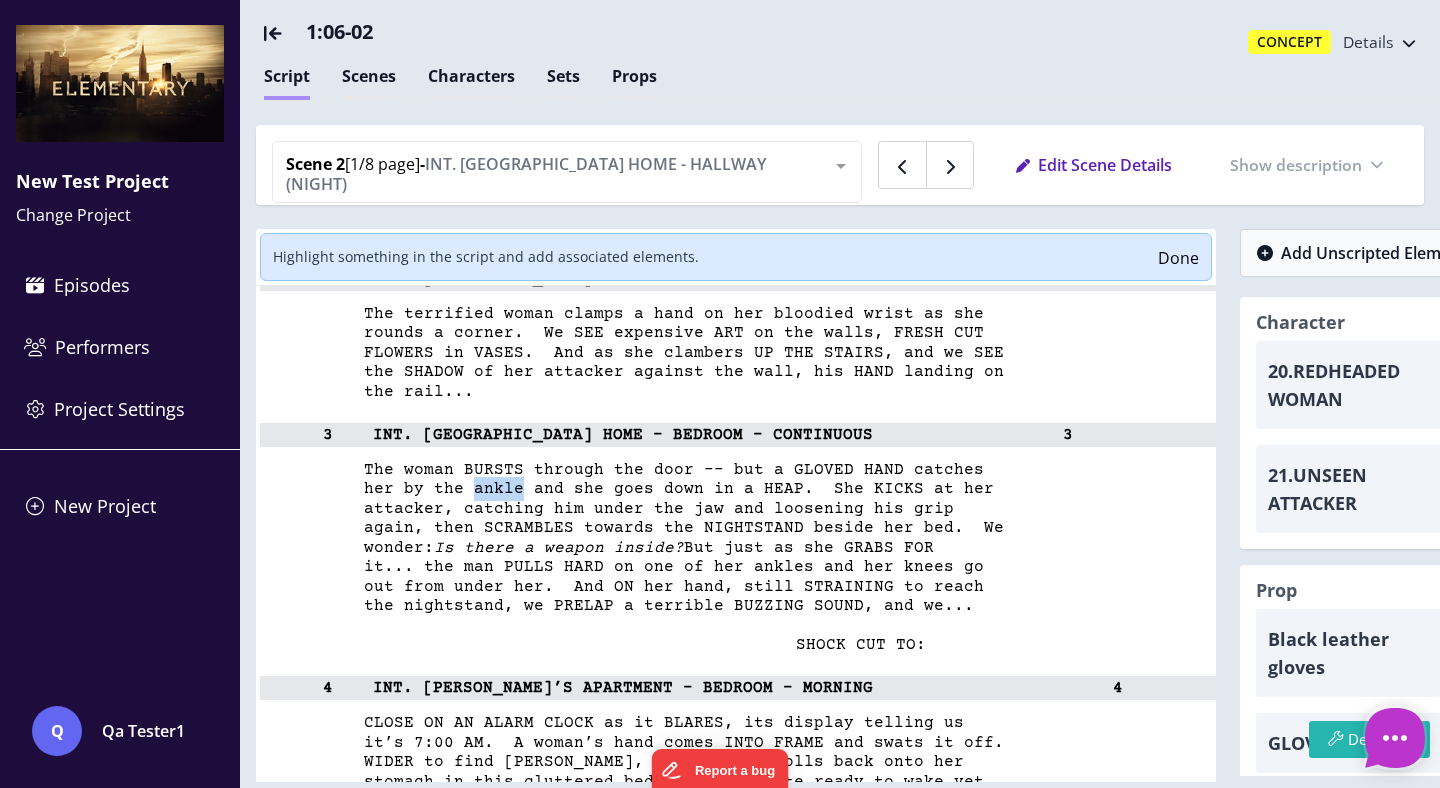drag, startPoint x: 472, startPoint y: 489, endPoint x: 518, endPoint y: 488, distance: 46.010868 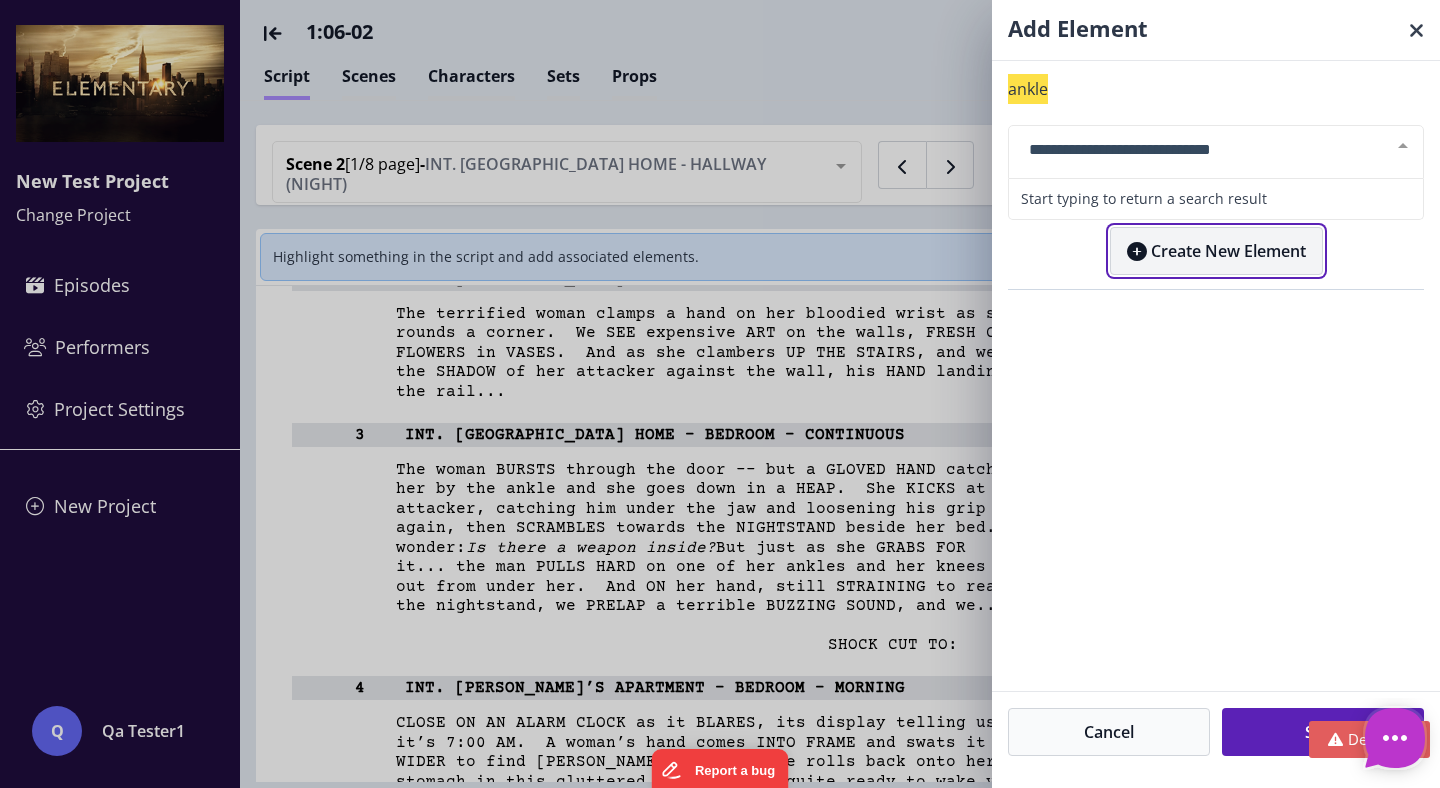 click on "Create New Element" at bounding box center (1216, 251) 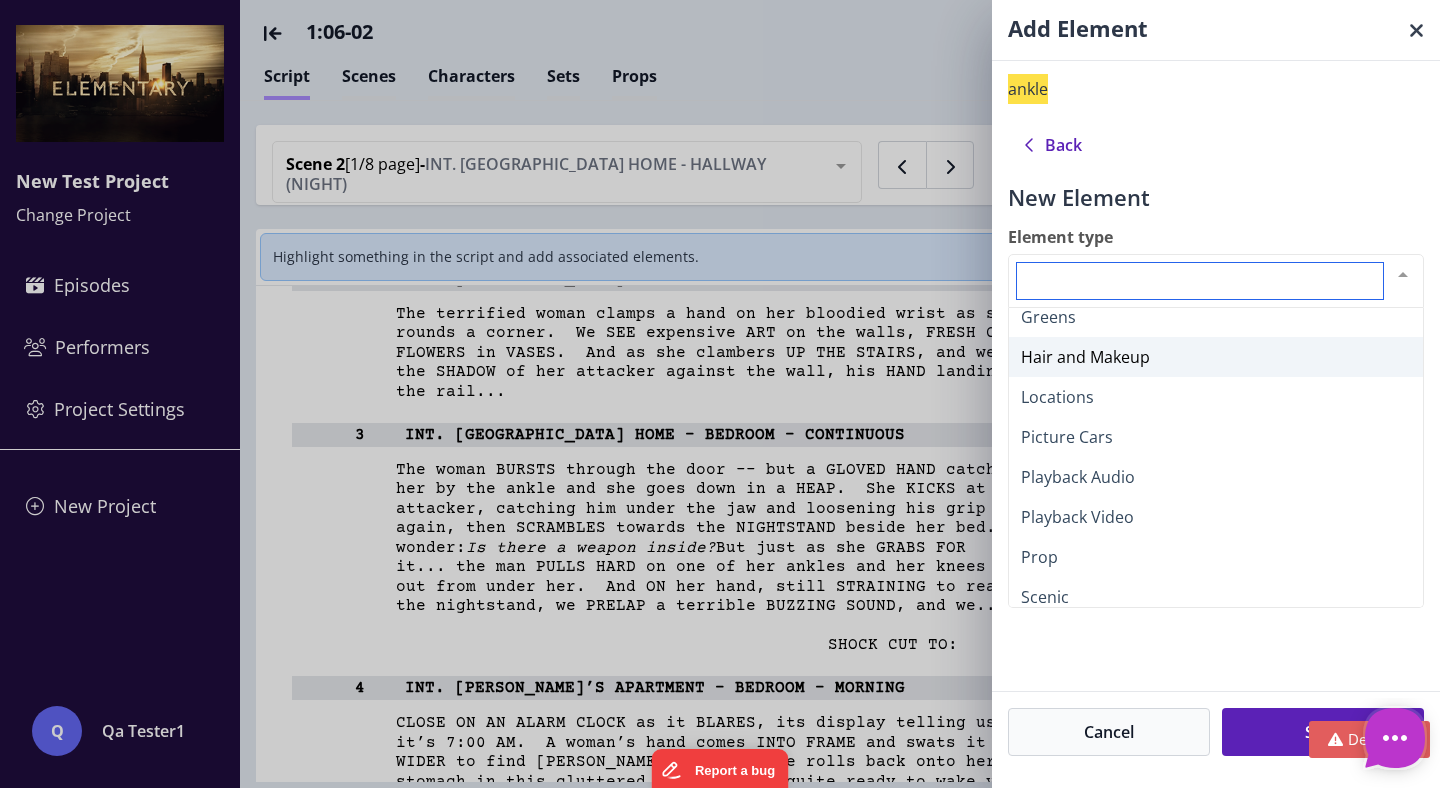 scroll, scrollTop: 379, scrollLeft: 0, axis: vertical 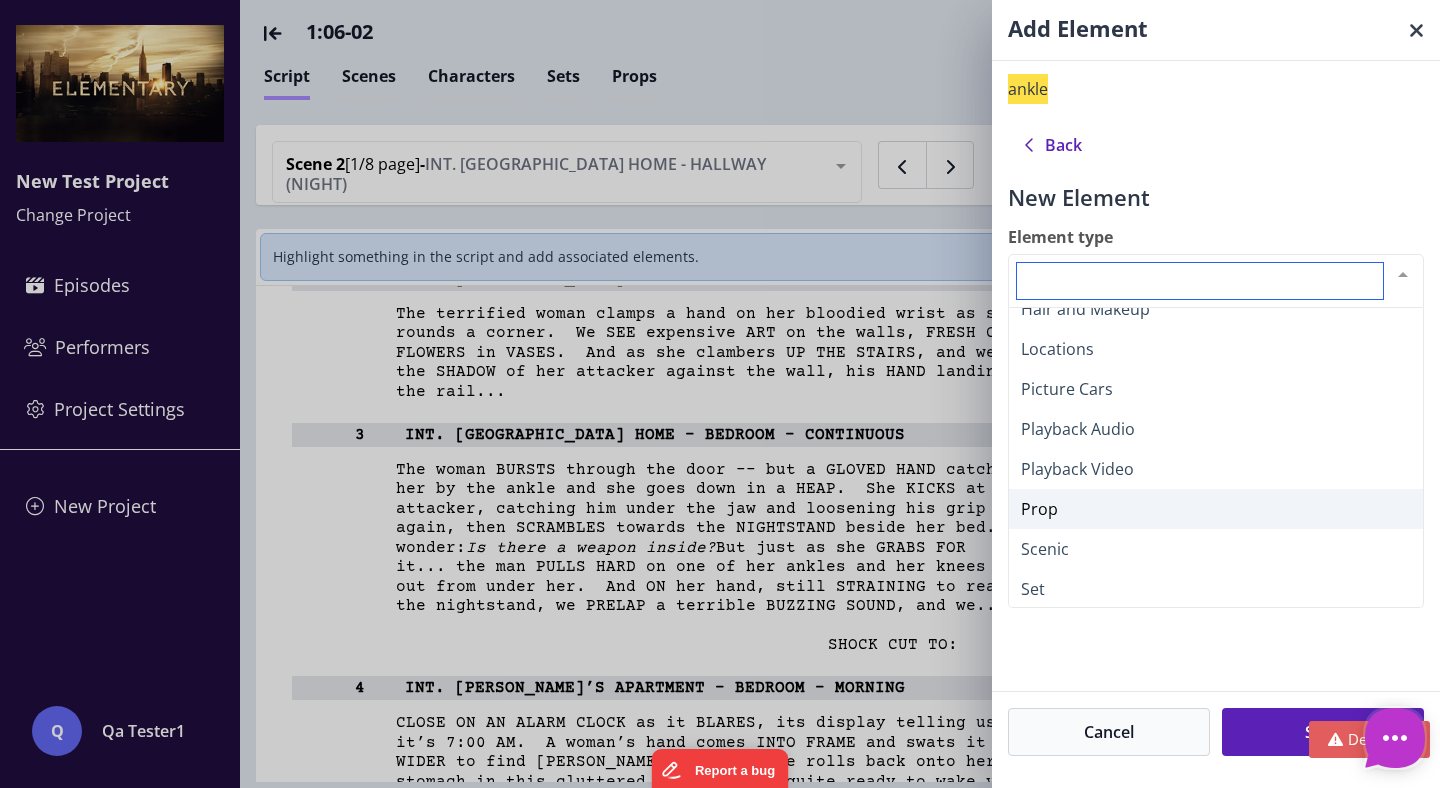 click on "Prop" at bounding box center [1216, 509] 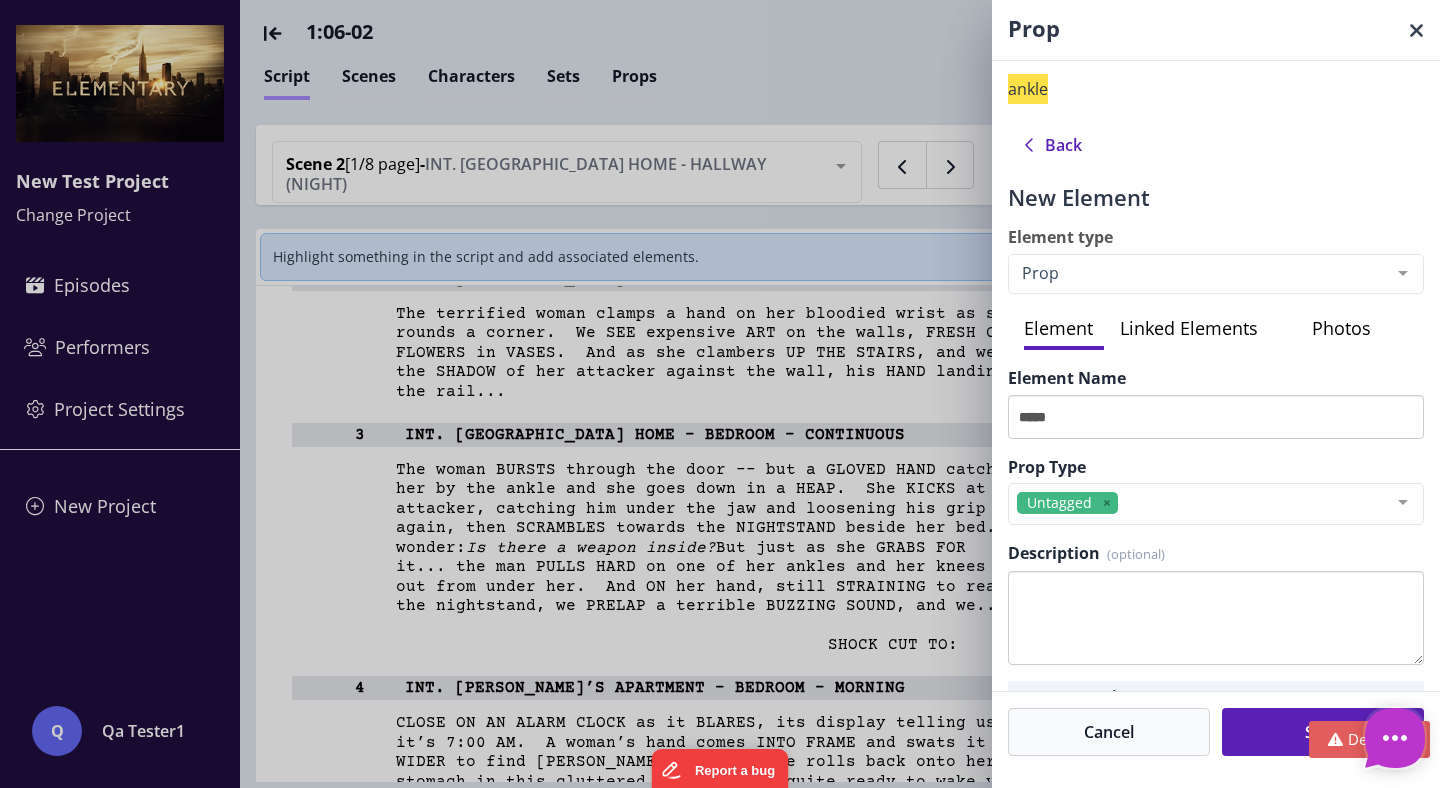 click on "Linked Elements" at bounding box center (1216, 330) 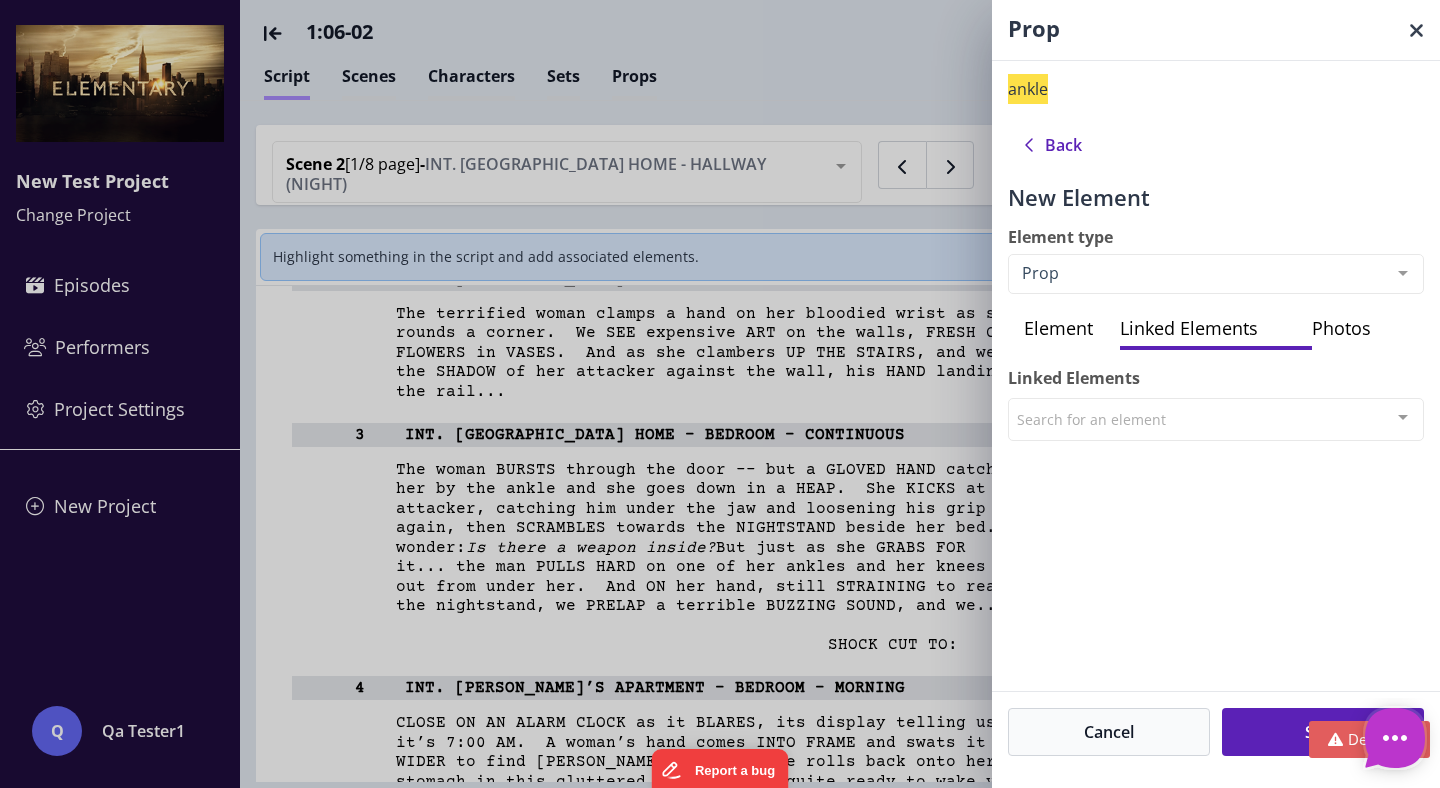 click on "Prop
ankle
Back         New Element       Element type                Prop         Additional Equipment   Additional Labor   Animal   Background   Character   Construction   Costume   Graphic   Greens   Hair and Makeup   Locations   Picture Cars   Playback Audio   Playback Video   Prop   Scenic   Set   Set Decoration   Set Dressing   Shop Electric   Special Effects   Special Effects Makeup   Stills   Stunt   VFX       List is empty.           Element   Linked Elements   Photos       Element Name     *****         Prop Type      Untagged                   Animals   Background   Car   Food   Graphic   Hand prop   SFX   Stunt   Tech   Weapon     No elements found. Consider changing the search query.   List is empty.         Description             Scene   Character   Quantity                2         1   2   3   4   5   6   7   8   9   10   11   12   13   14   15   16   17   18   19   20   21   22   23   24   25   26   27   28   29   30   31   A32   32   33   34" at bounding box center [720, 394] 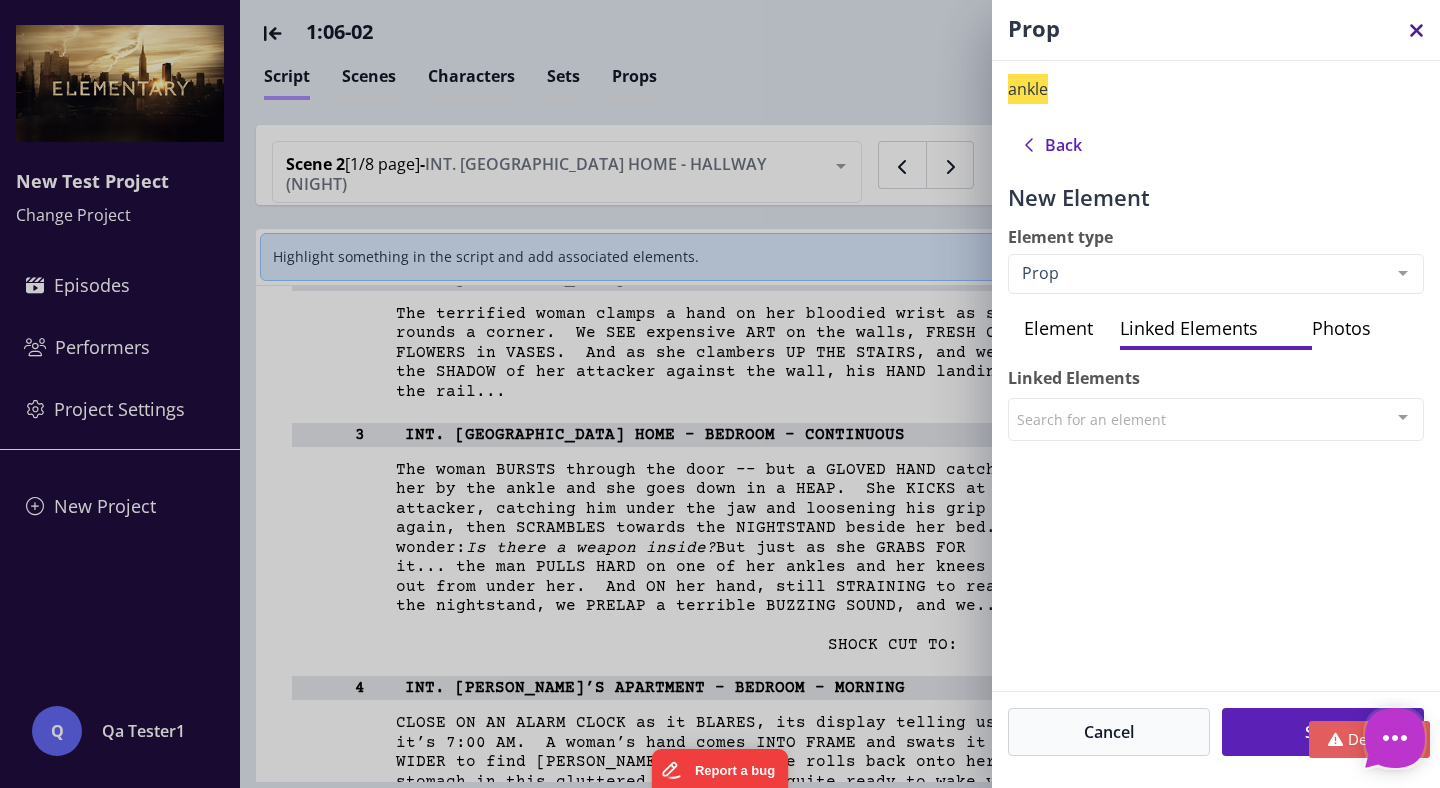 click at bounding box center (1416, 30) 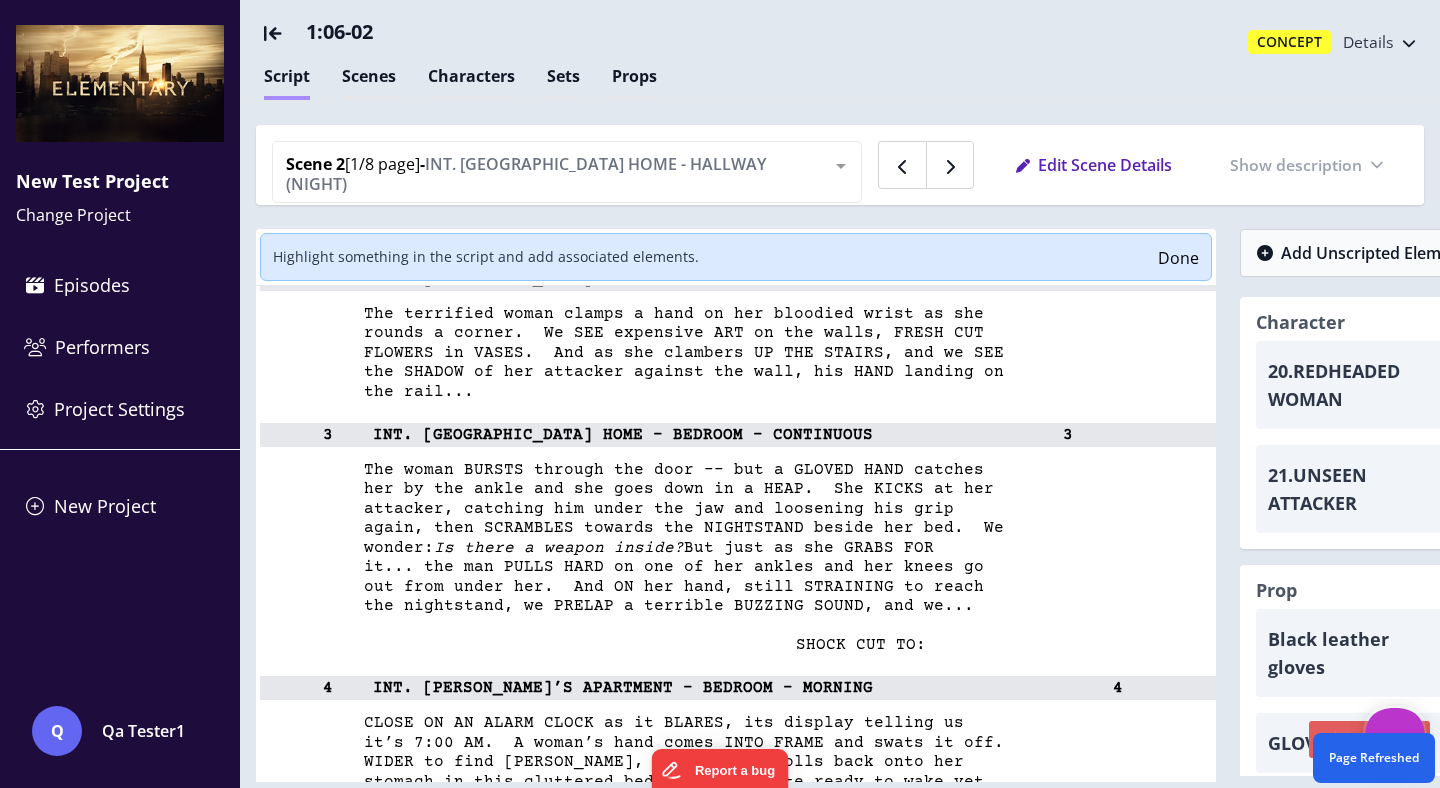 type on "*" 